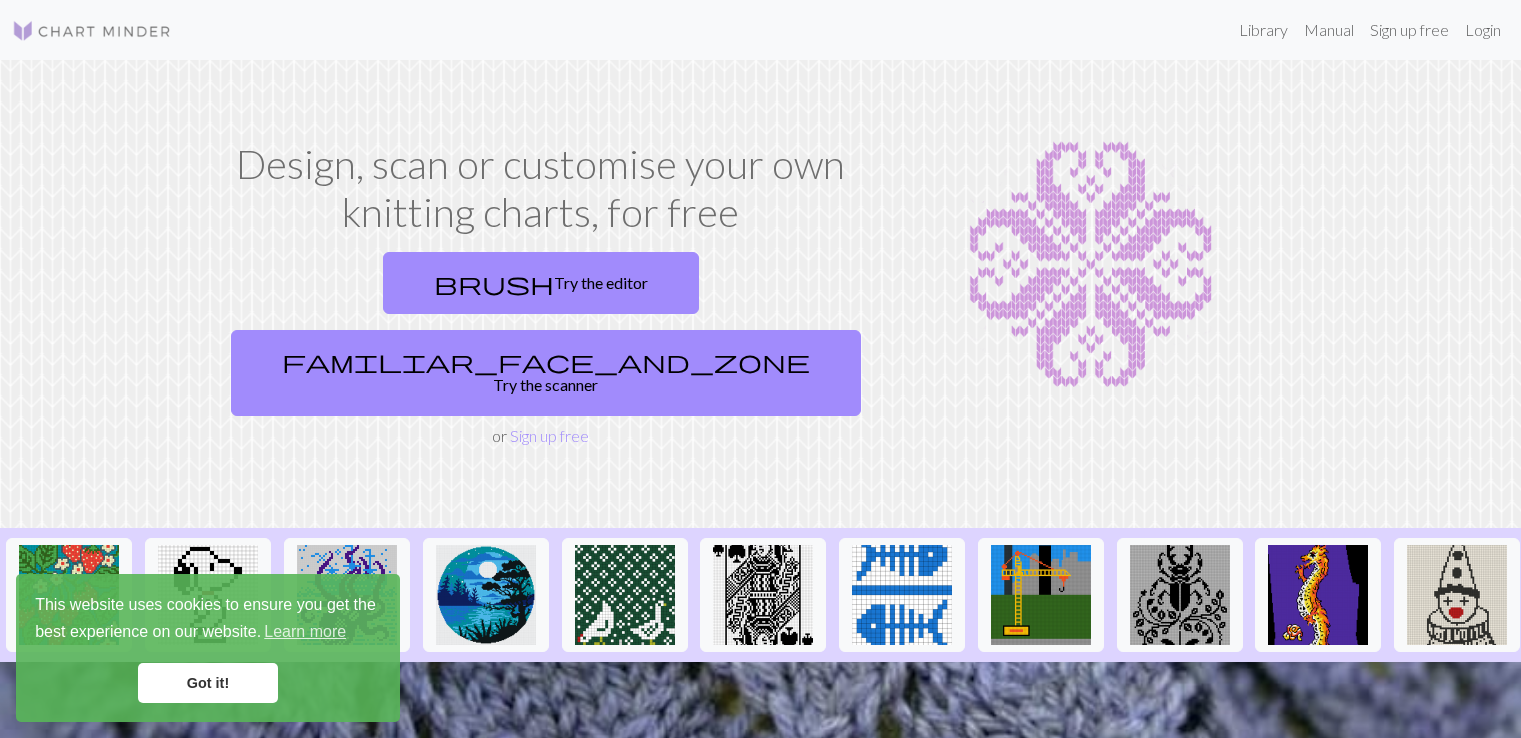scroll, scrollTop: 0, scrollLeft: 0, axis: both 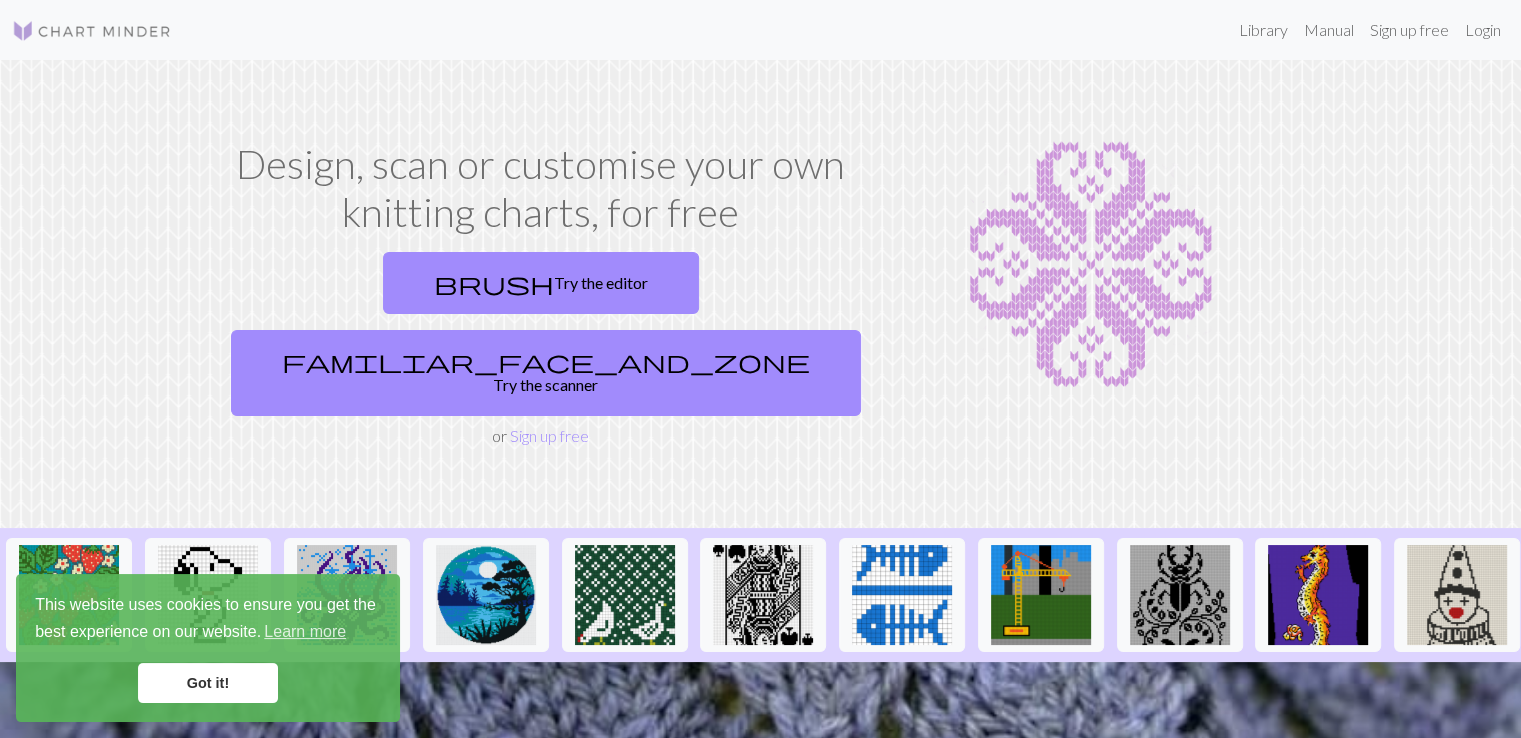 click on "Got it!" at bounding box center (208, 683) 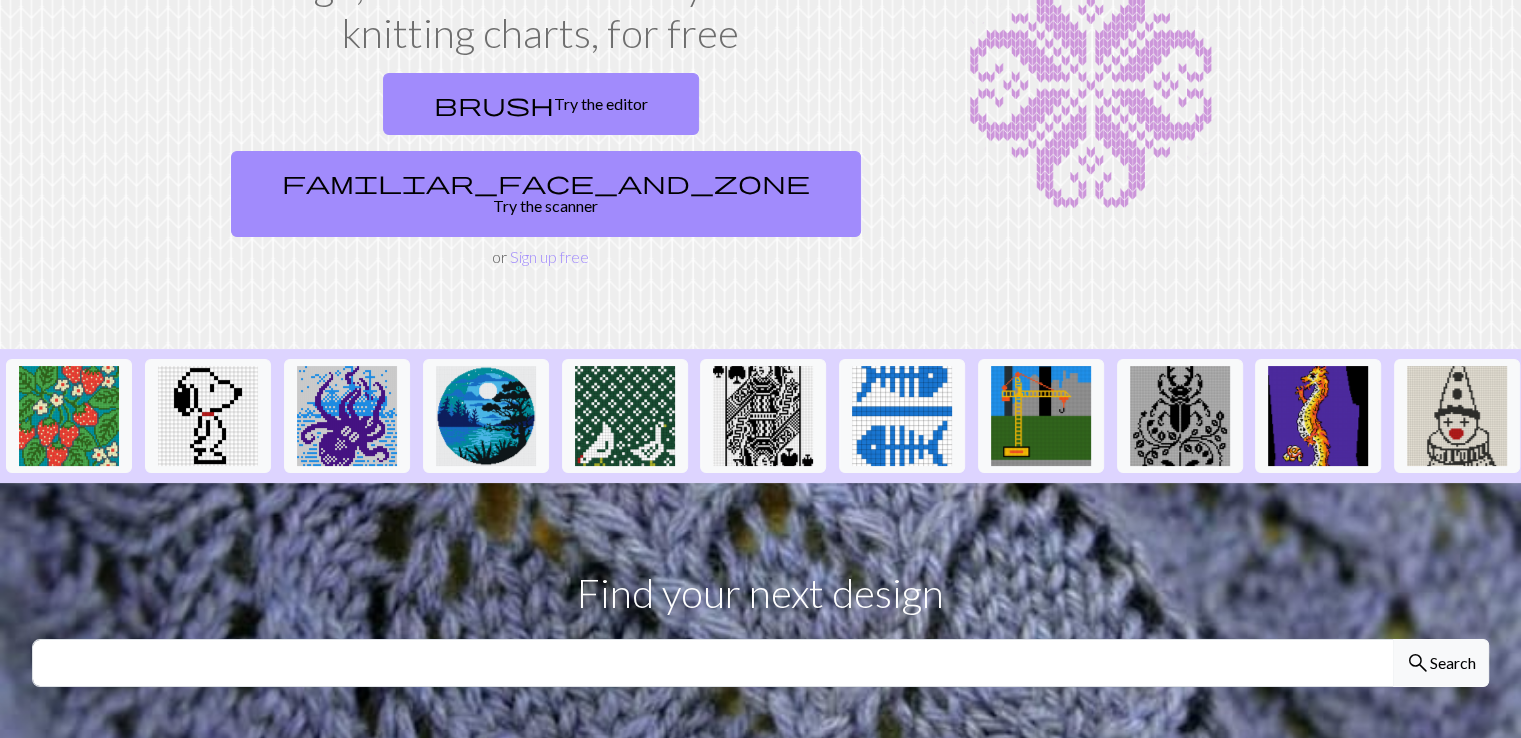 scroll, scrollTop: 0, scrollLeft: 0, axis: both 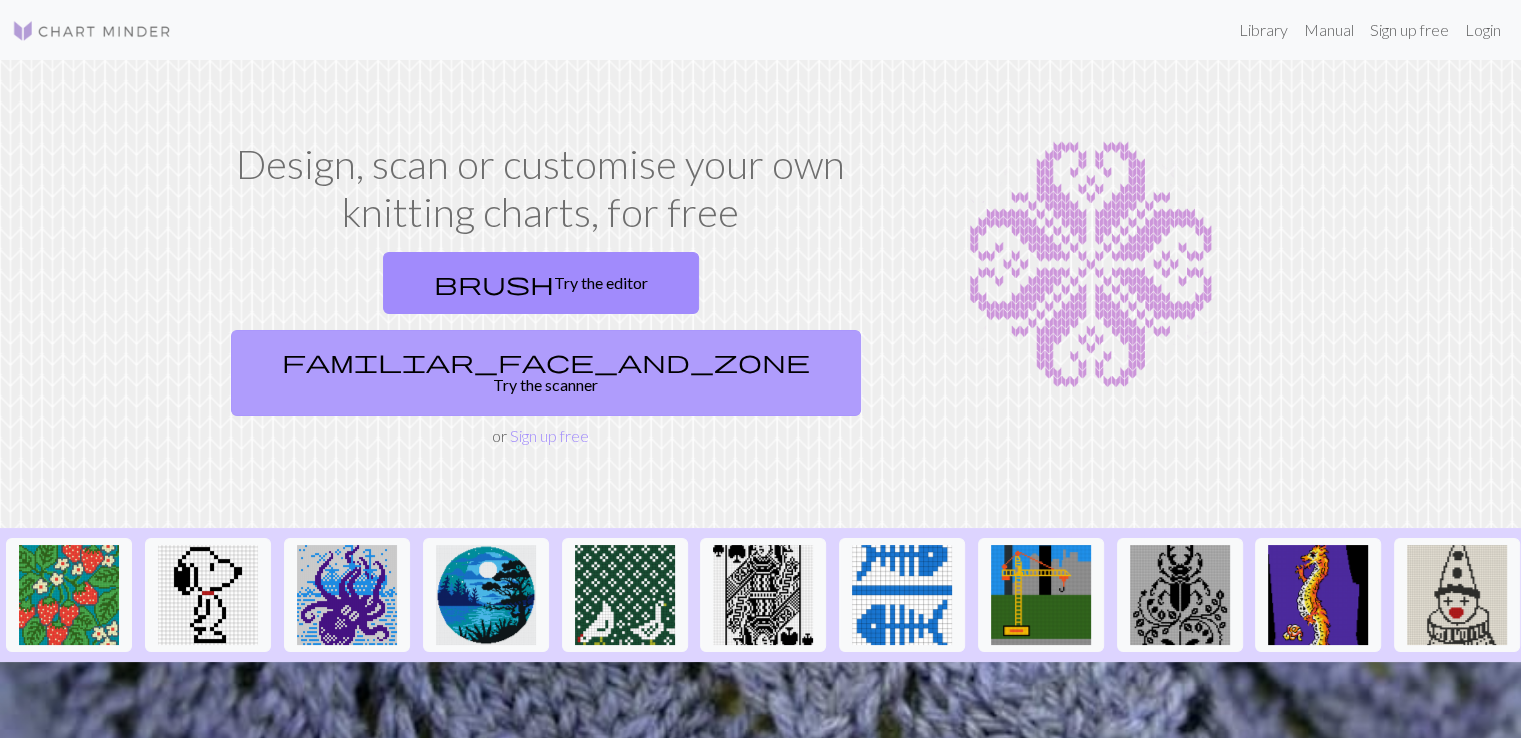click on "familiar_face_and_zone" at bounding box center [546, 361] 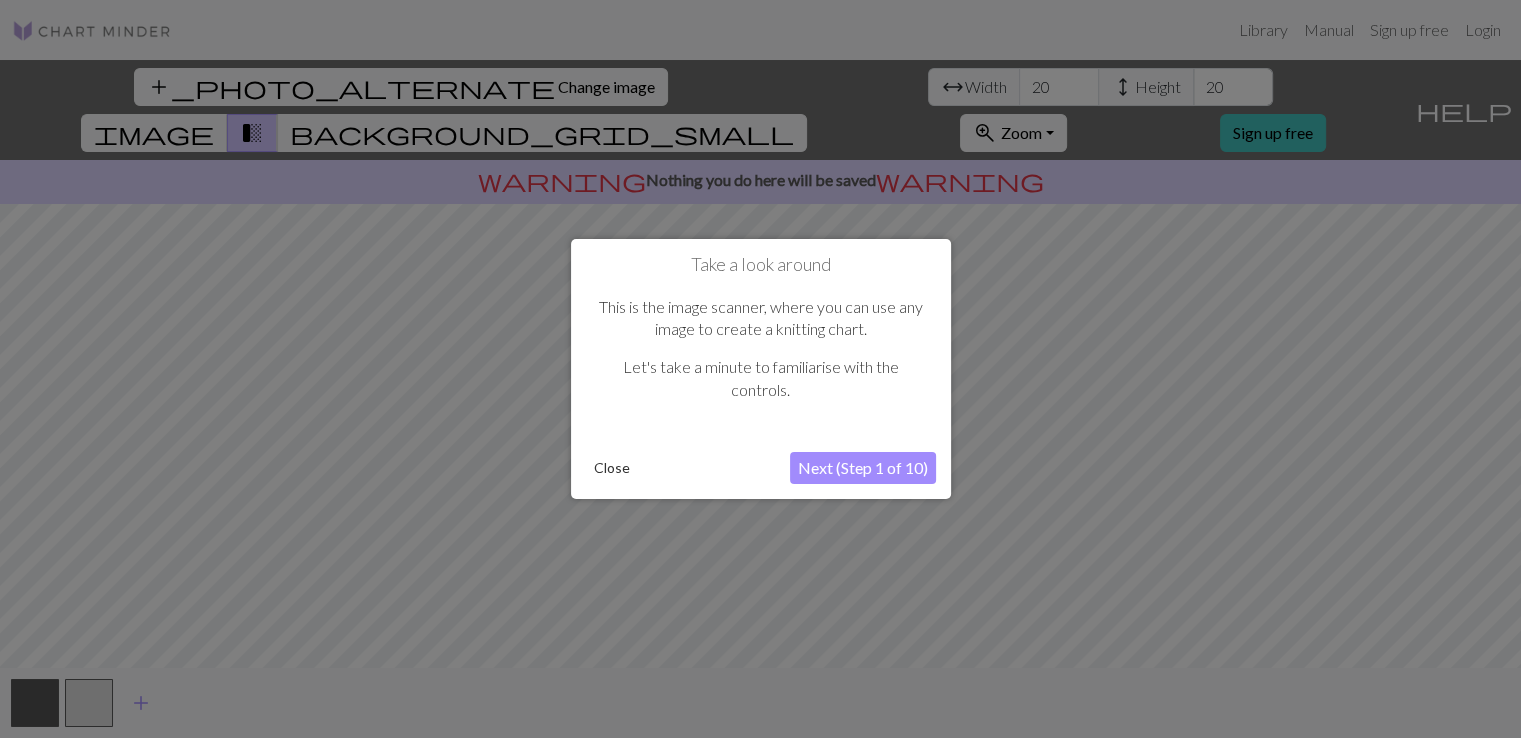 click on "Next (Step 1 of 10)" at bounding box center (863, 468) 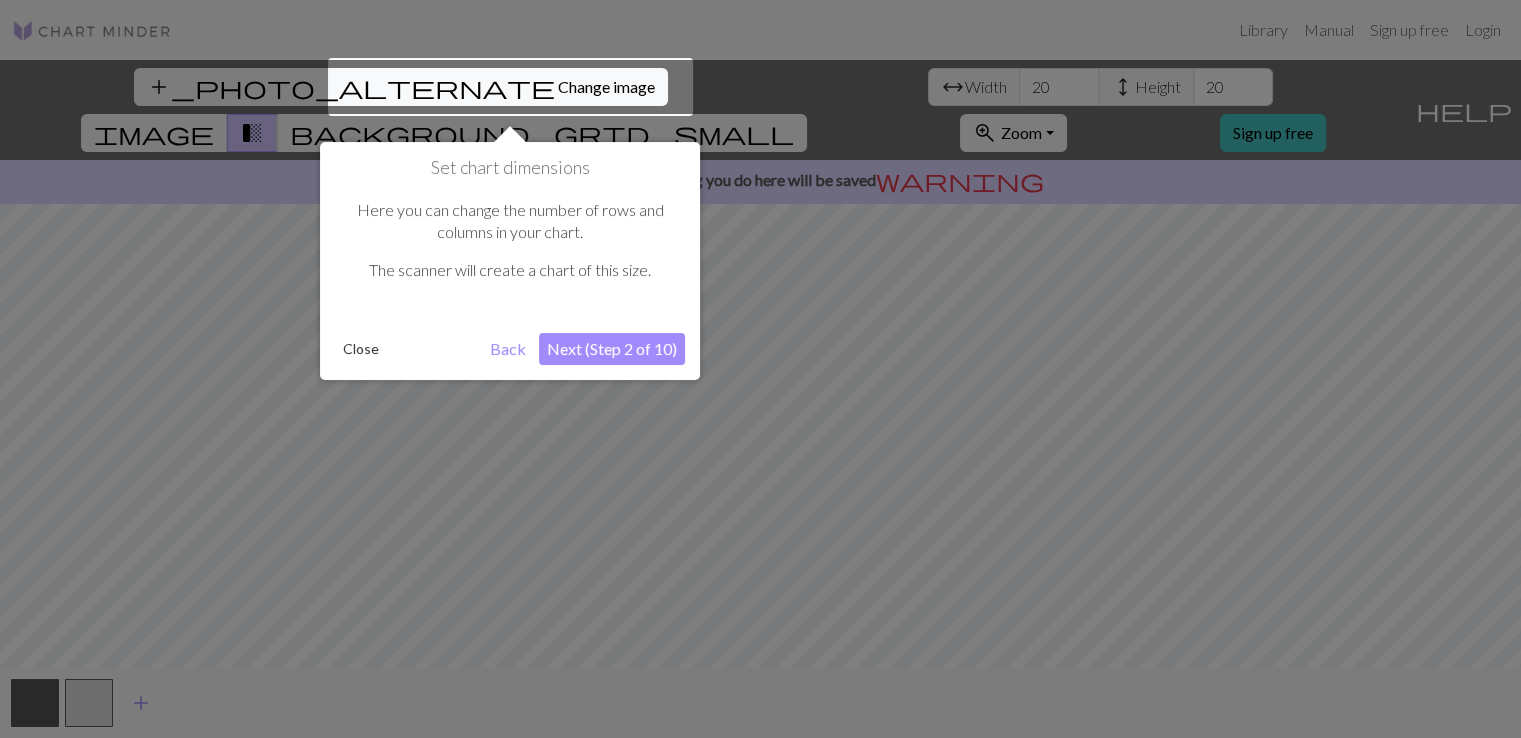 scroll, scrollTop: 0, scrollLeft: 0, axis: both 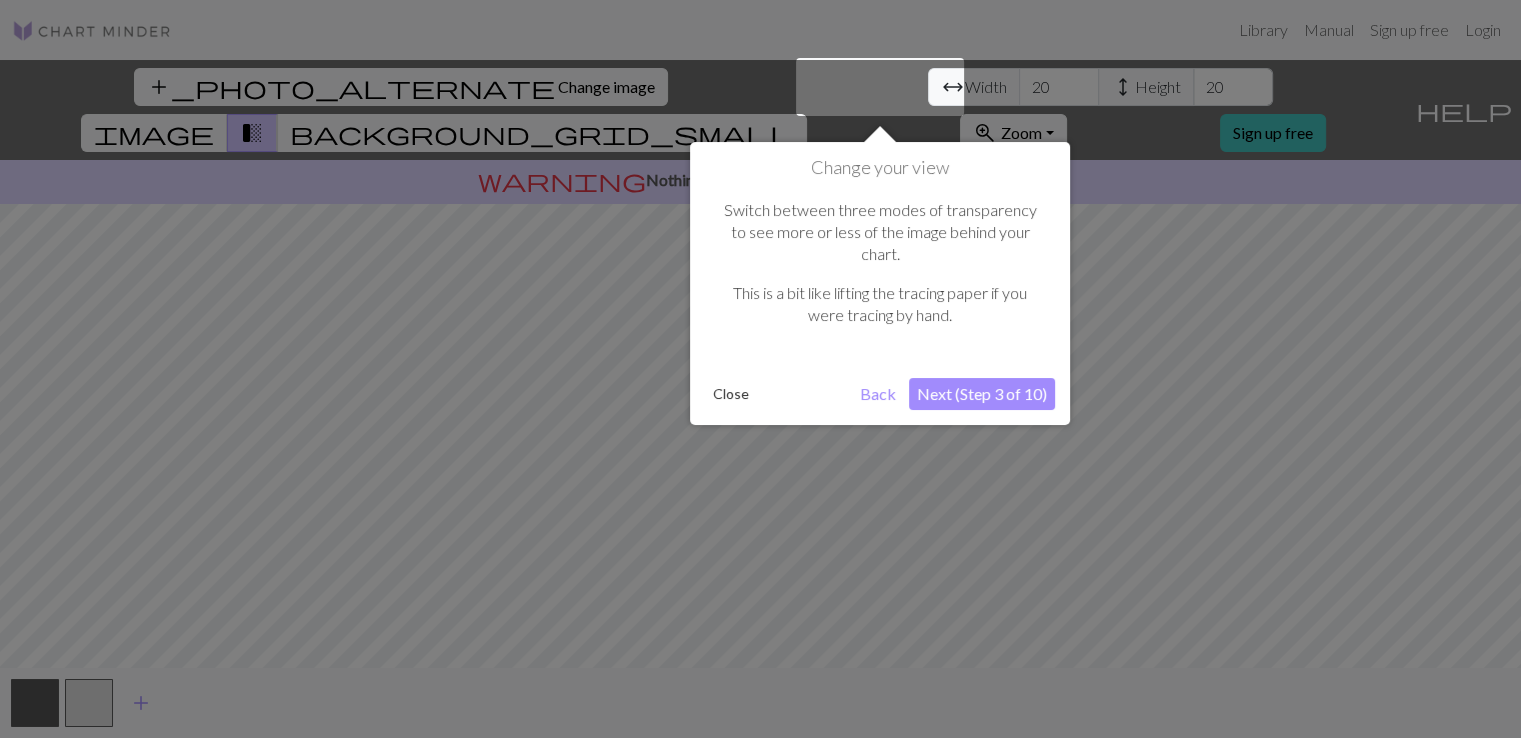 click on "Next (Step 3 of 10)" at bounding box center [982, 394] 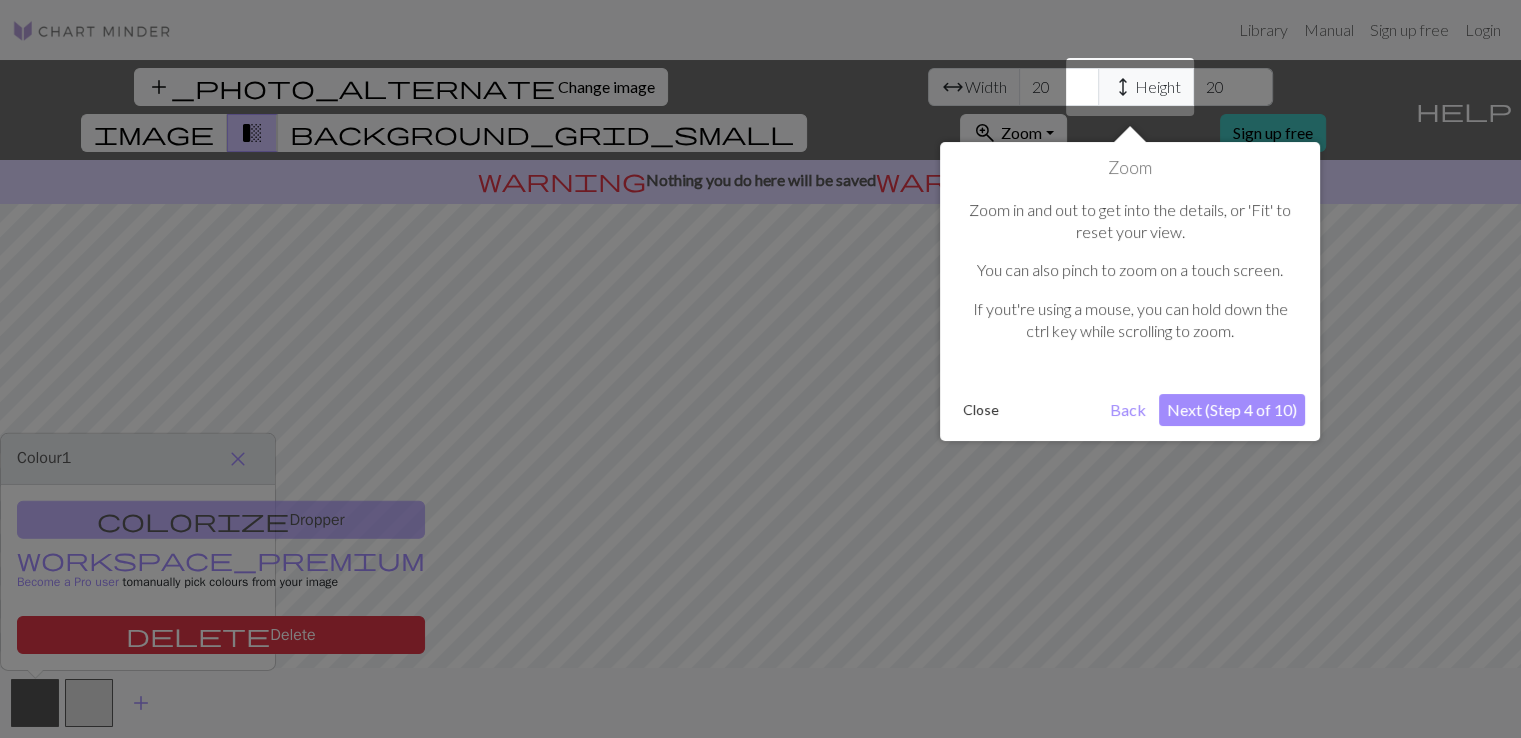 click on "Next (Step 4 of 10)" at bounding box center [1232, 410] 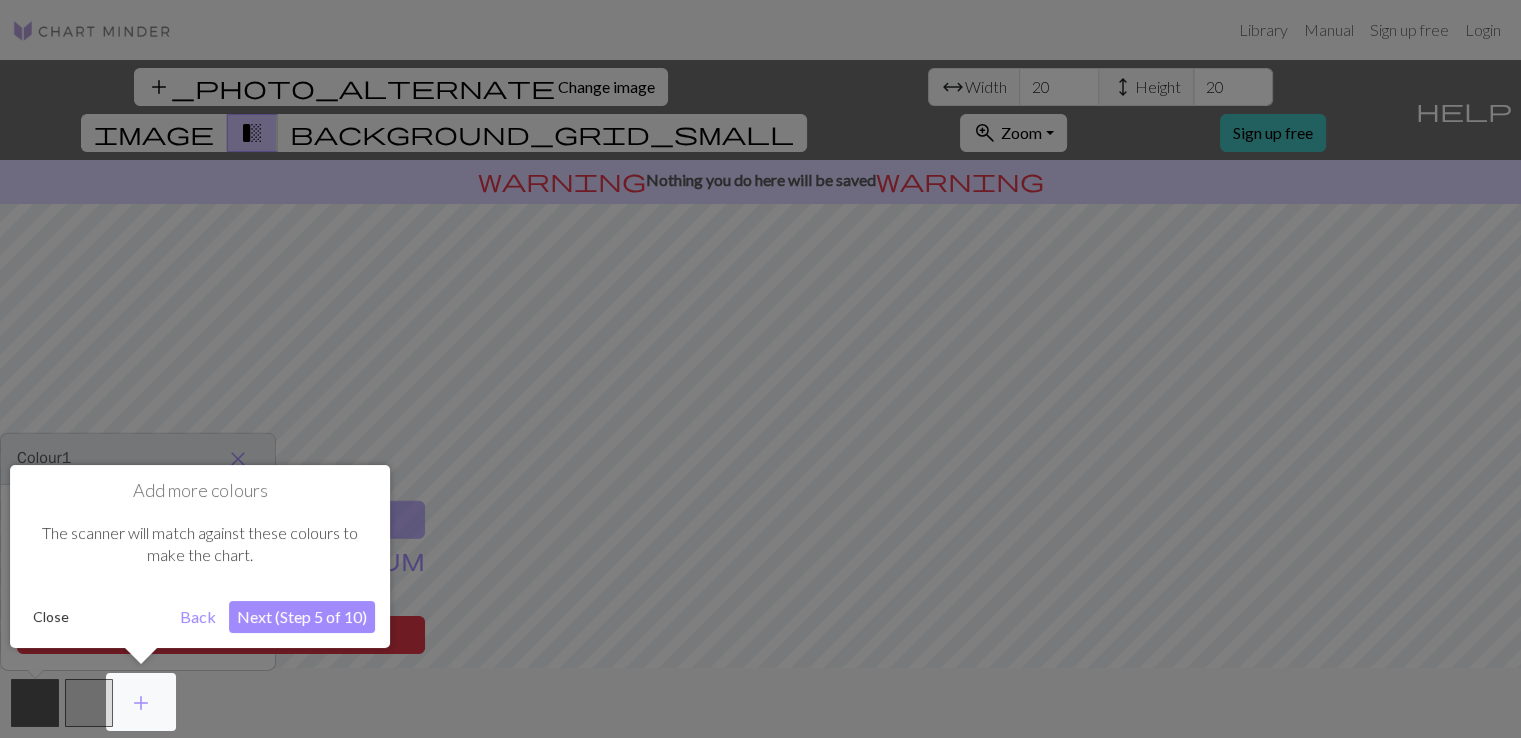 click on "Next (Step 5 of 10)" at bounding box center (302, 617) 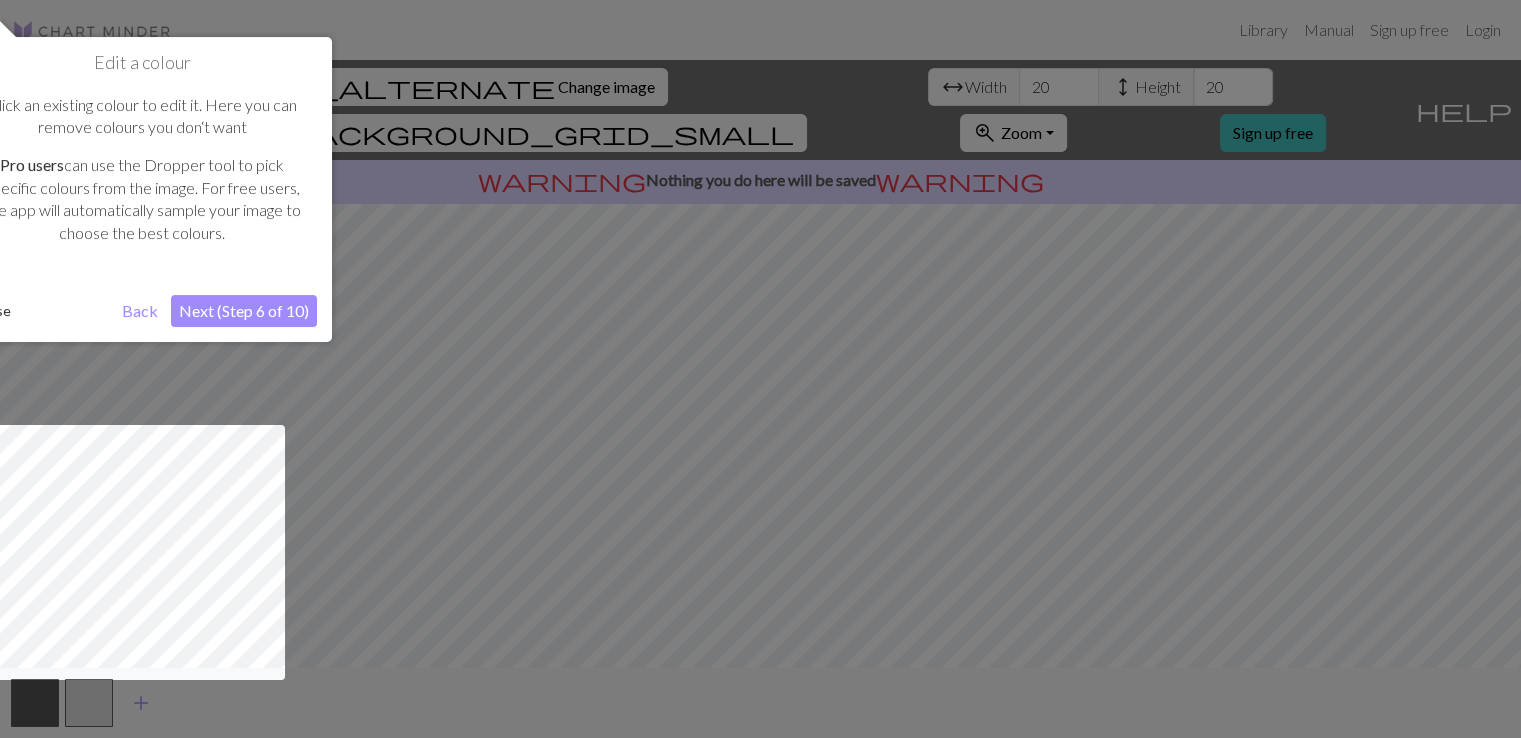 click on "Next (Step 6 of 10)" at bounding box center (244, 311) 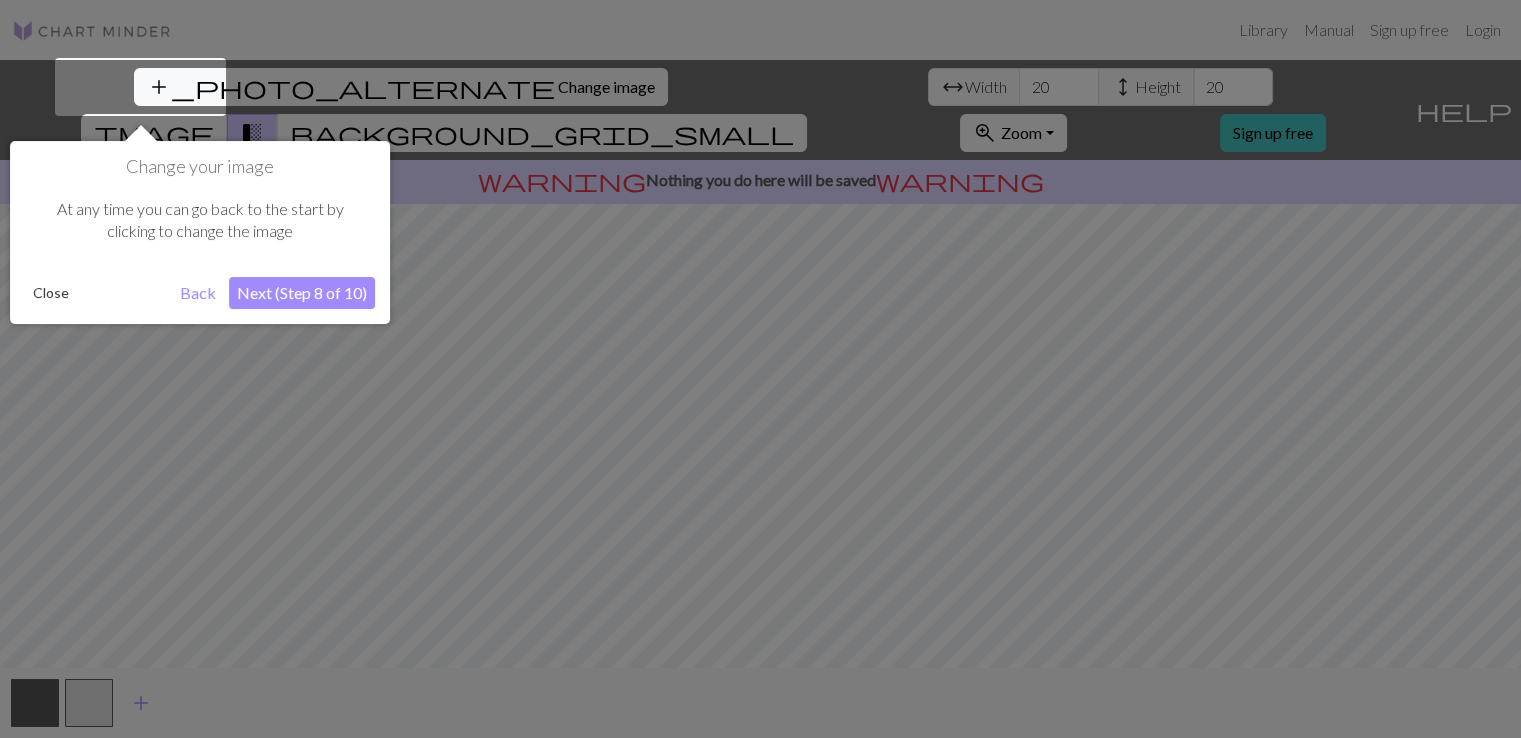 click on "Next (Step 8 of 10)" at bounding box center [302, 293] 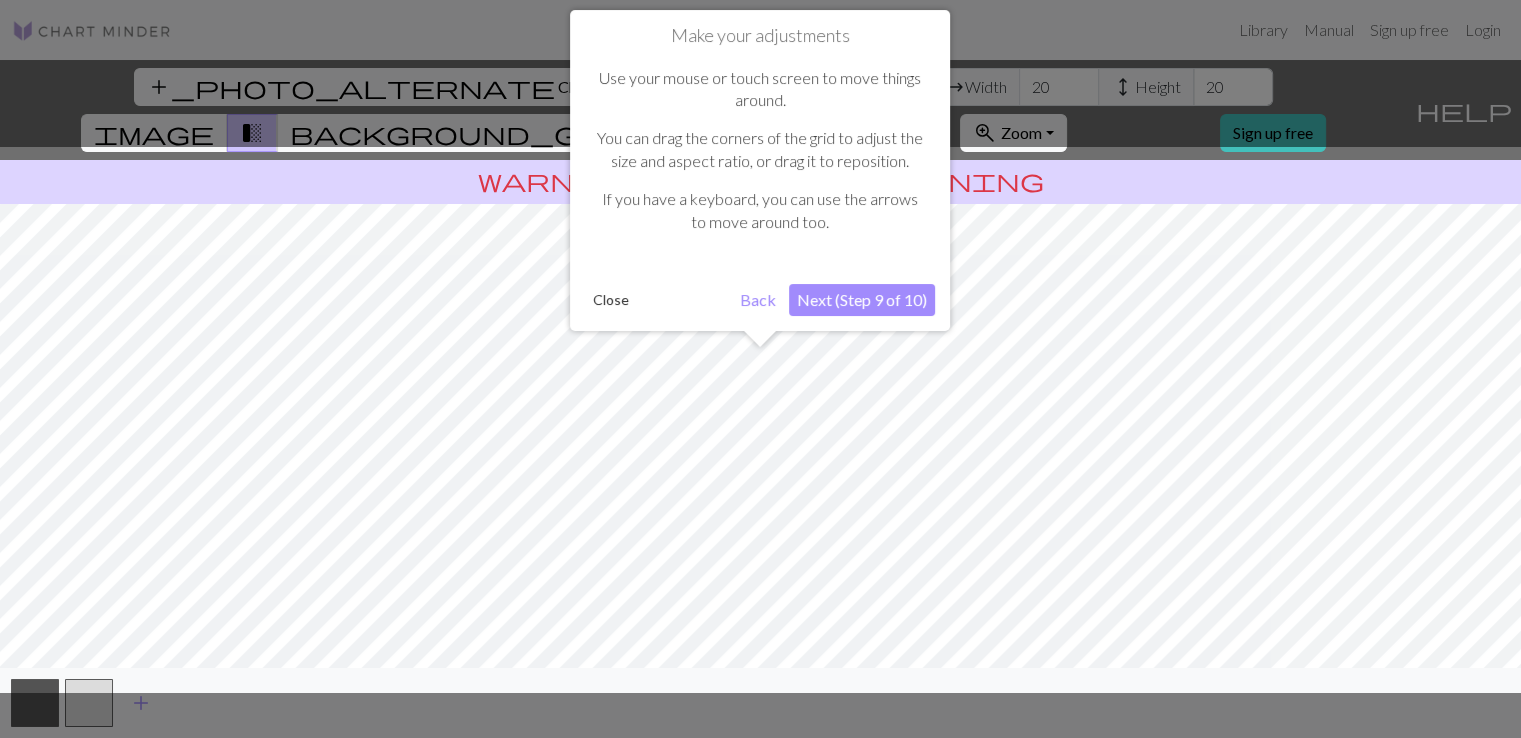 scroll, scrollTop: 0, scrollLeft: 0, axis: both 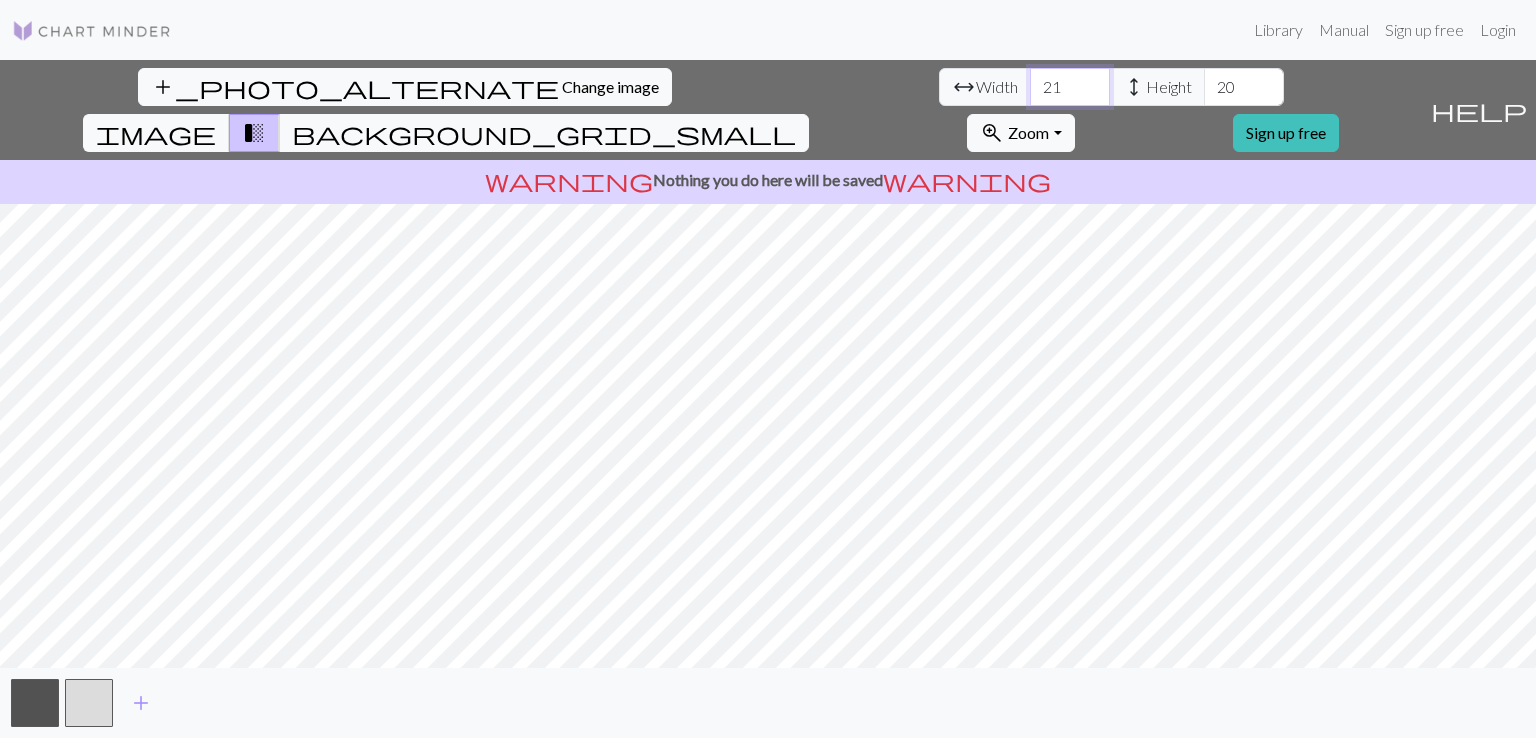 click on "21" at bounding box center (1070, 87) 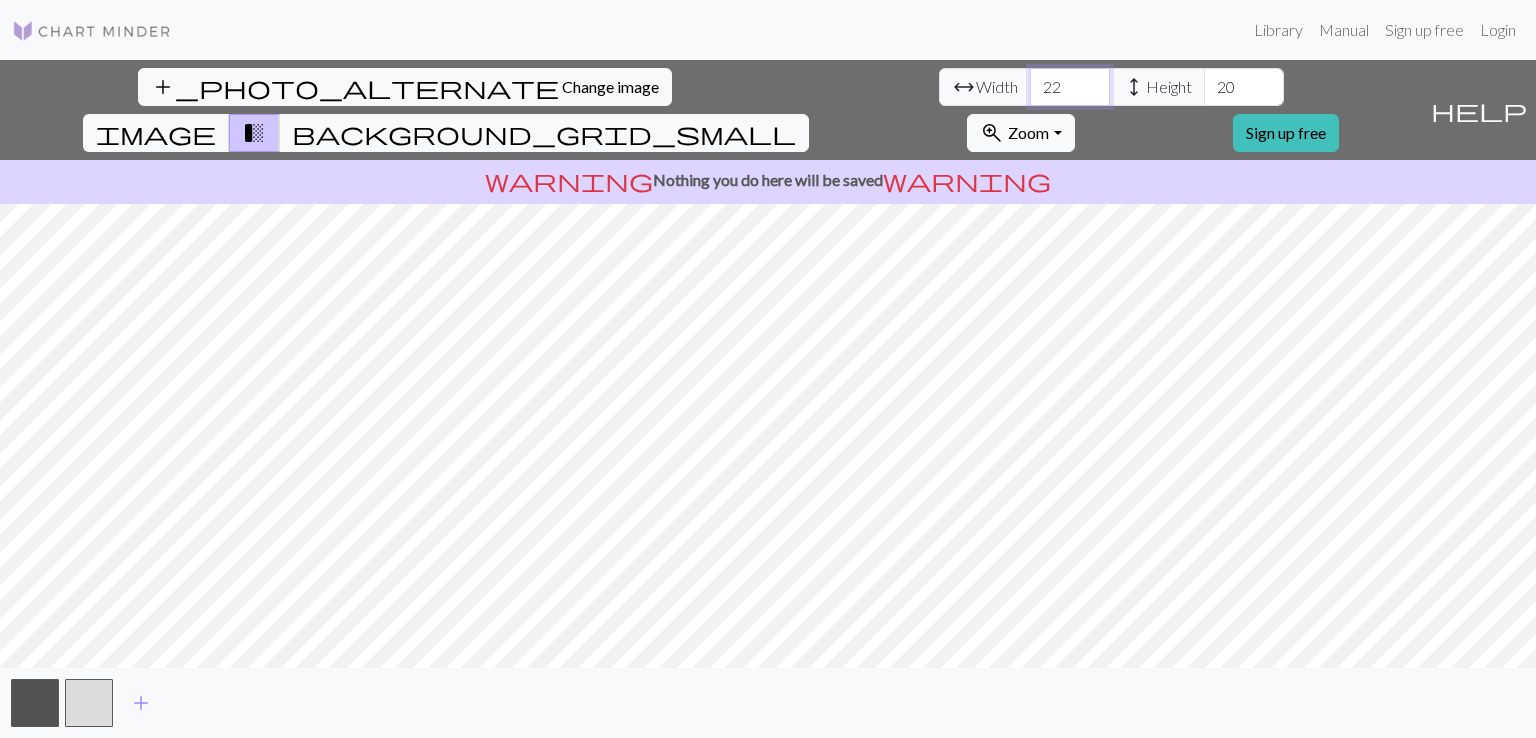 click on "22" at bounding box center [1070, 87] 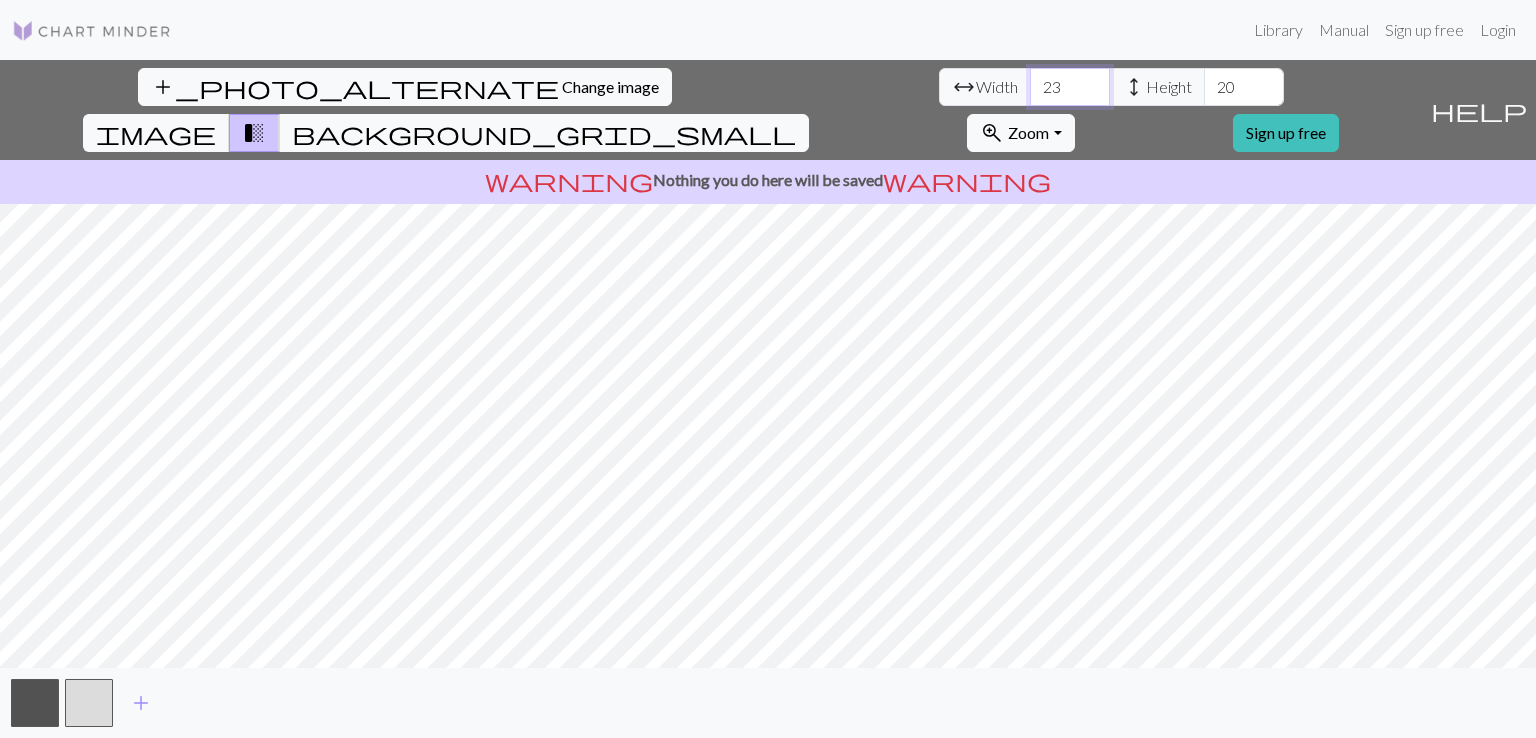 click on "23" at bounding box center [1070, 87] 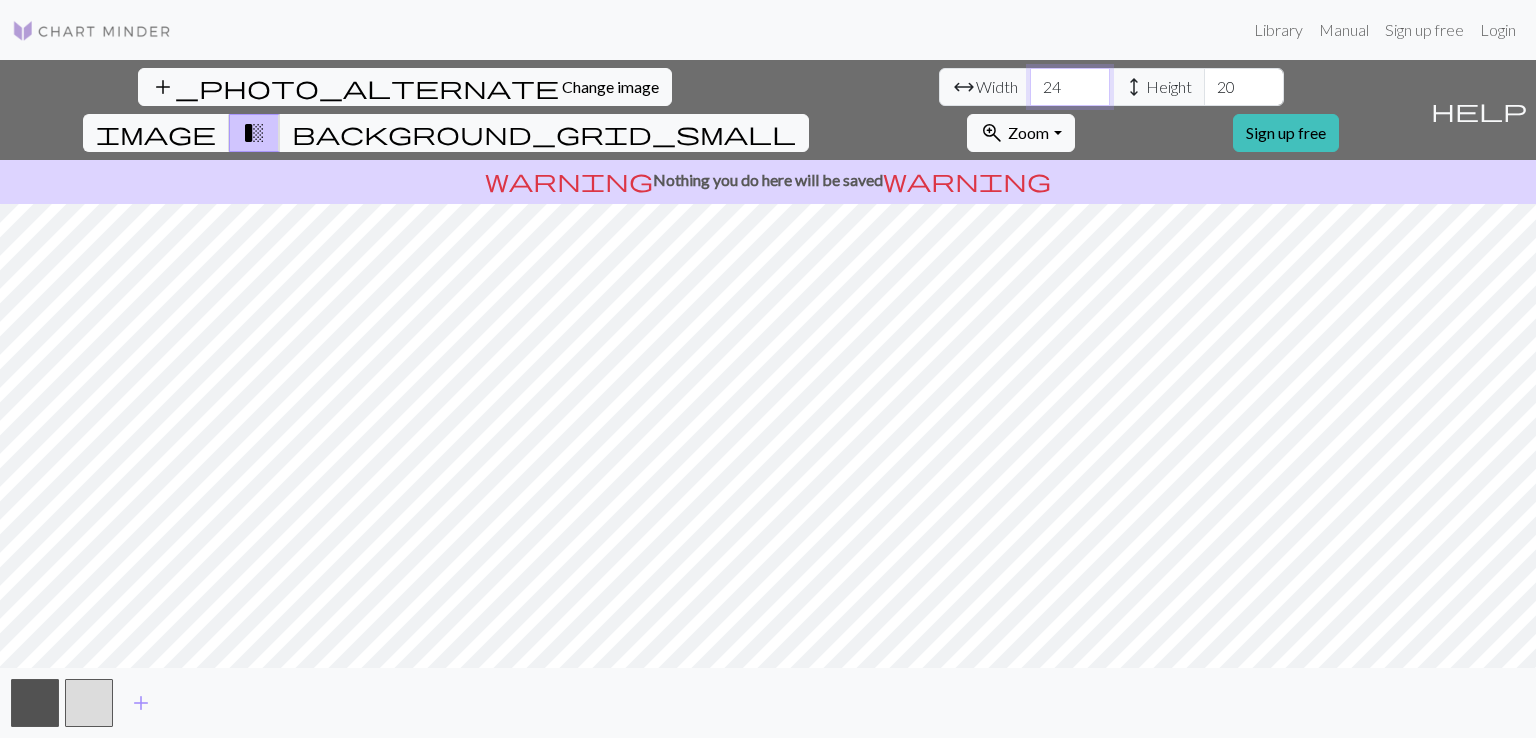 click on "24" at bounding box center (1070, 87) 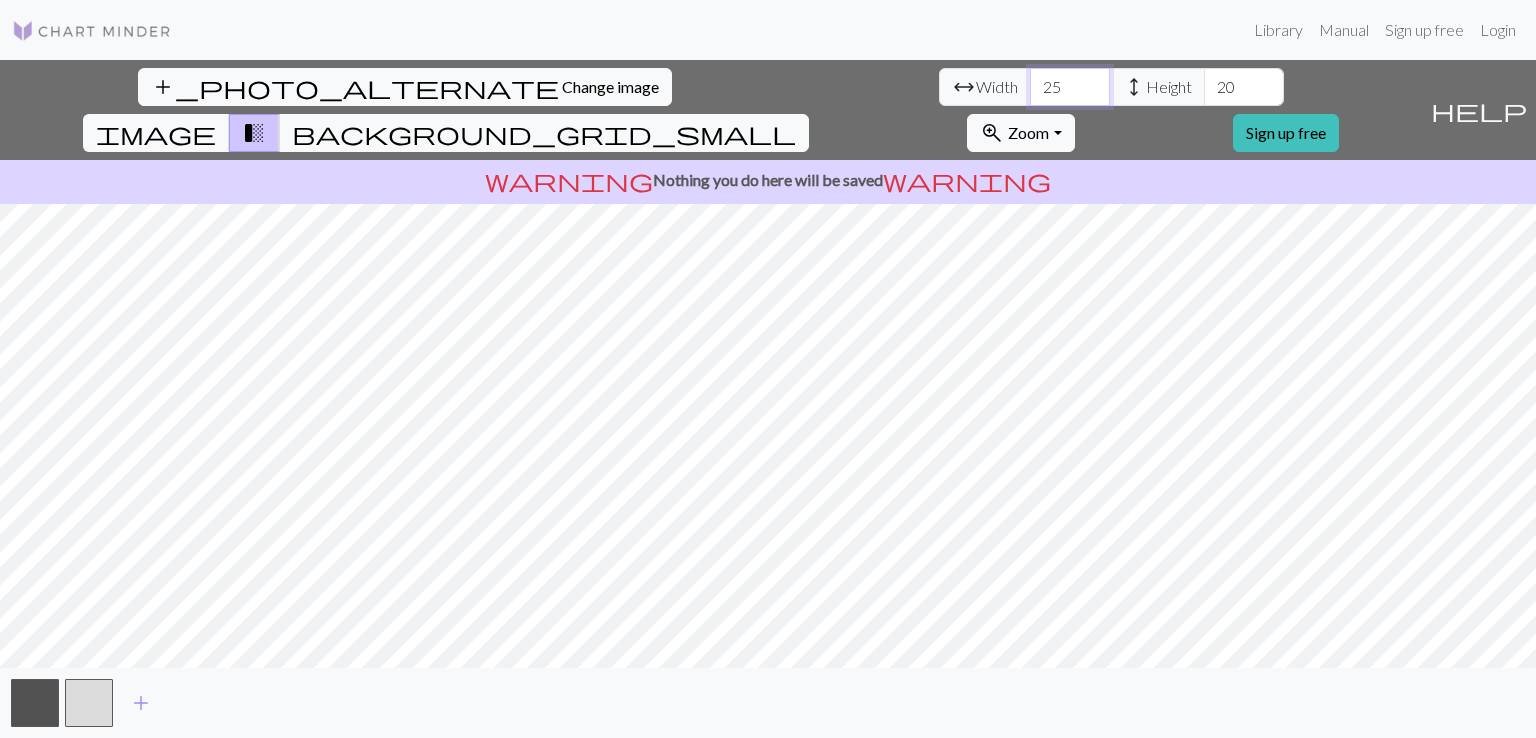 click on "25" at bounding box center (1070, 87) 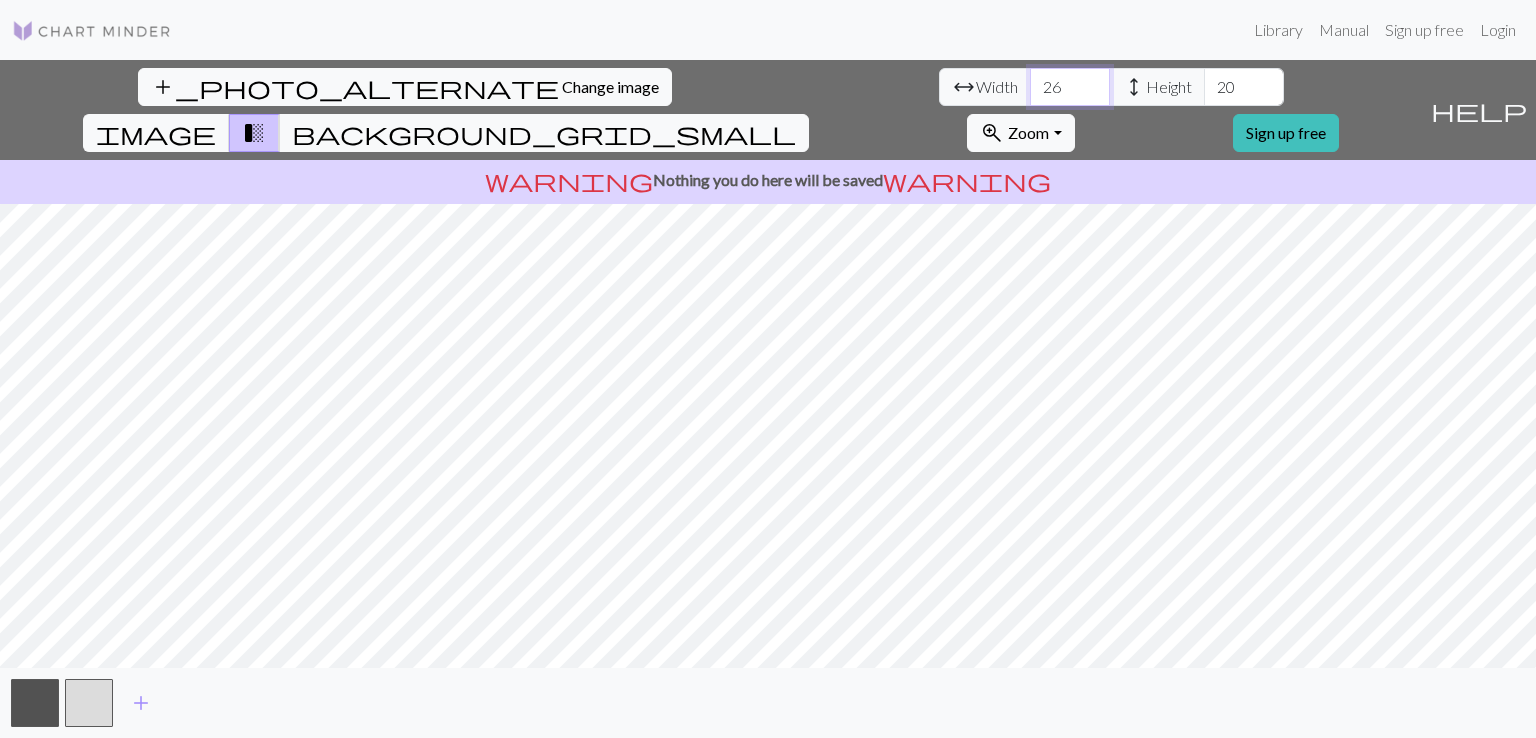 click on "26" at bounding box center (1070, 87) 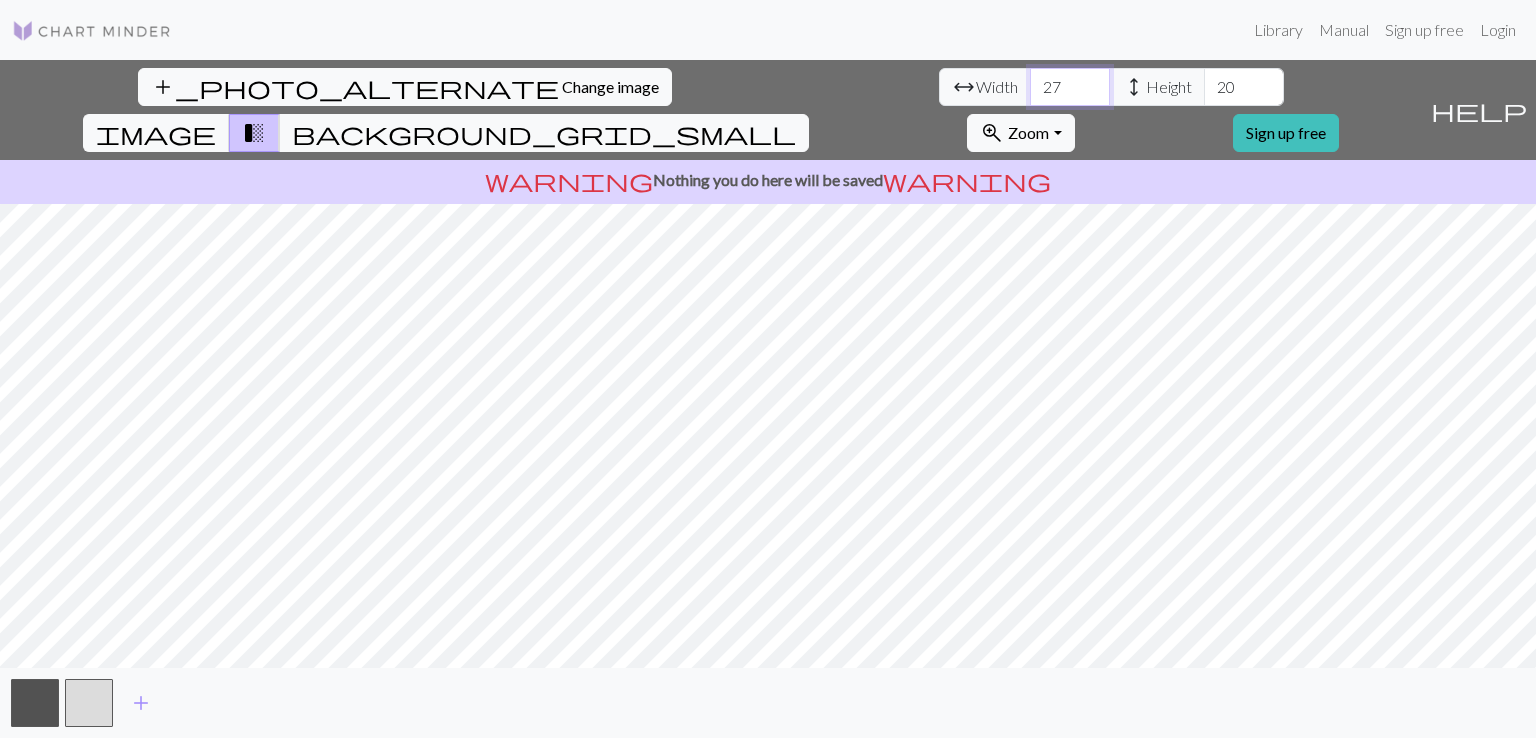 click on "27" at bounding box center [1070, 87] 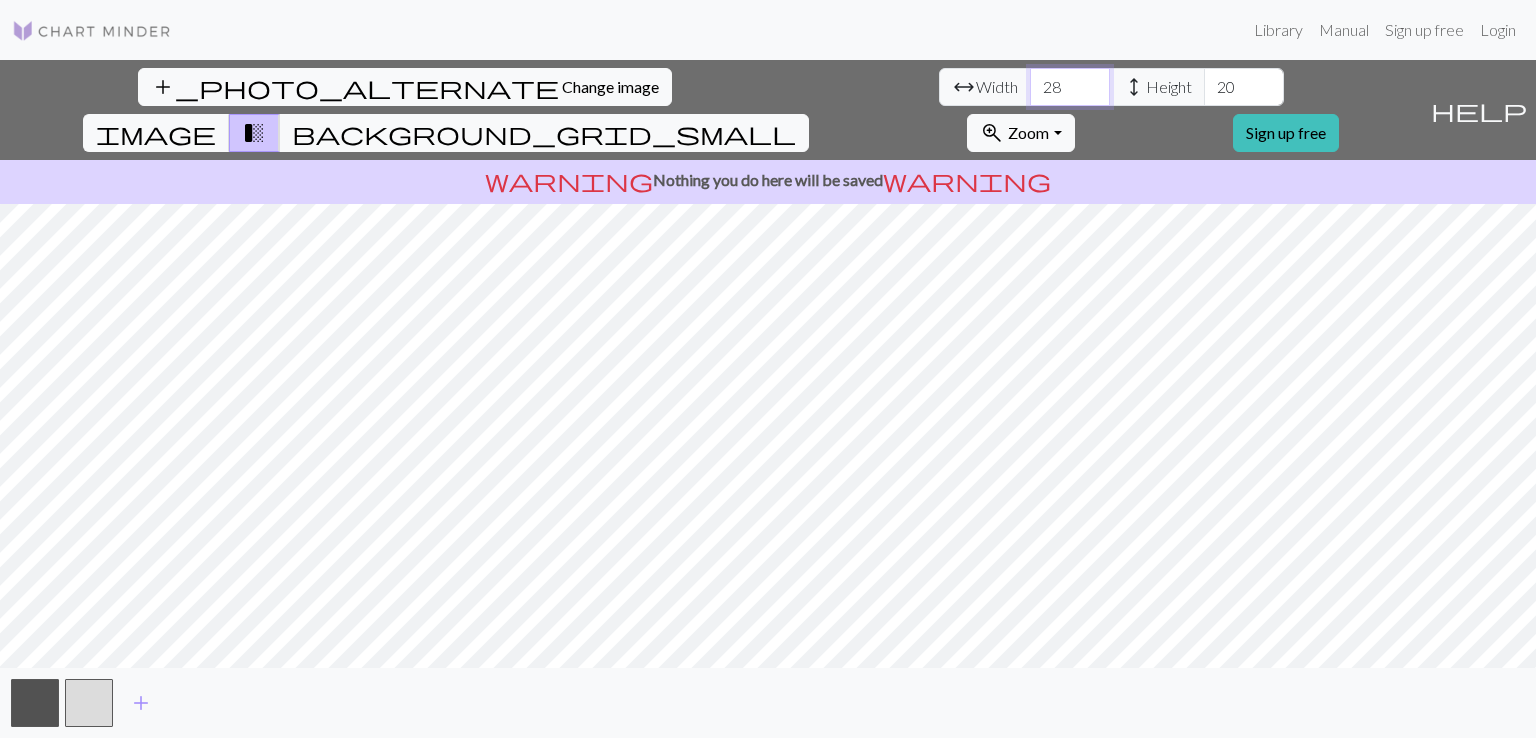 click on "28" at bounding box center [1070, 87] 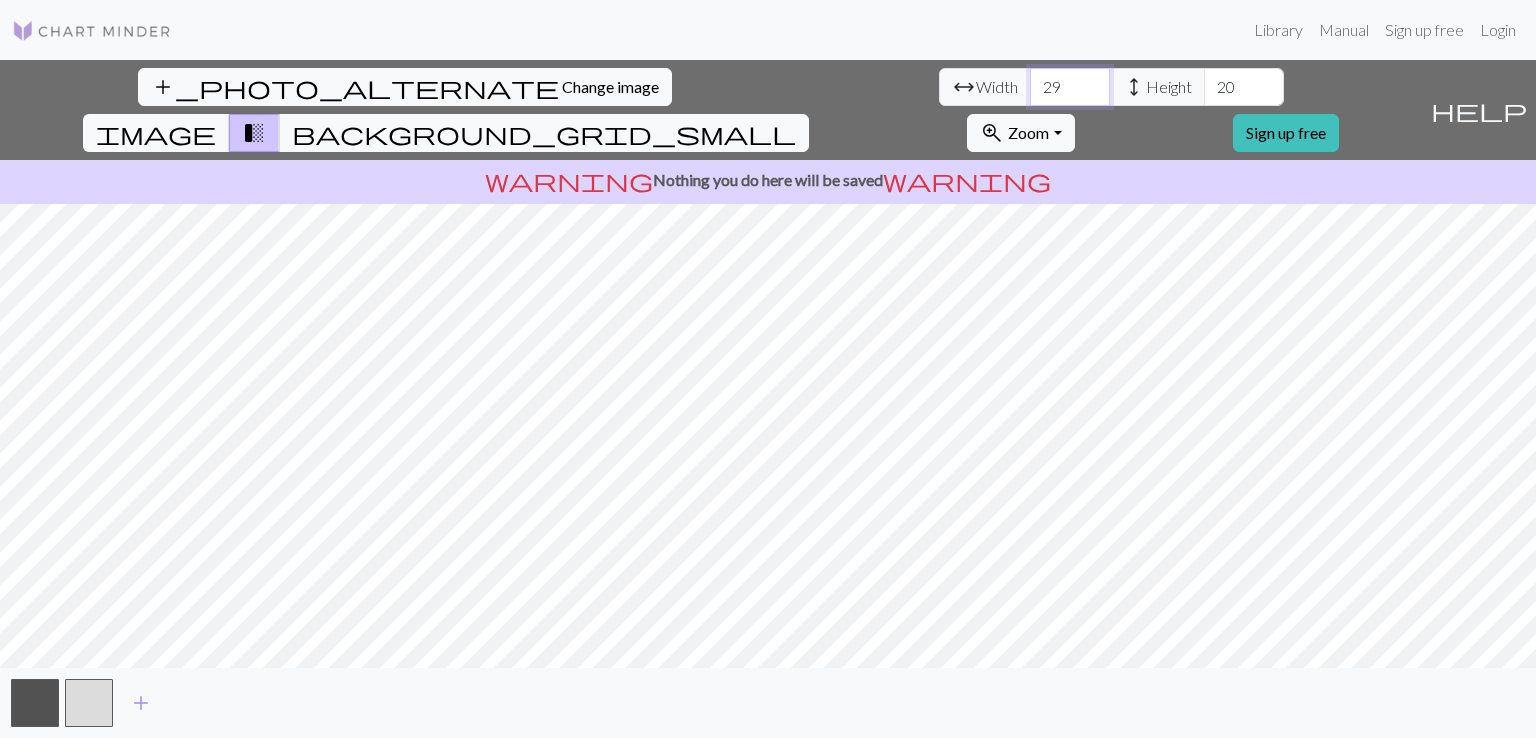 click on "29" at bounding box center (1070, 87) 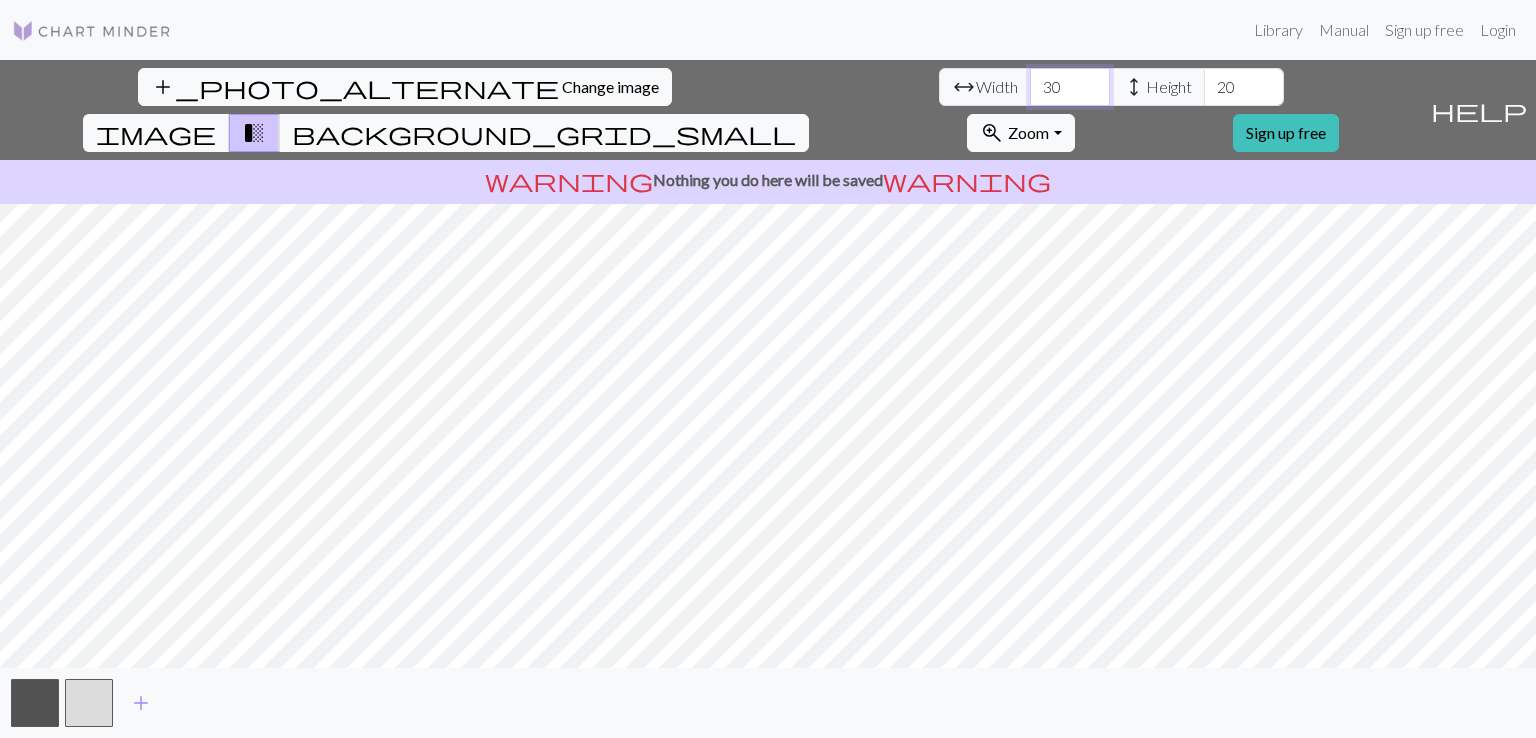 type on "30" 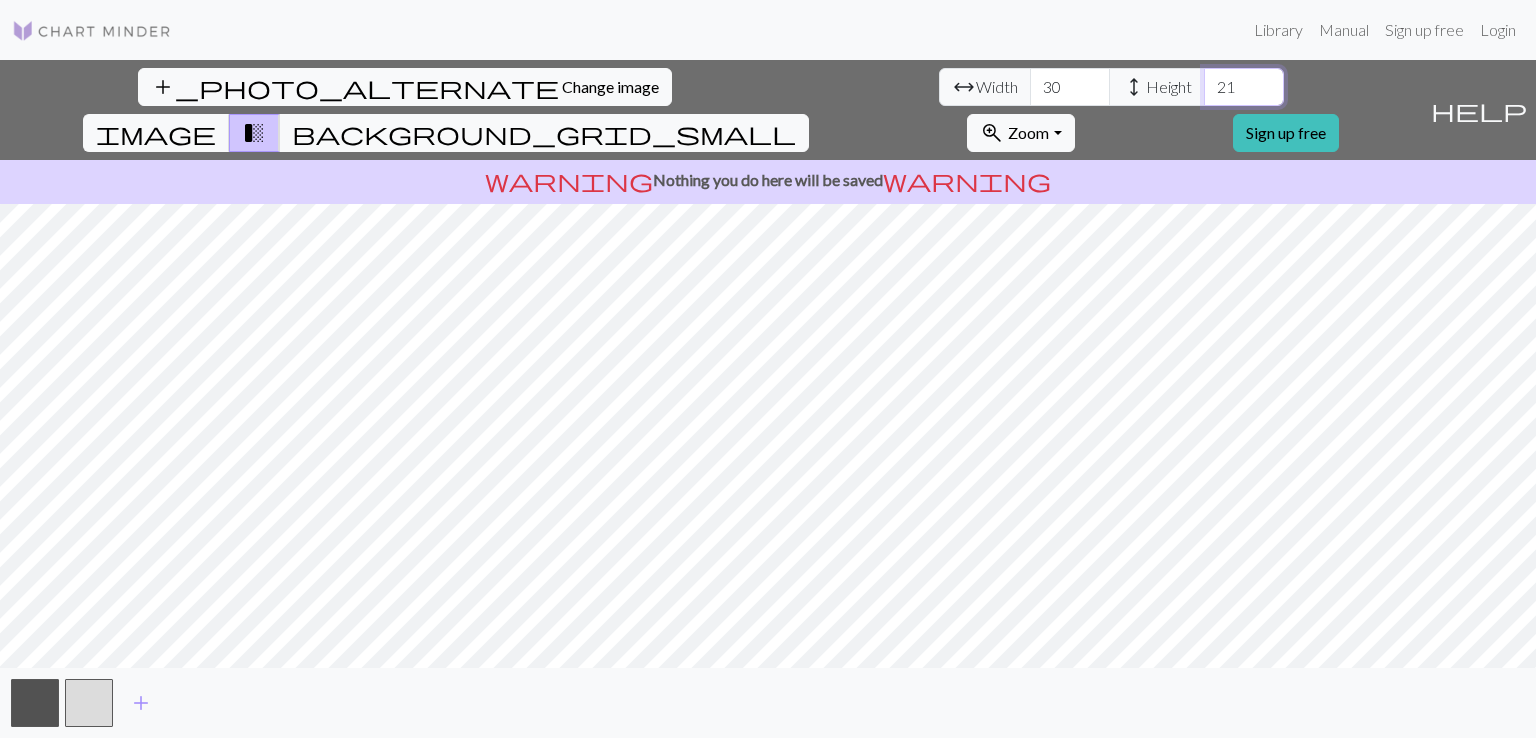 click on "21" at bounding box center (1244, 87) 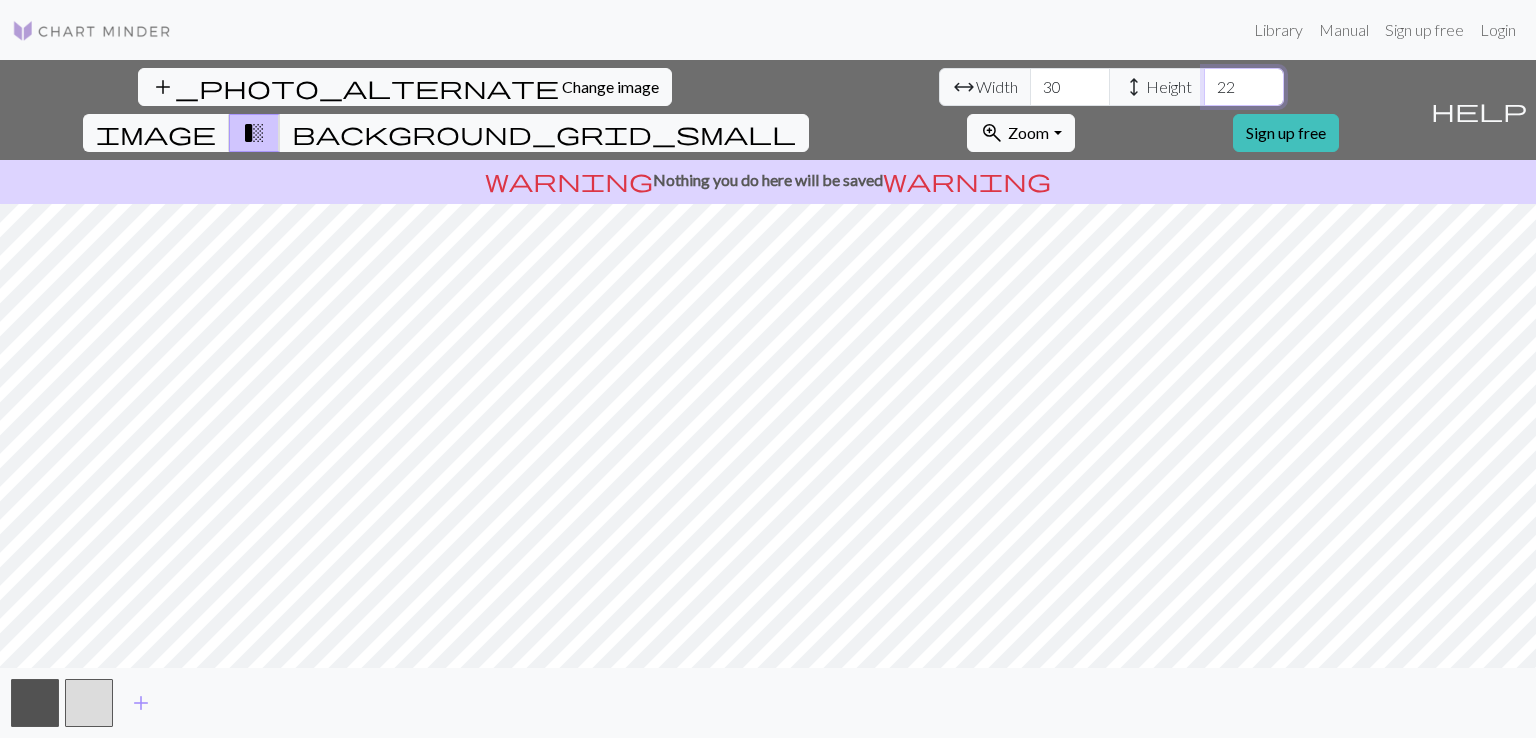 click on "22" at bounding box center (1244, 87) 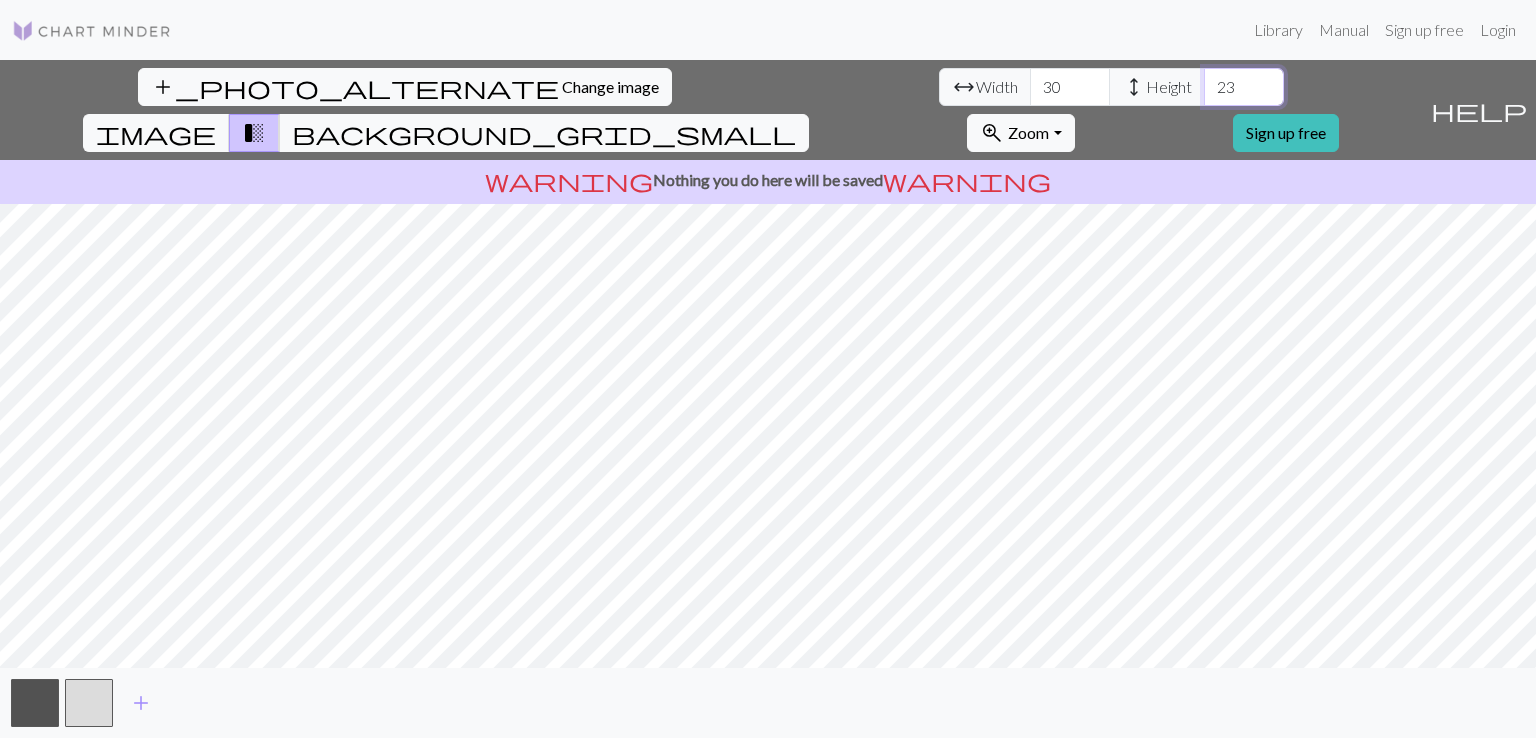 click on "23" at bounding box center (1244, 87) 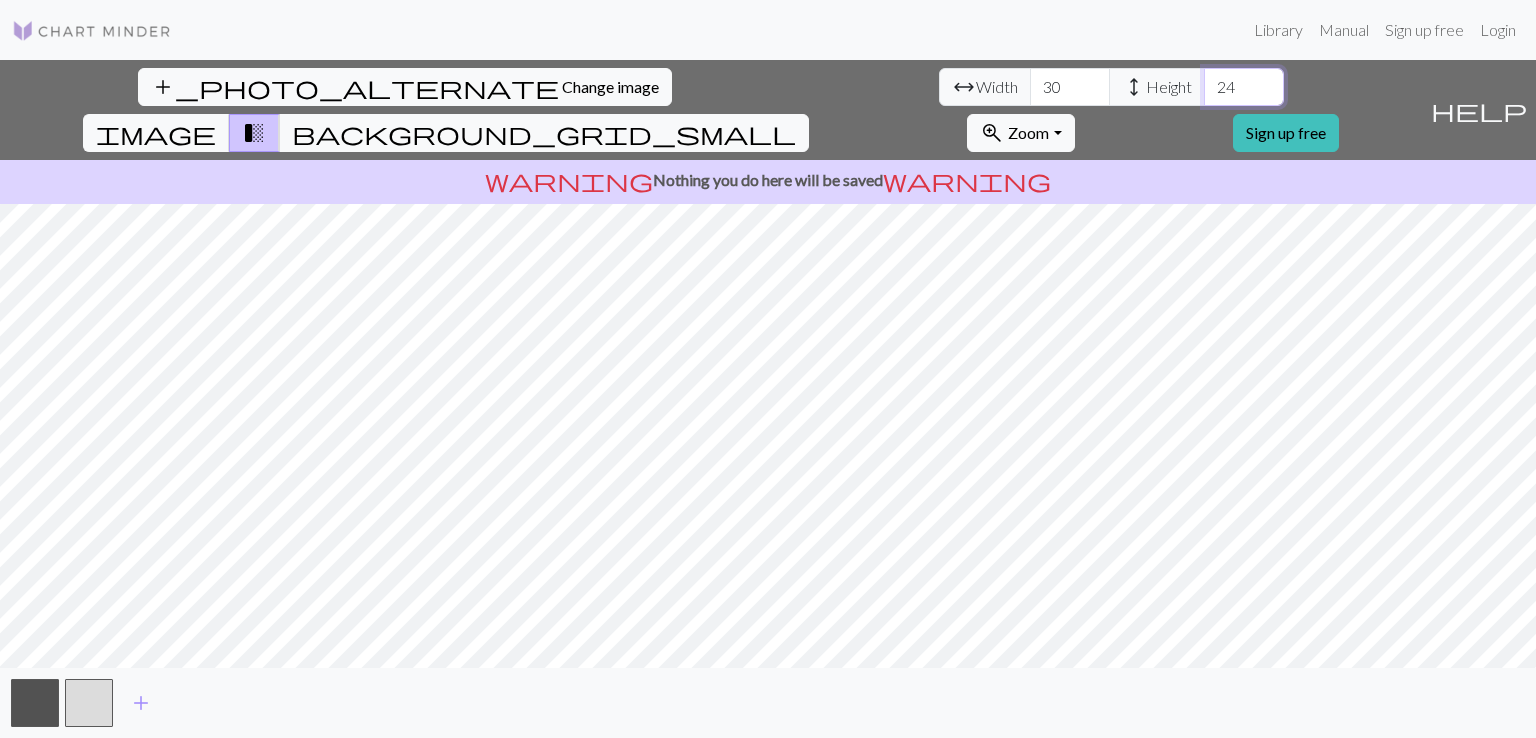 click on "24" at bounding box center (1244, 87) 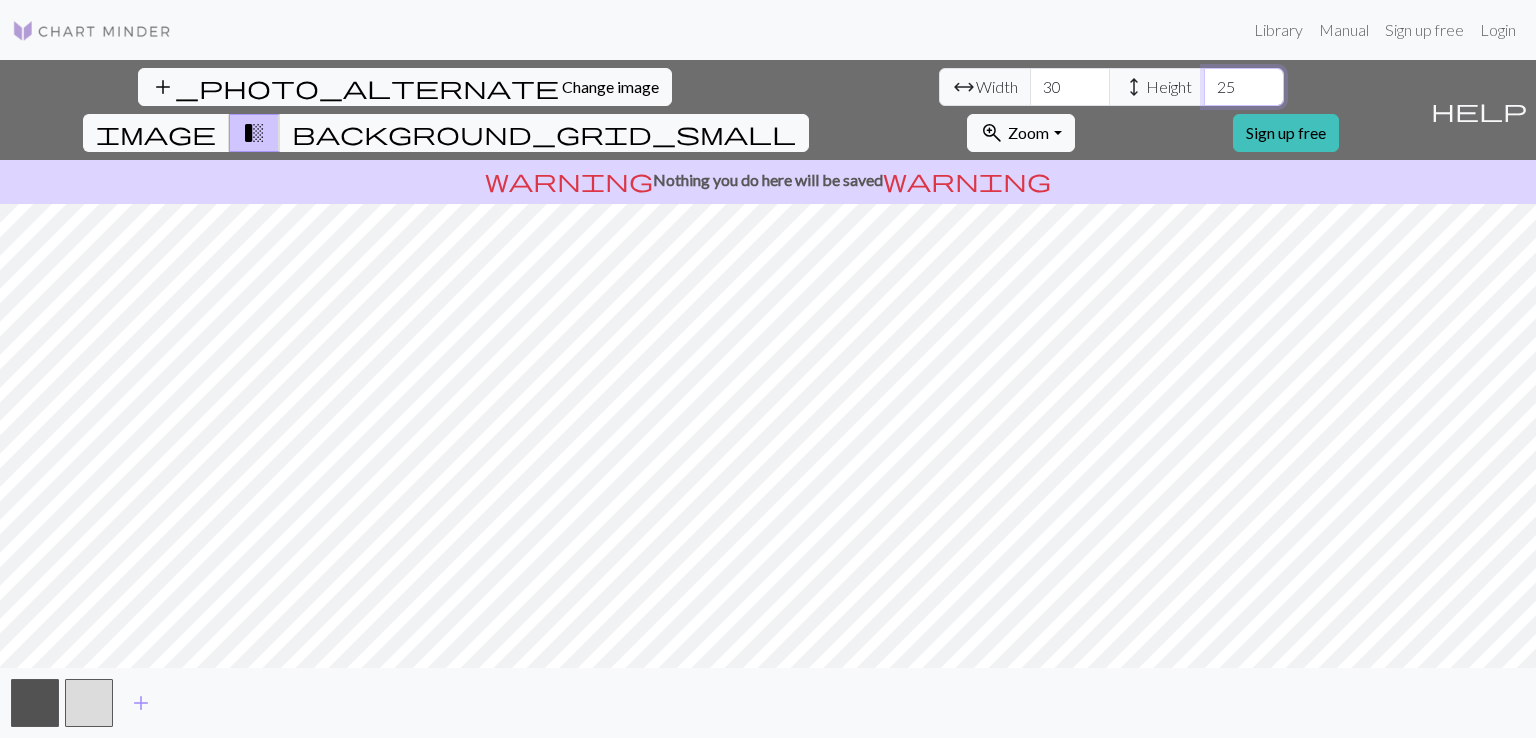 click on "25" at bounding box center (1244, 87) 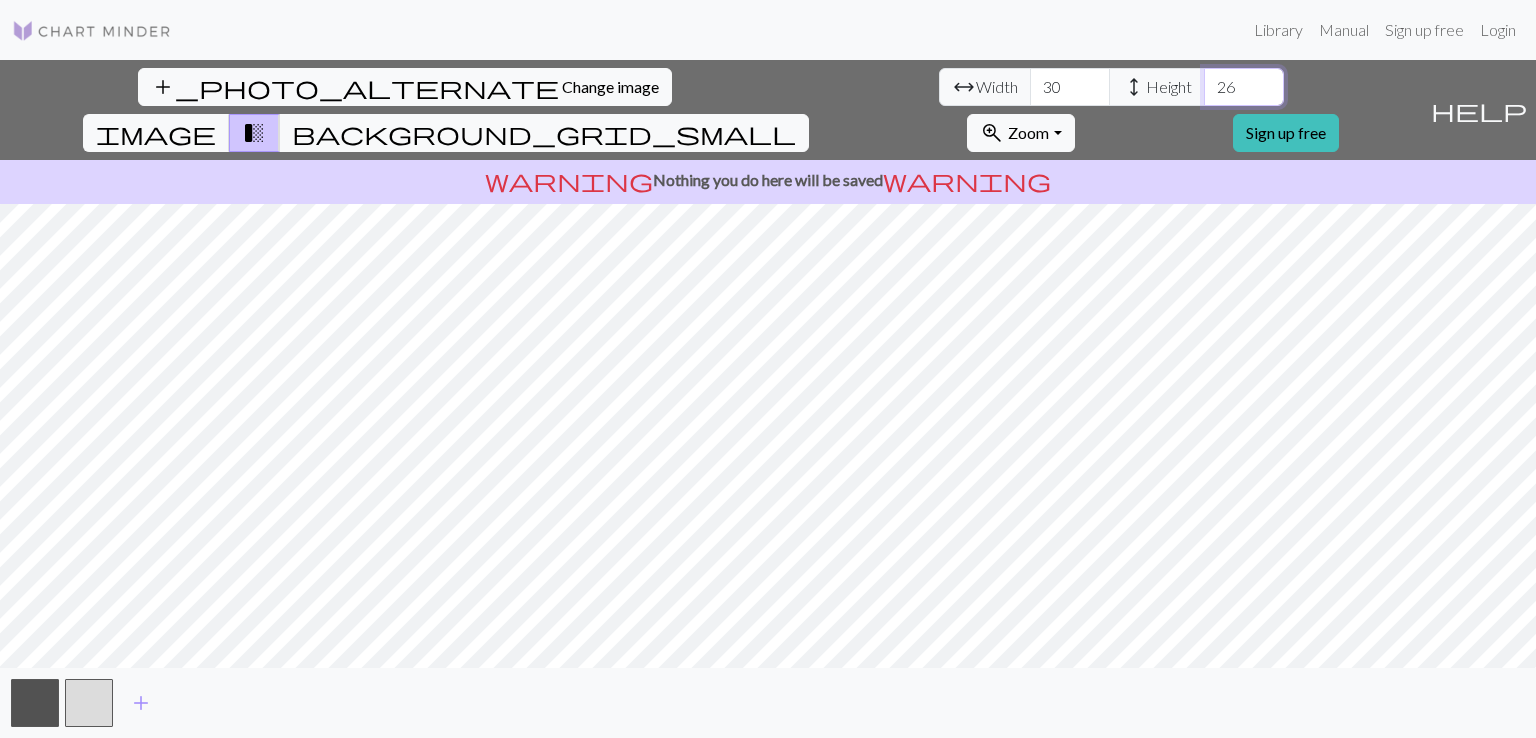 click on "26" at bounding box center (1244, 87) 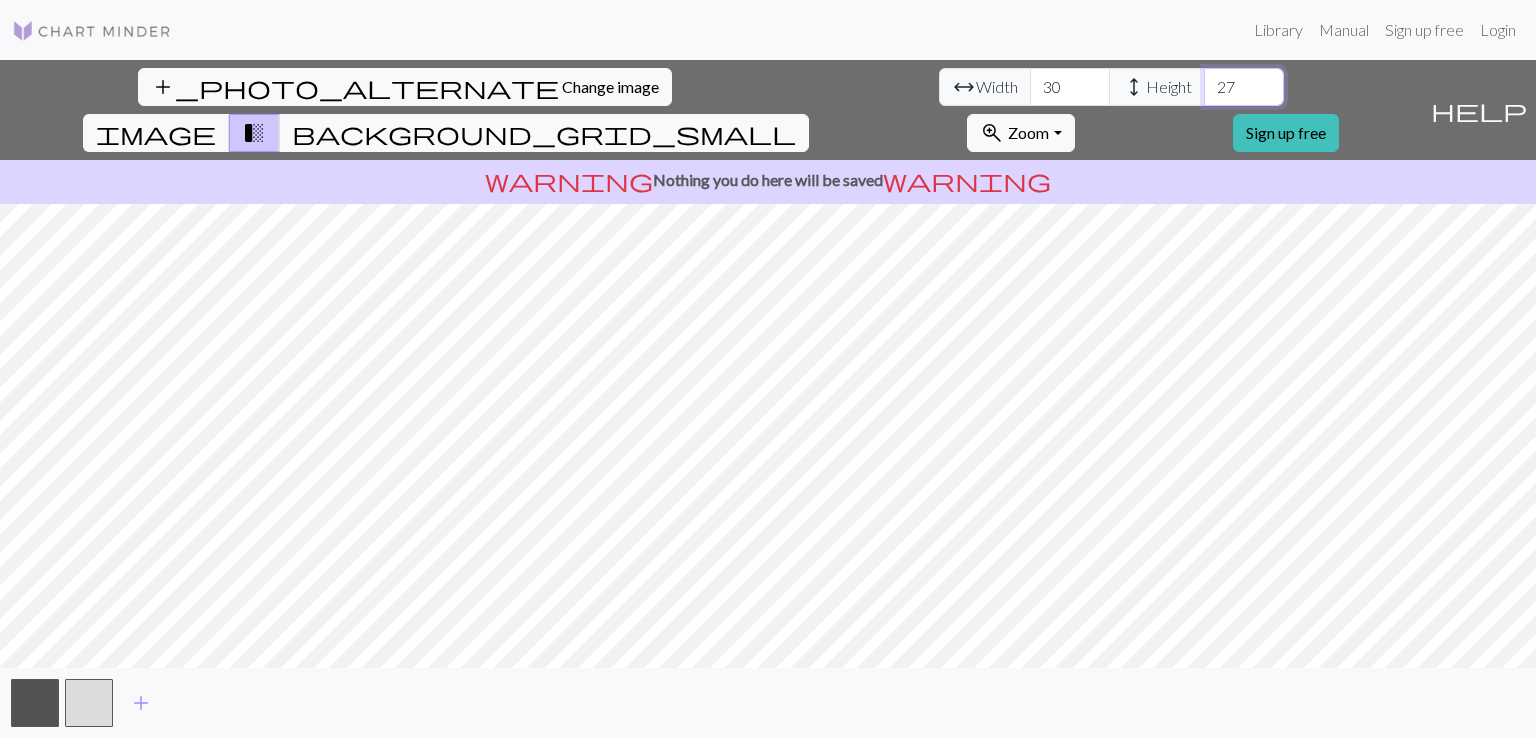 click on "27" at bounding box center [1244, 87] 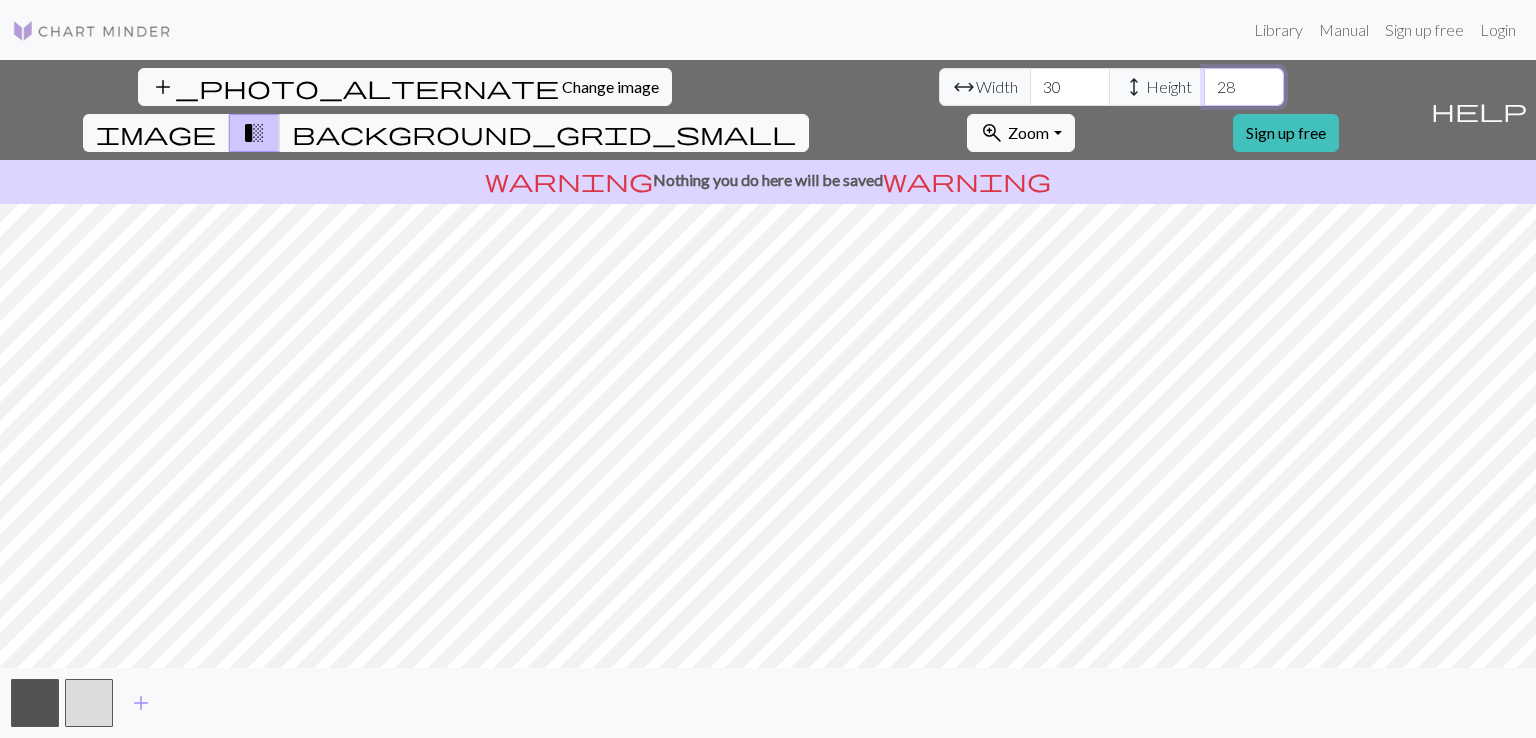 click on "28" at bounding box center (1244, 87) 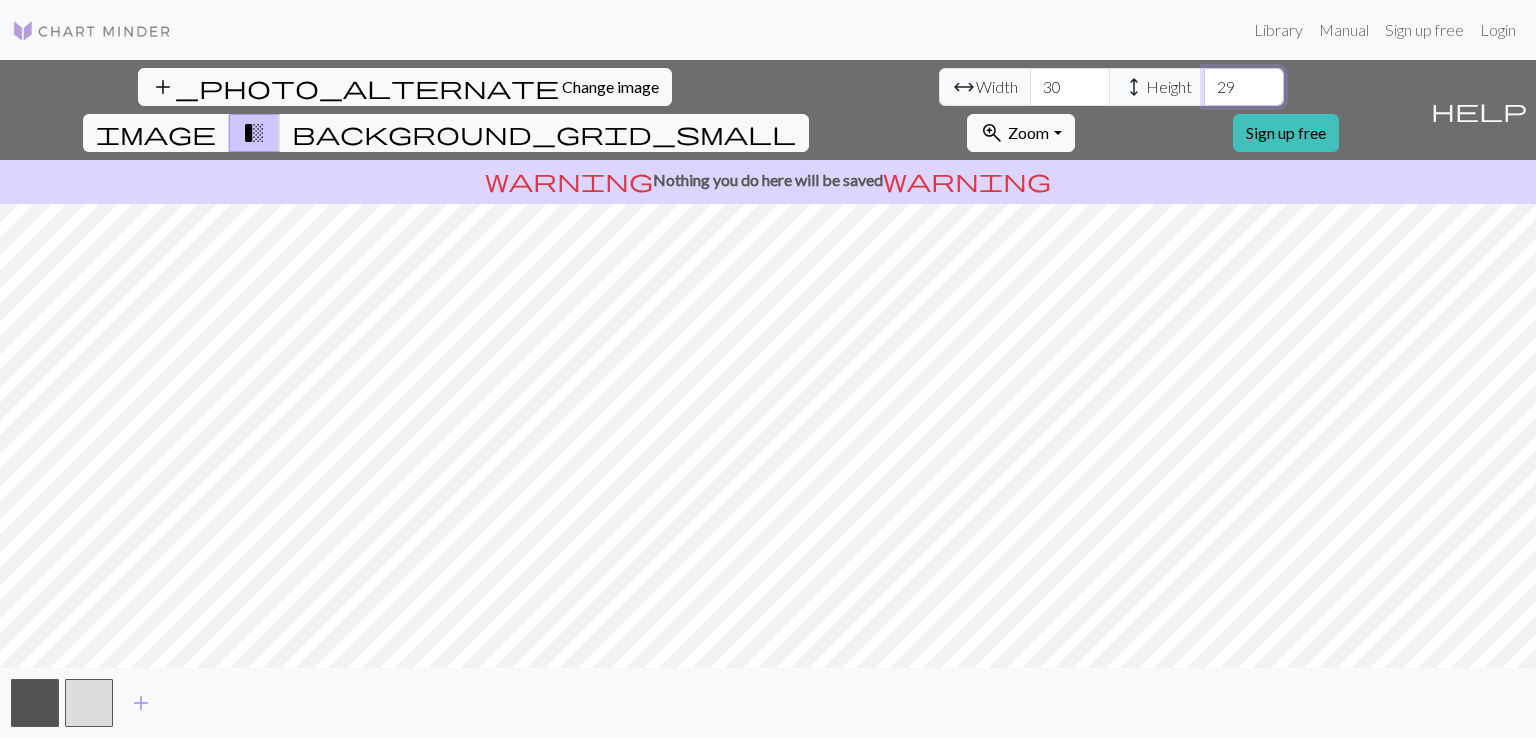 click on "29" at bounding box center [1244, 87] 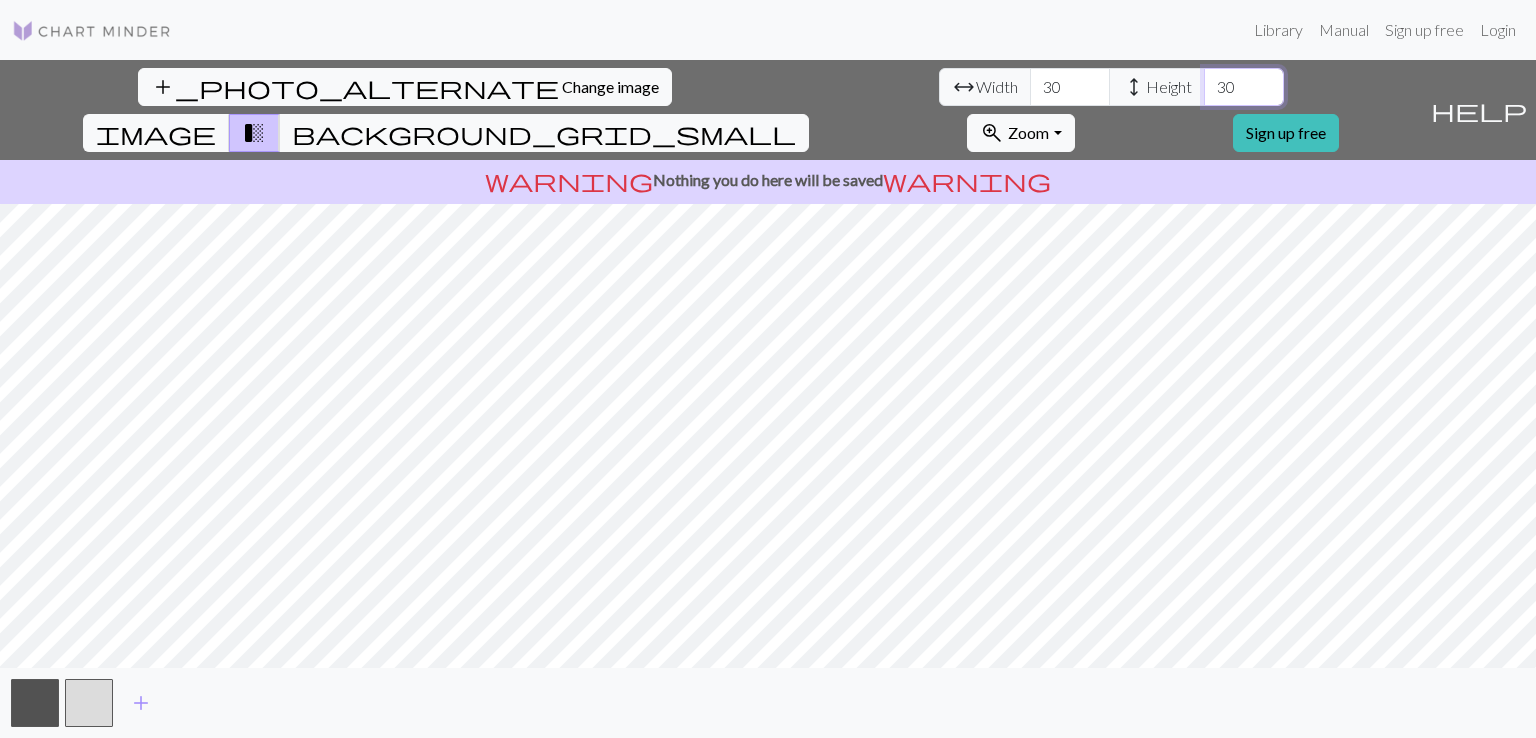 type on "30" 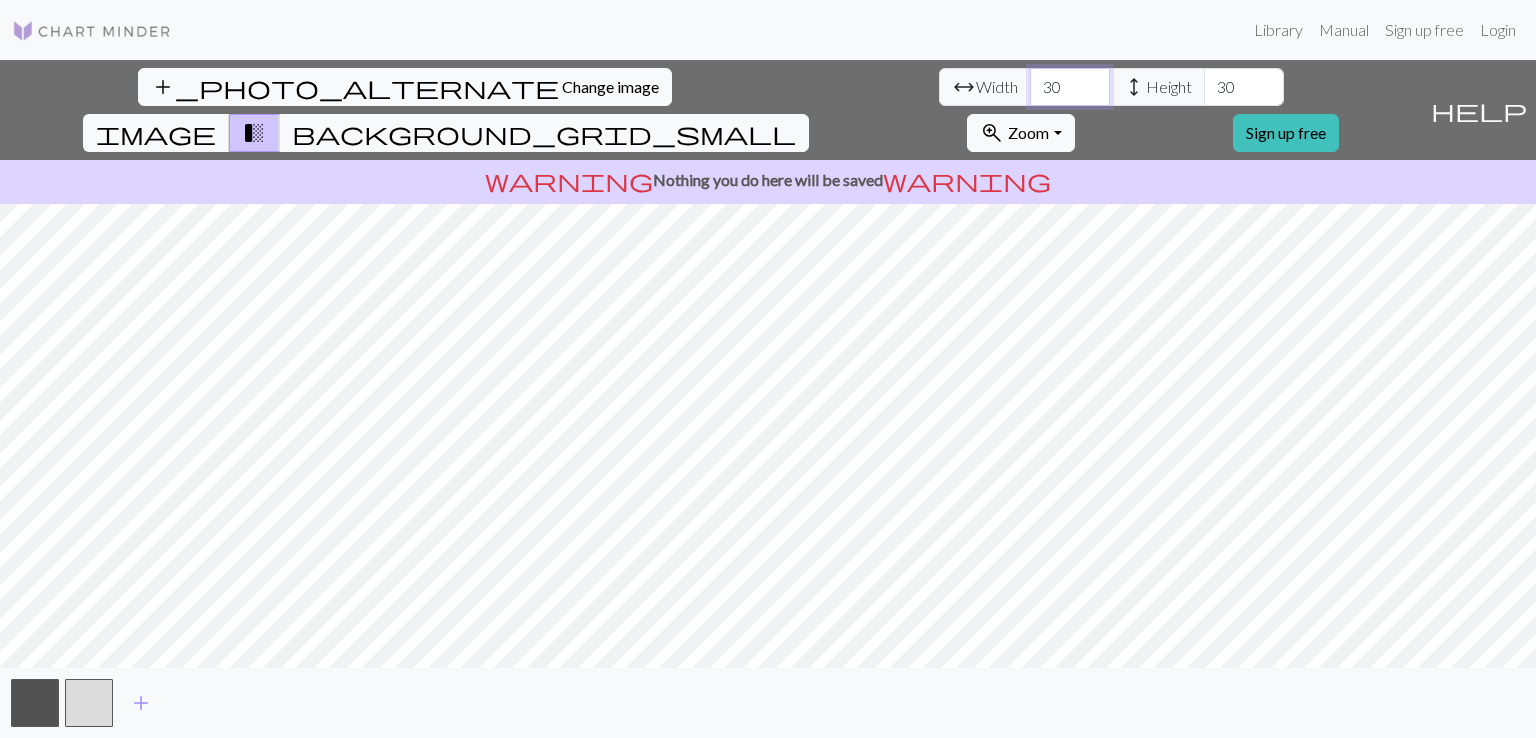 drag, startPoint x: 470, startPoint y: 89, endPoint x: 437, endPoint y: 79, distance: 34.48188 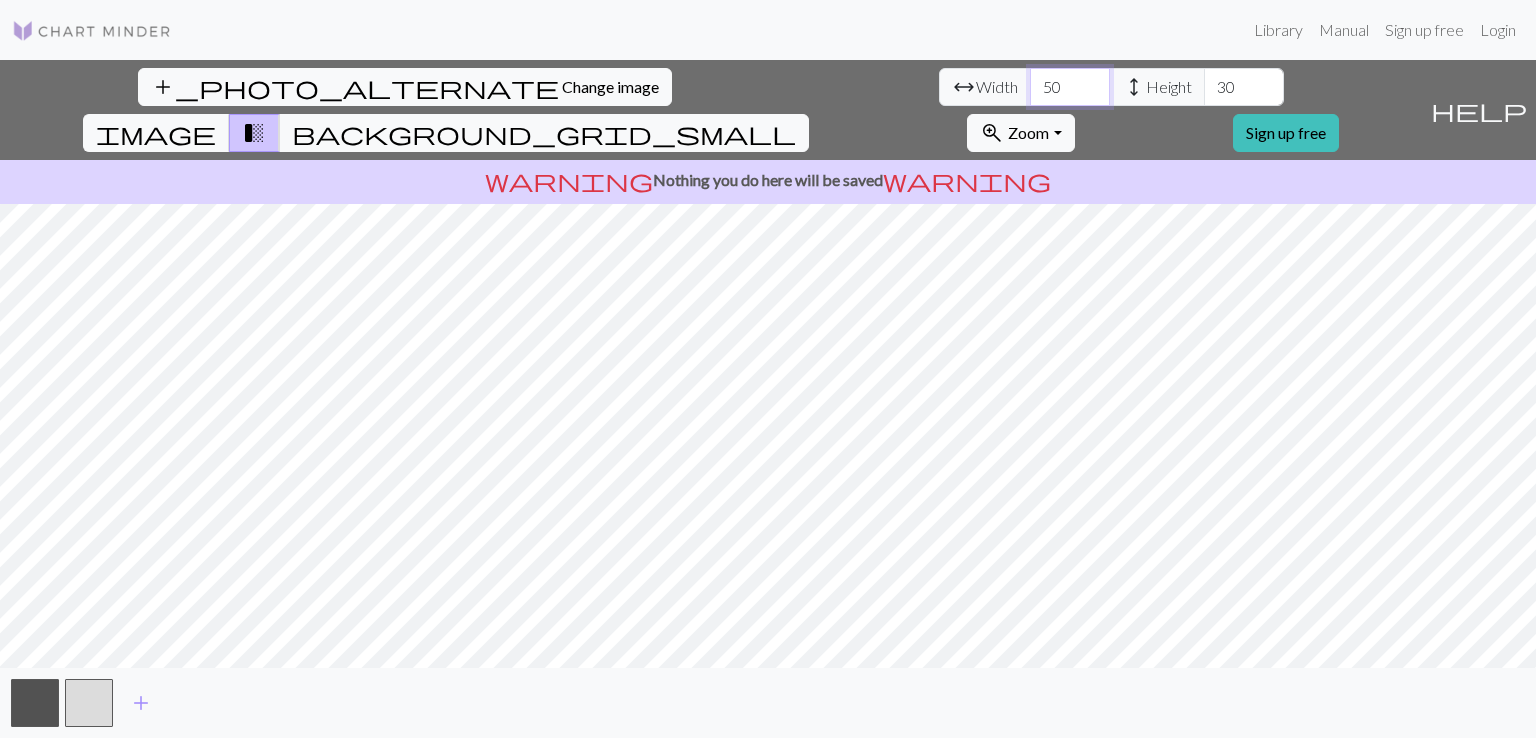 type on "50" 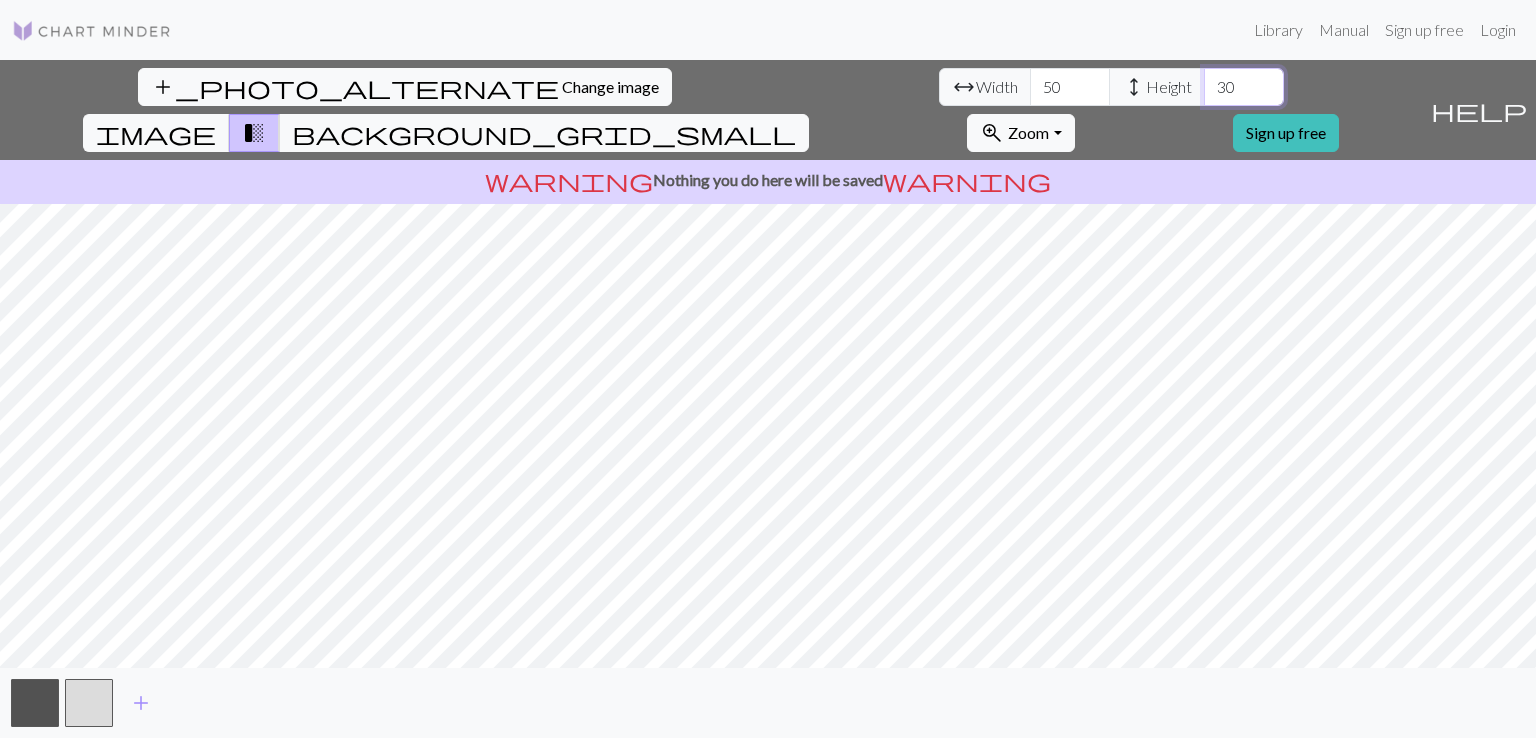 drag, startPoint x: 636, startPoint y: 86, endPoint x: 610, endPoint y: 86, distance: 26 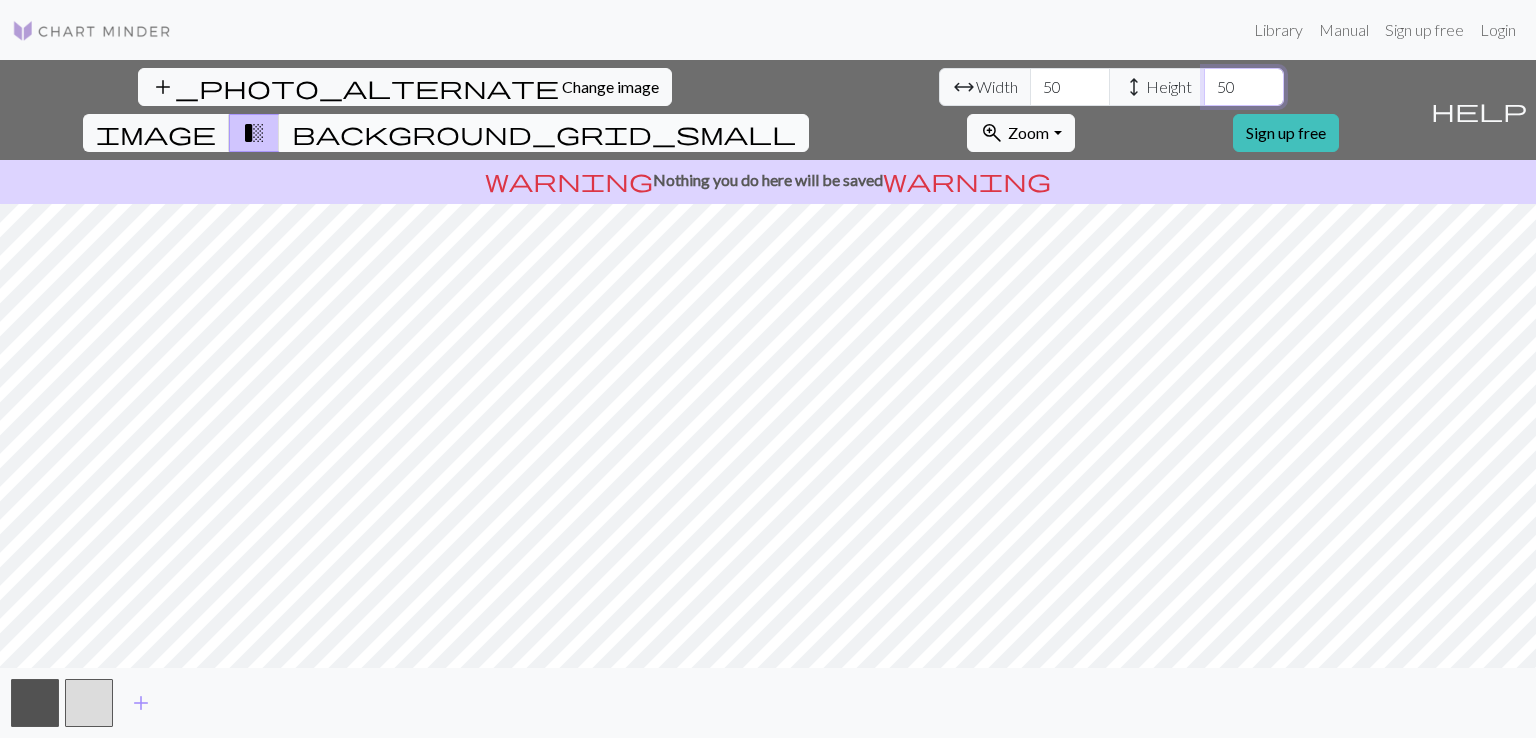 type on "50" 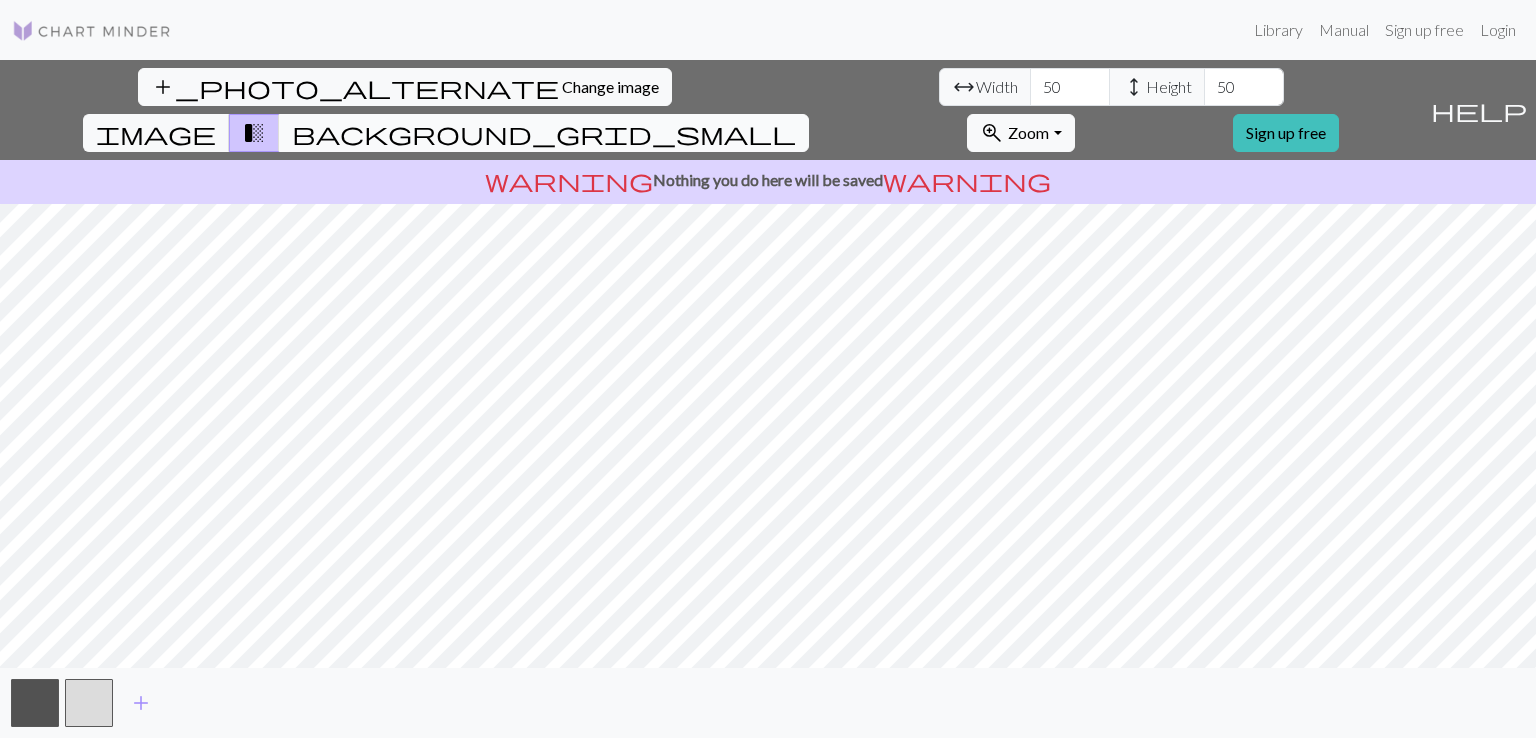 click on "background_grid_small" at bounding box center (544, 133) 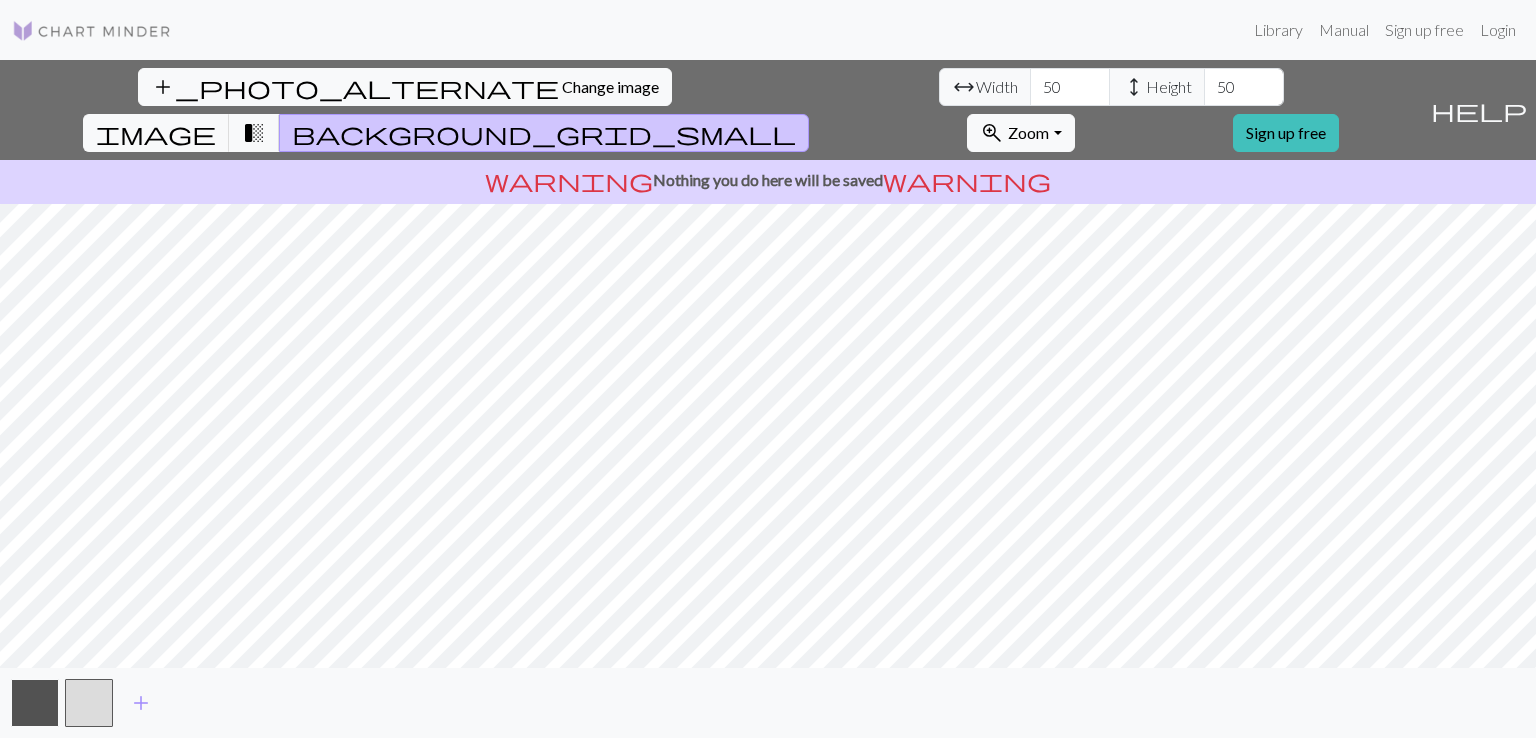 click at bounding box center [35, 703] 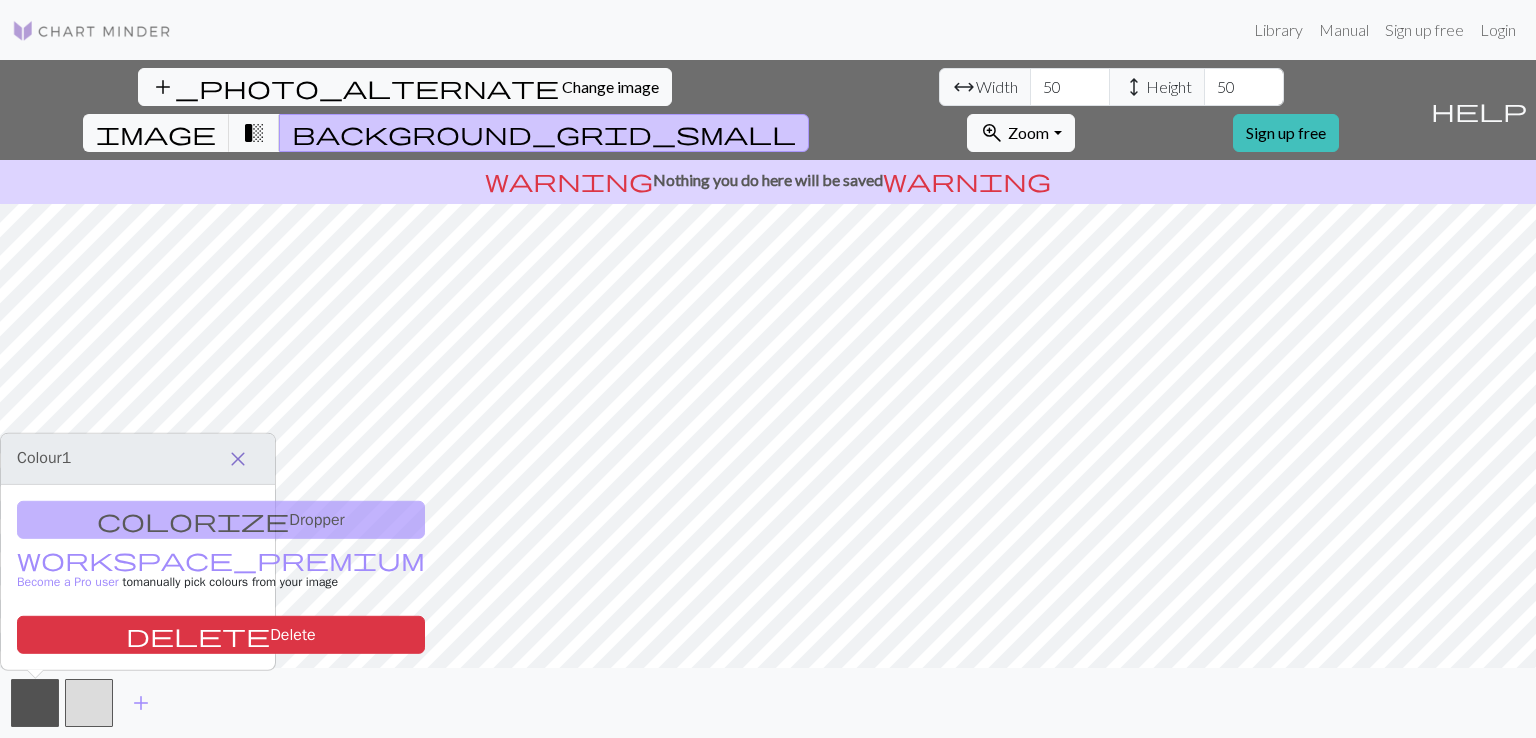 click on "close" at bounding box center (238, 459) 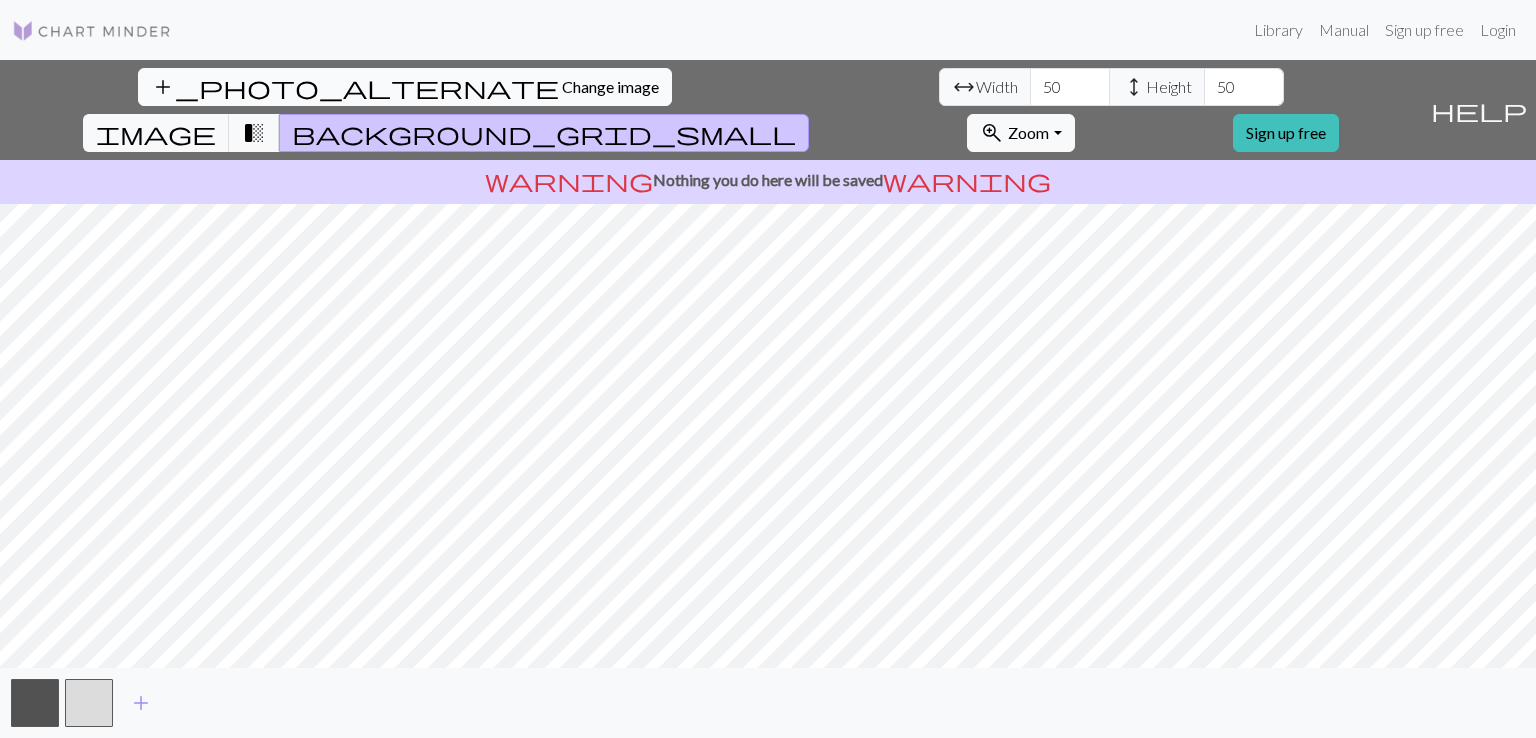 click on "add_photo_alternate   Change image" at bounding box center [405, 87] 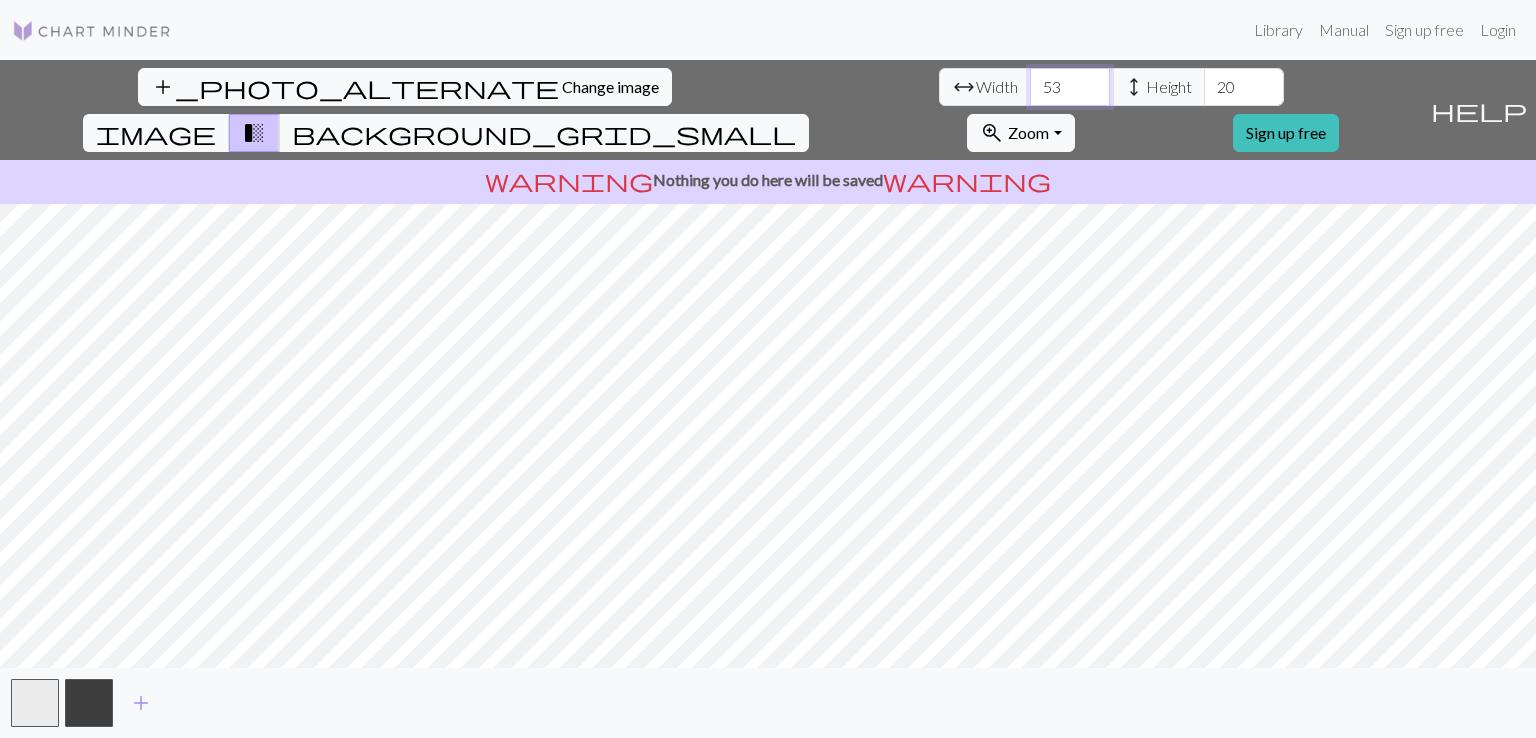 type on "53" 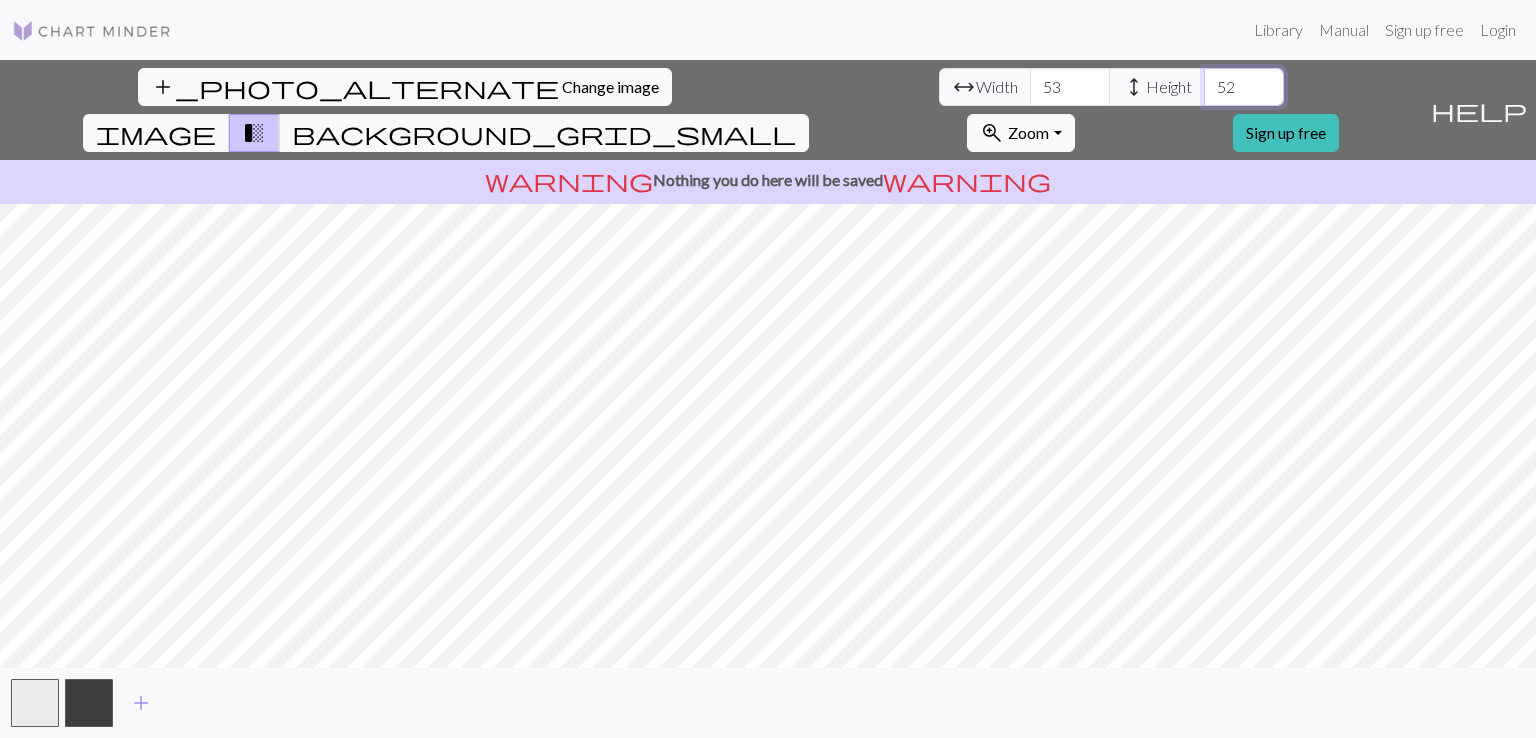 click on "52" at bounding box center [1244, 87] 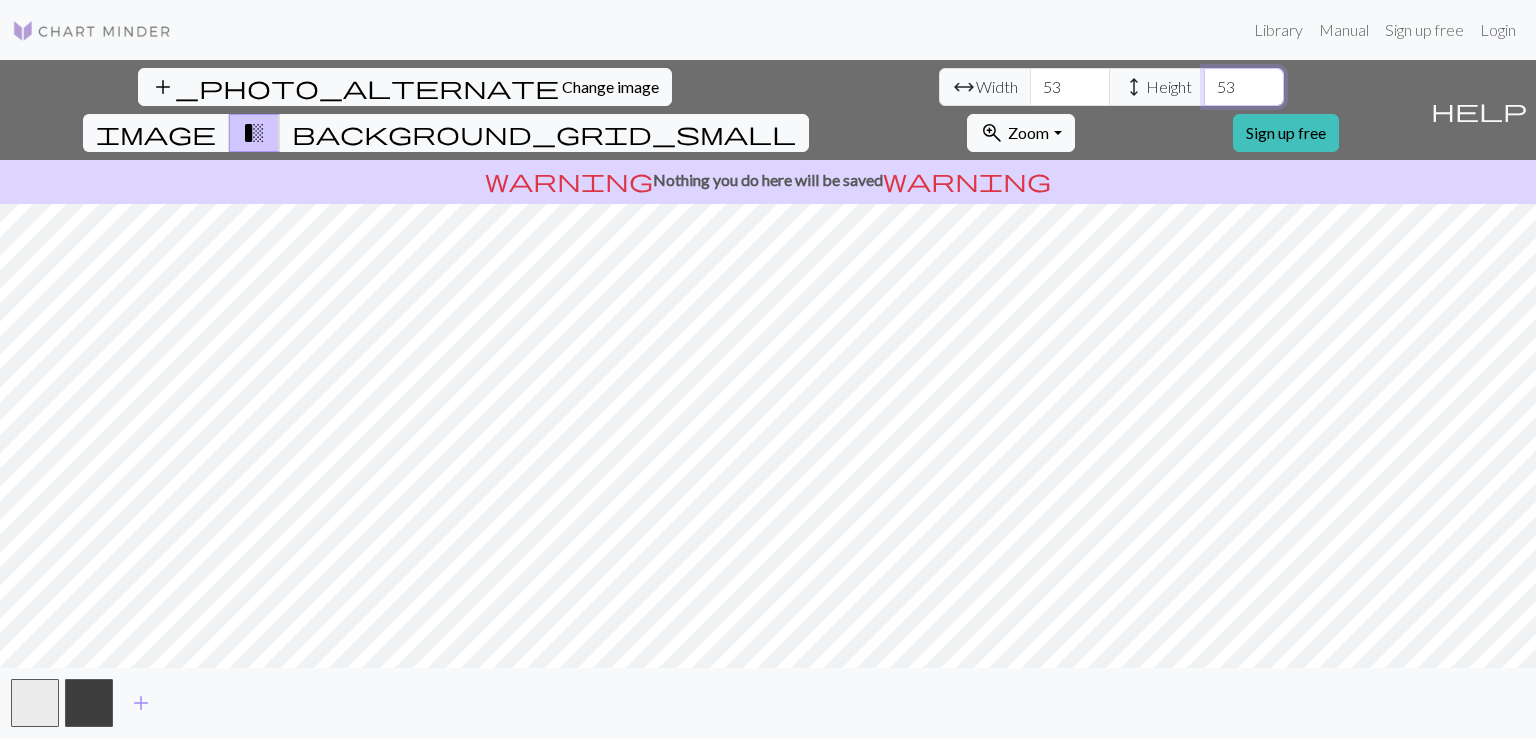 click on "53" at bounding box center (1244, 87) 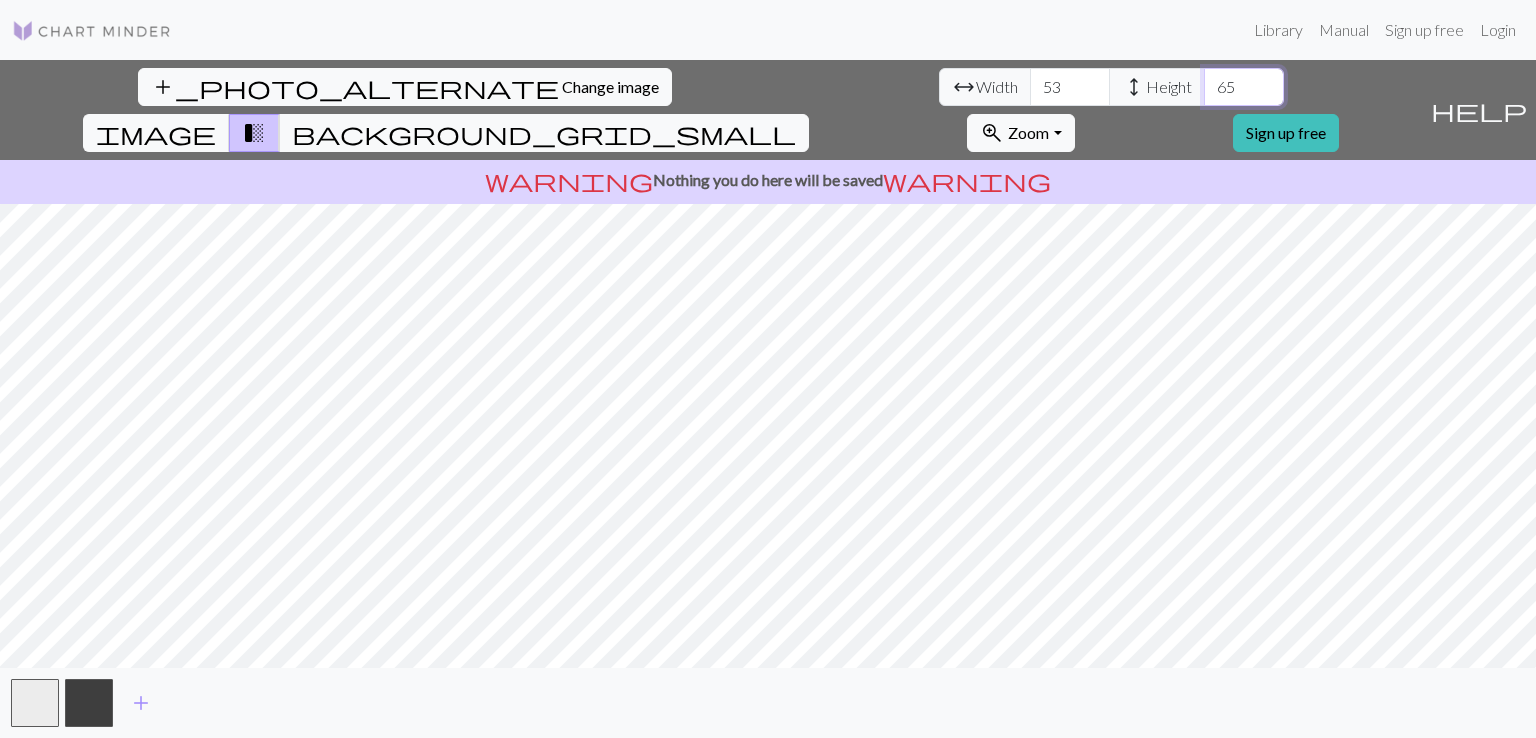 click on "65" at bounding box center [1244, 87] 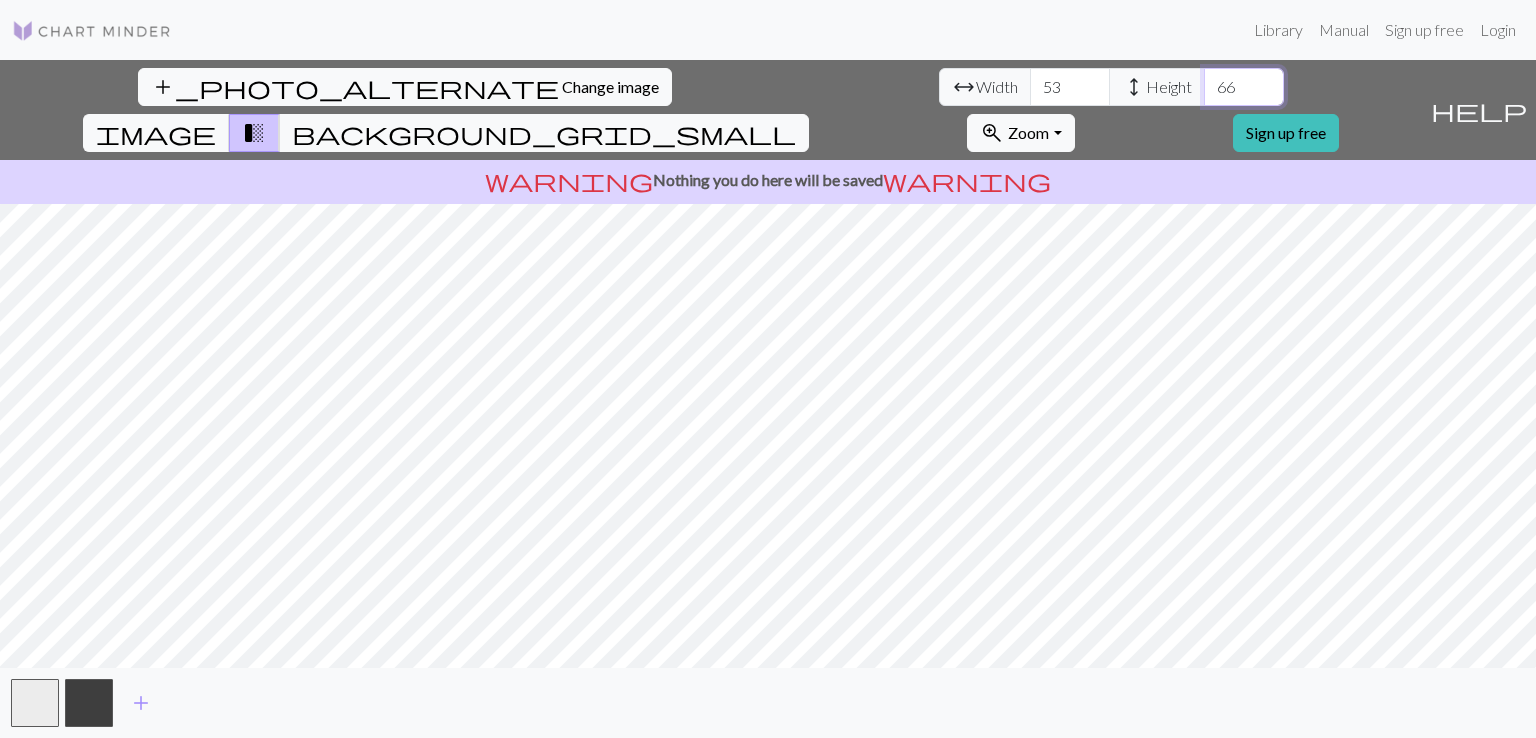 type on "66" 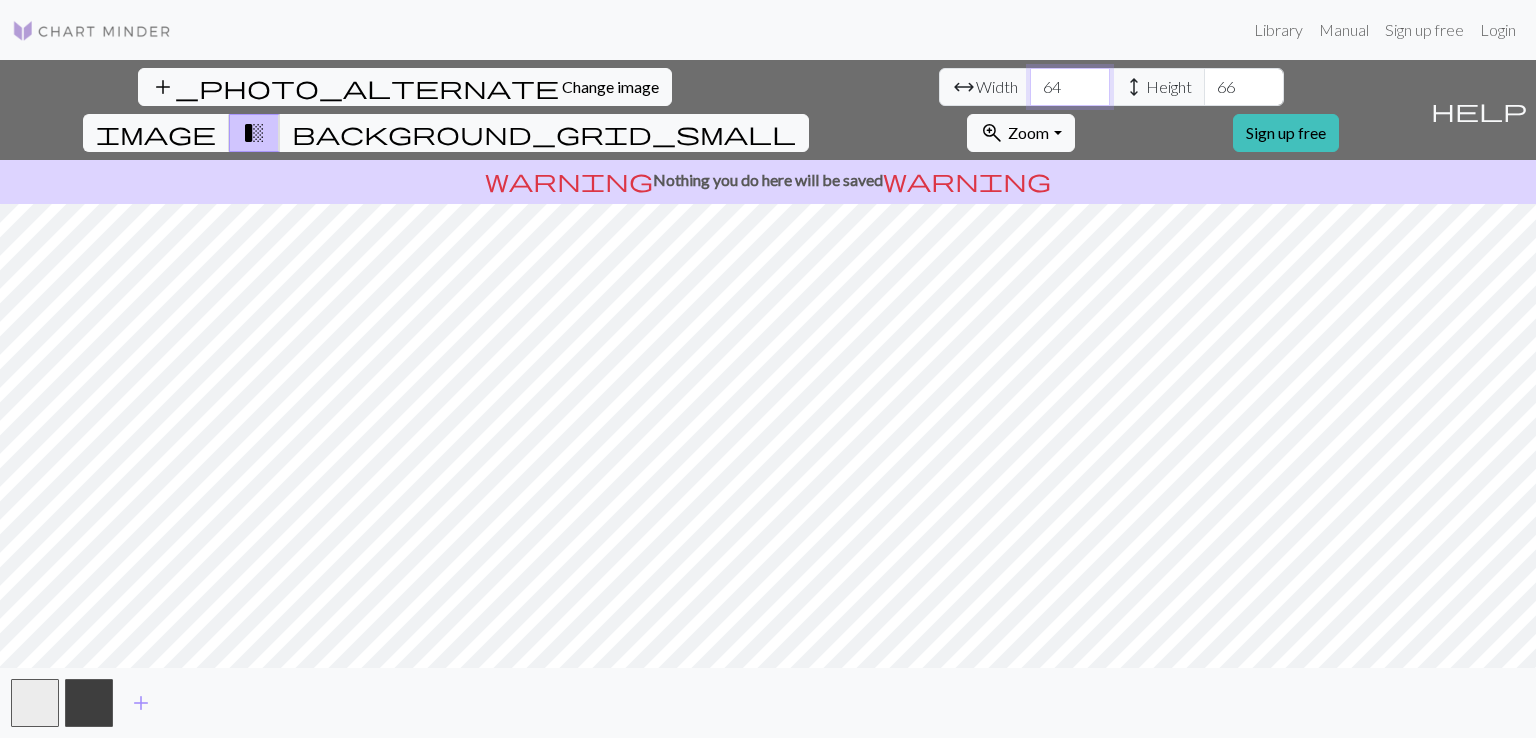 click on "64" at bounding box center (1070, 87) 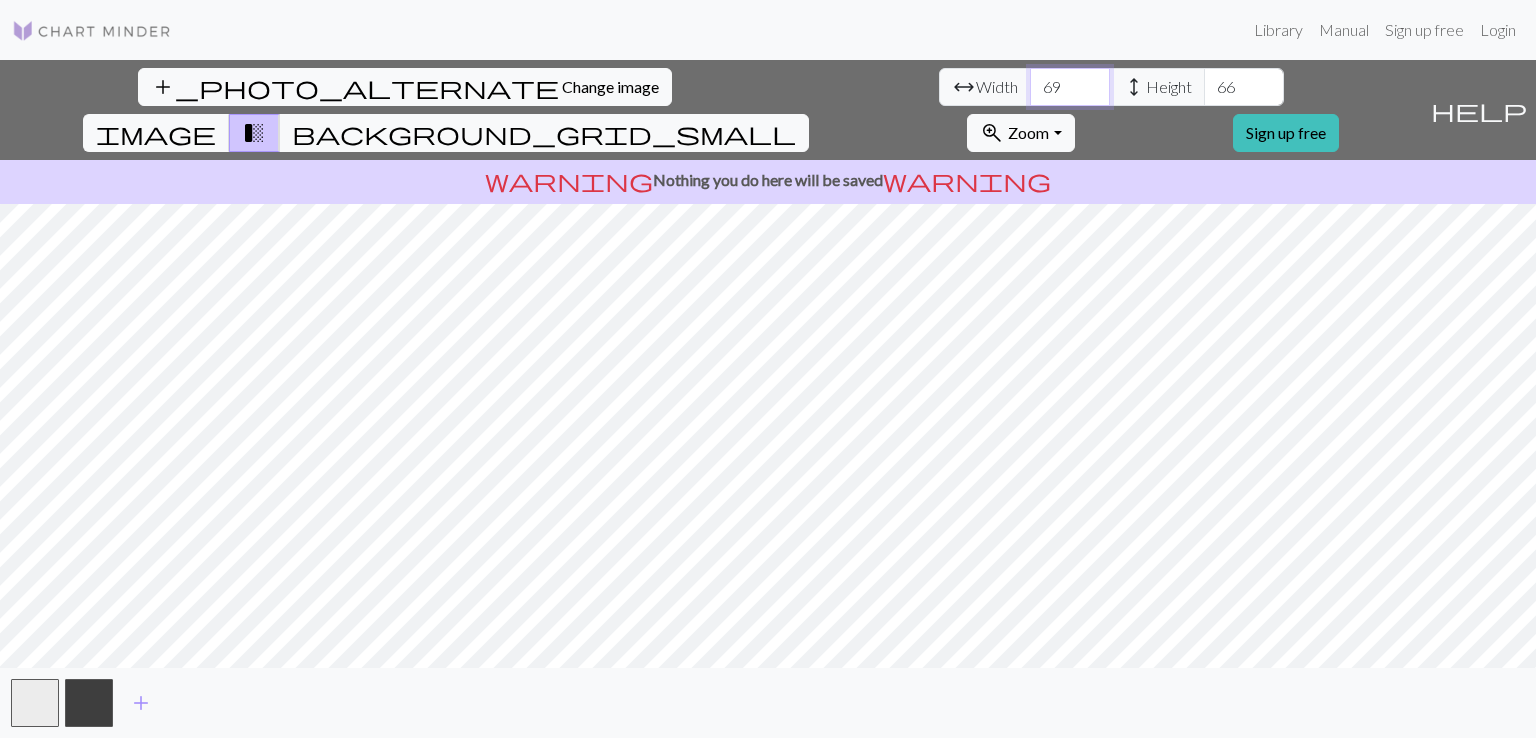 type on "70" 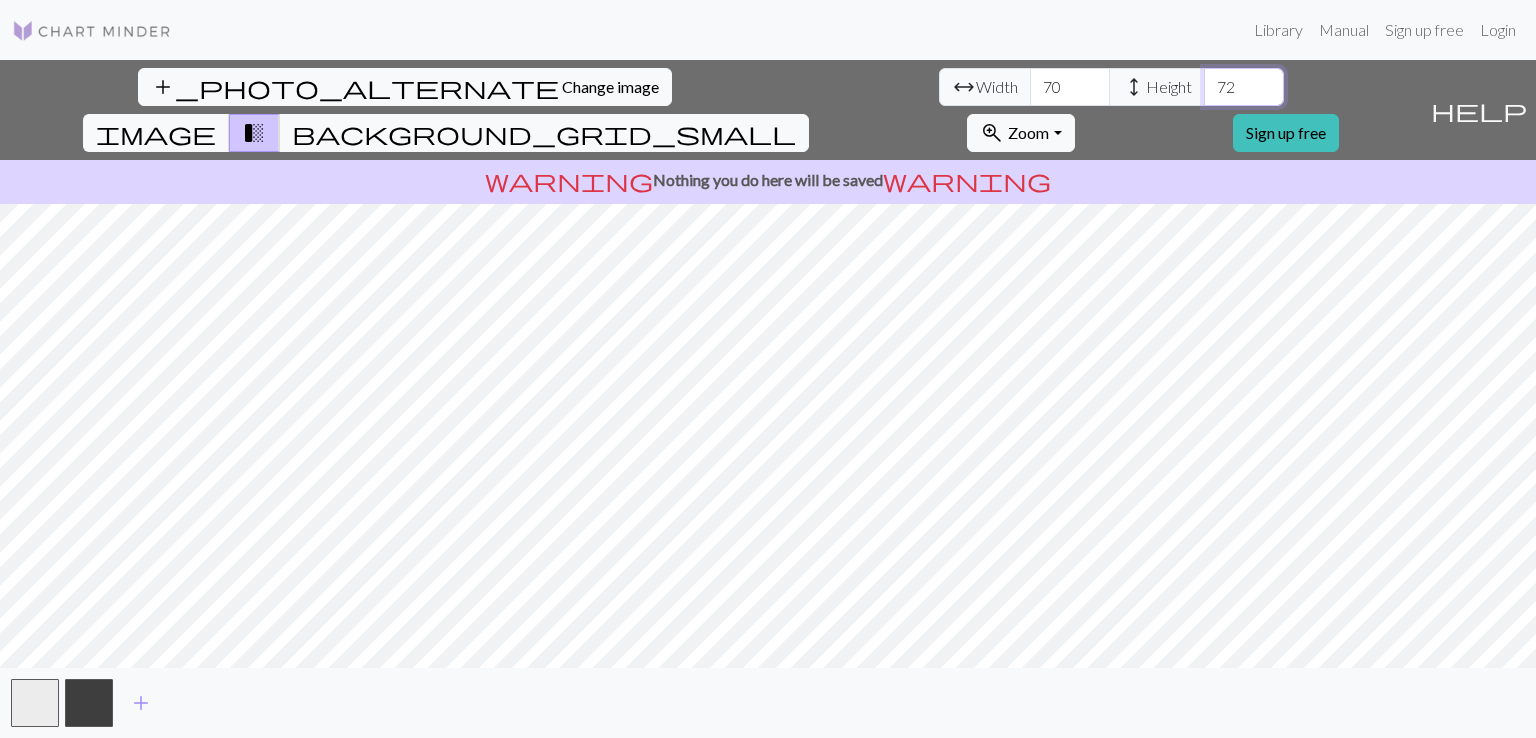 click on "72" at bounding box center [1244, 87] 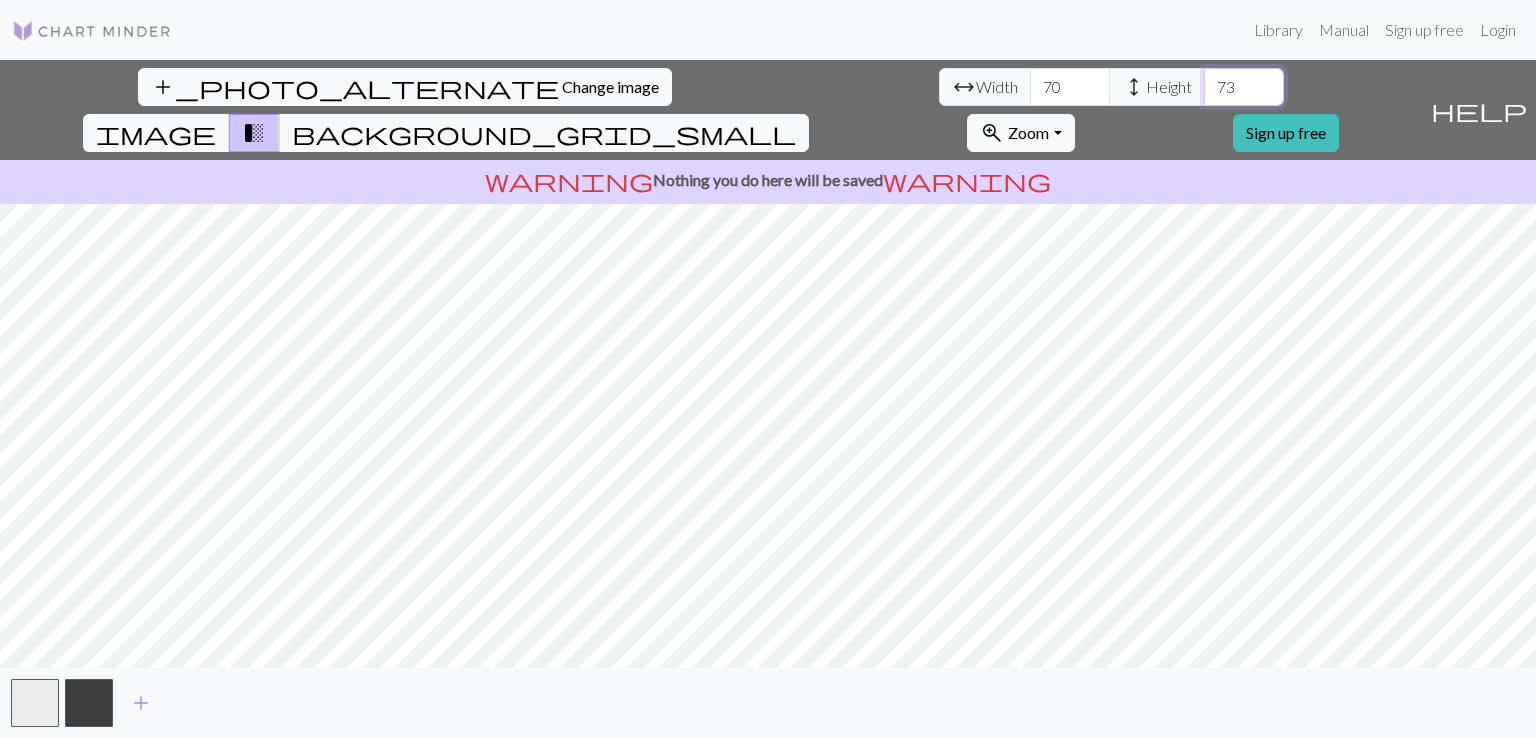 click on "73" at bounding box center (1244, 87) 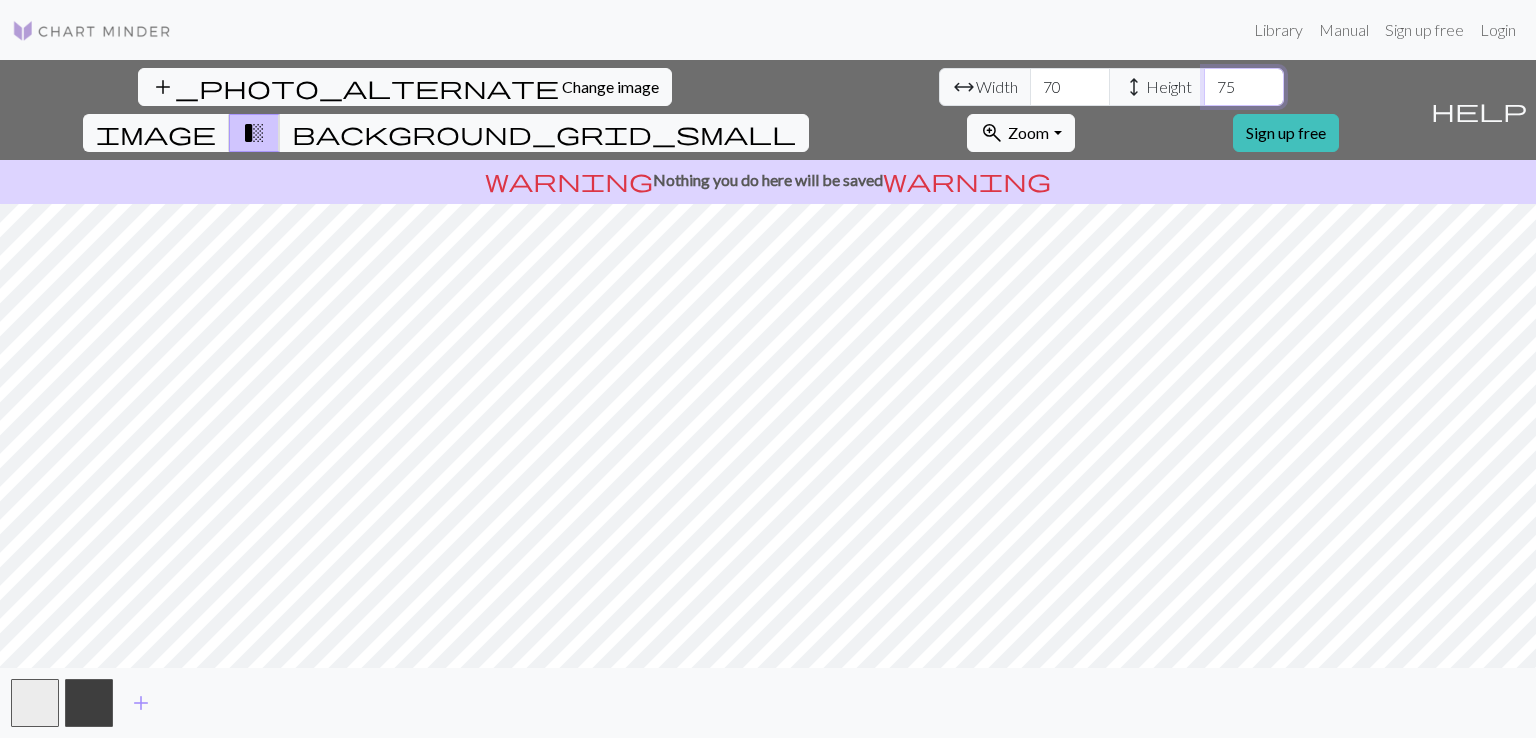 click on "75" at bounding box center [1244, 87] 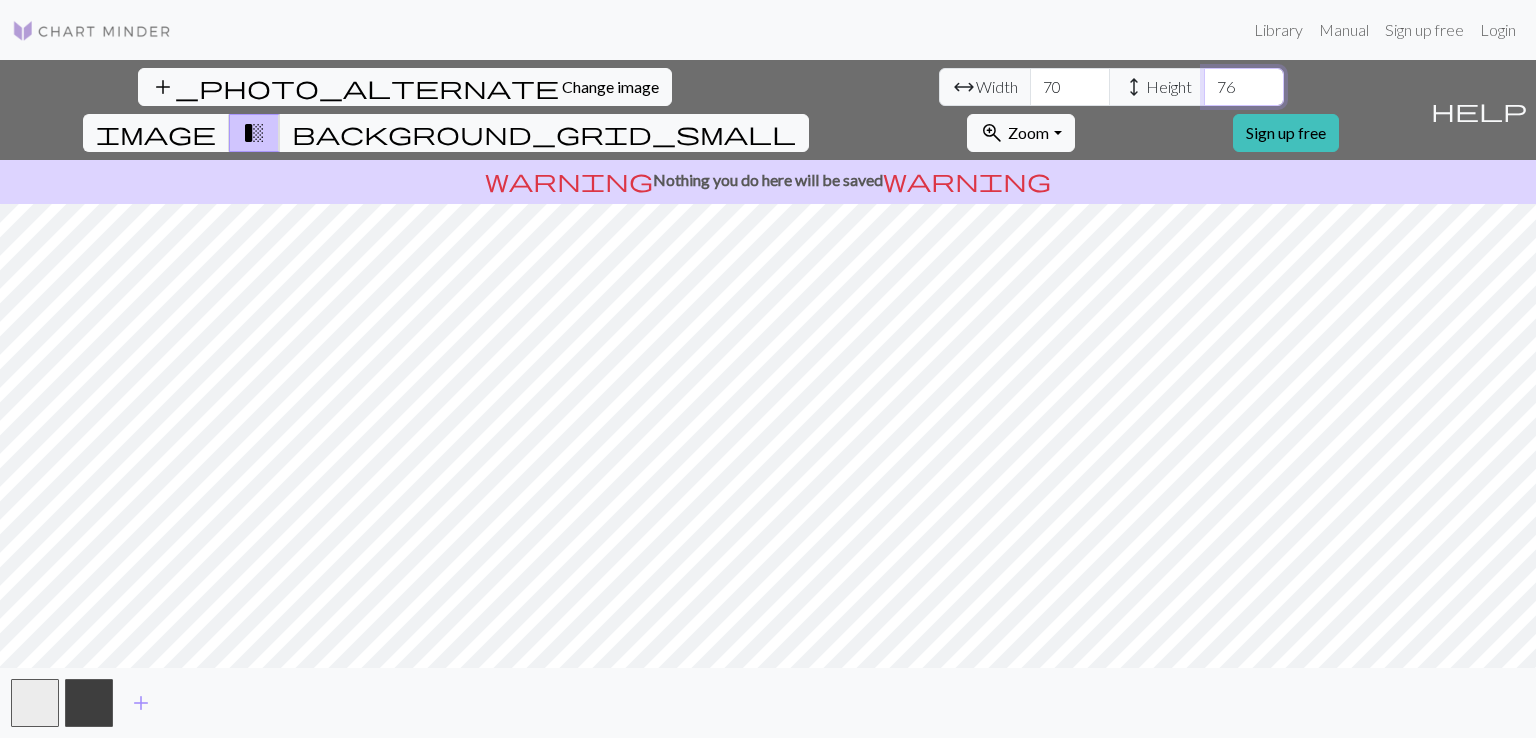 click on "76" at bounding box center [1244, 87] 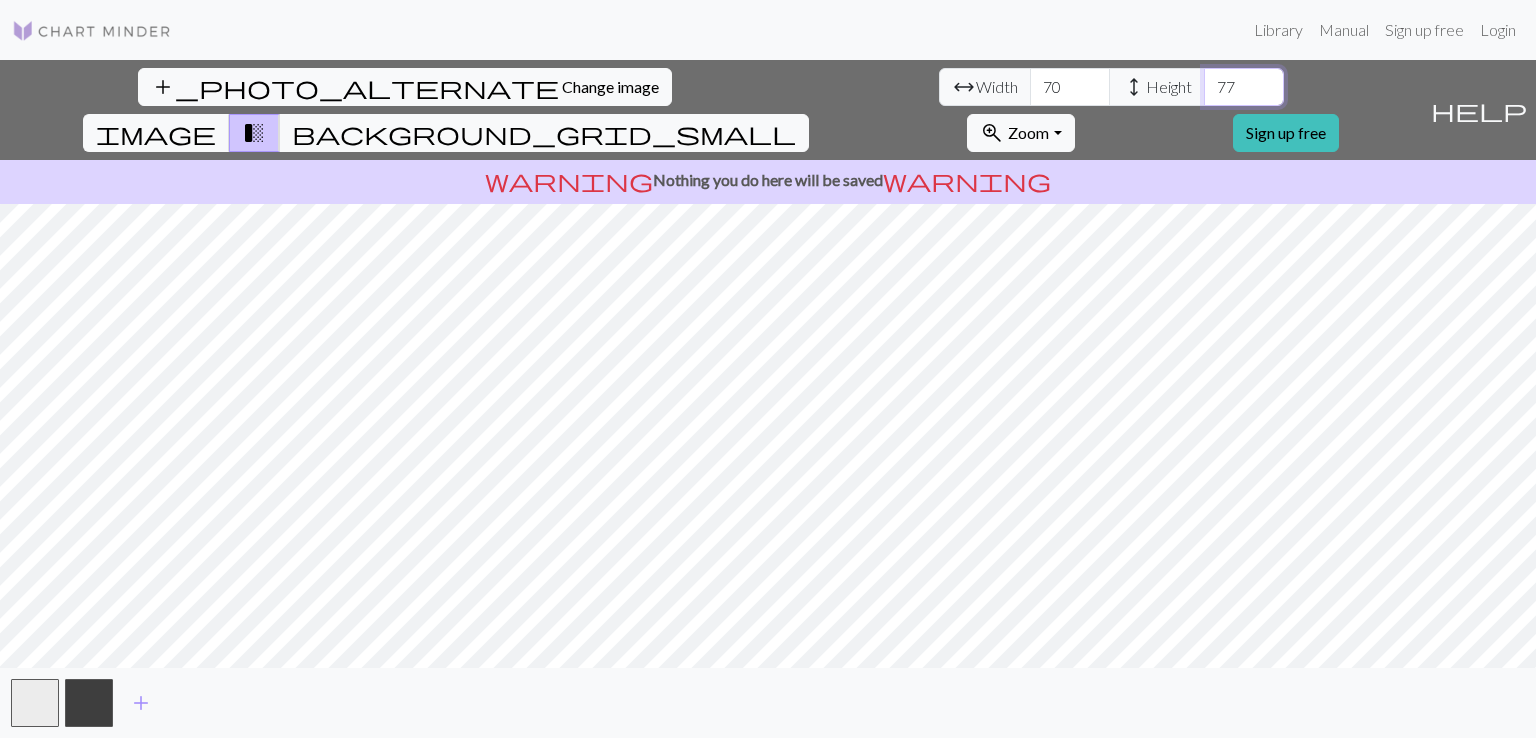 click on "77" at bounding box center (1244, 87) 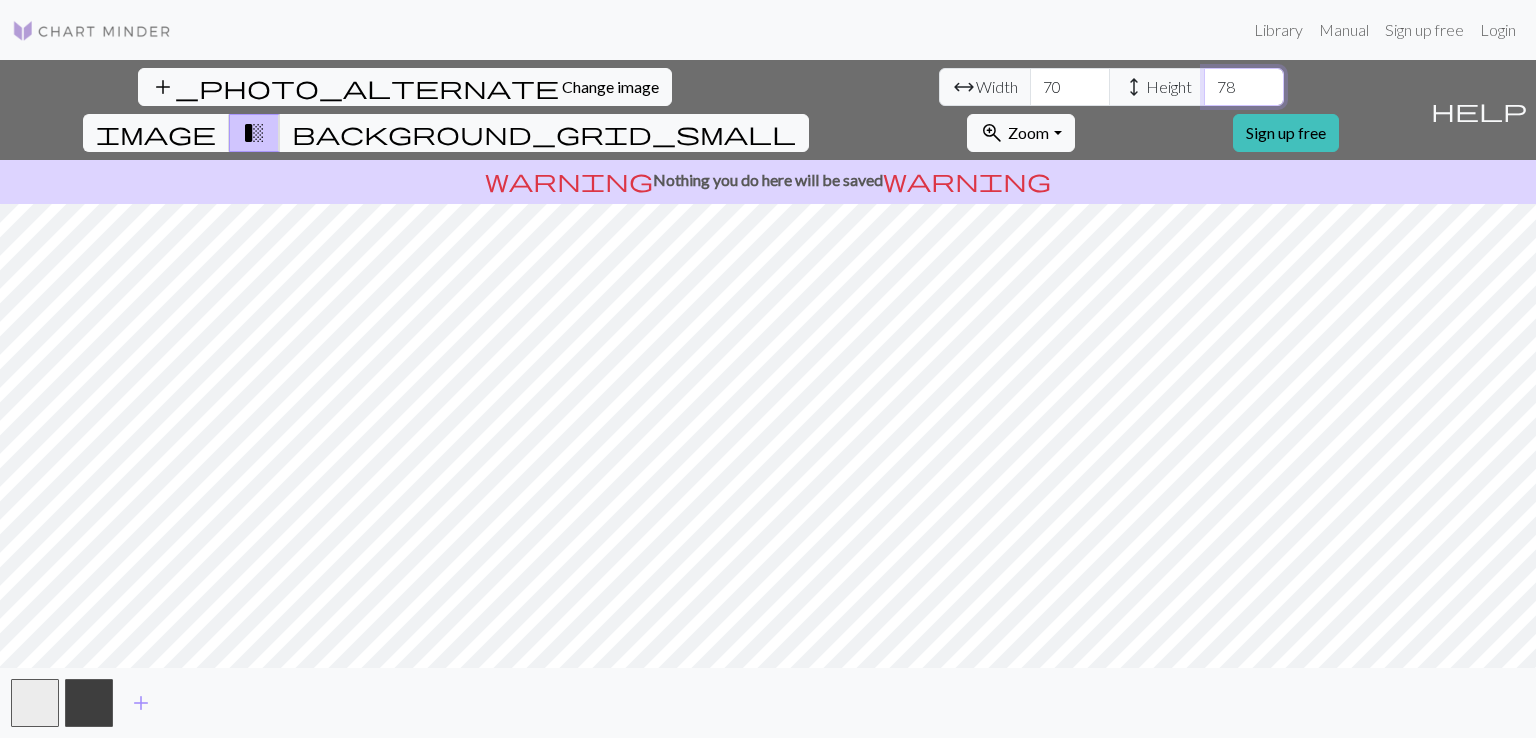 click on "78" at bounding box center [1244, 87] 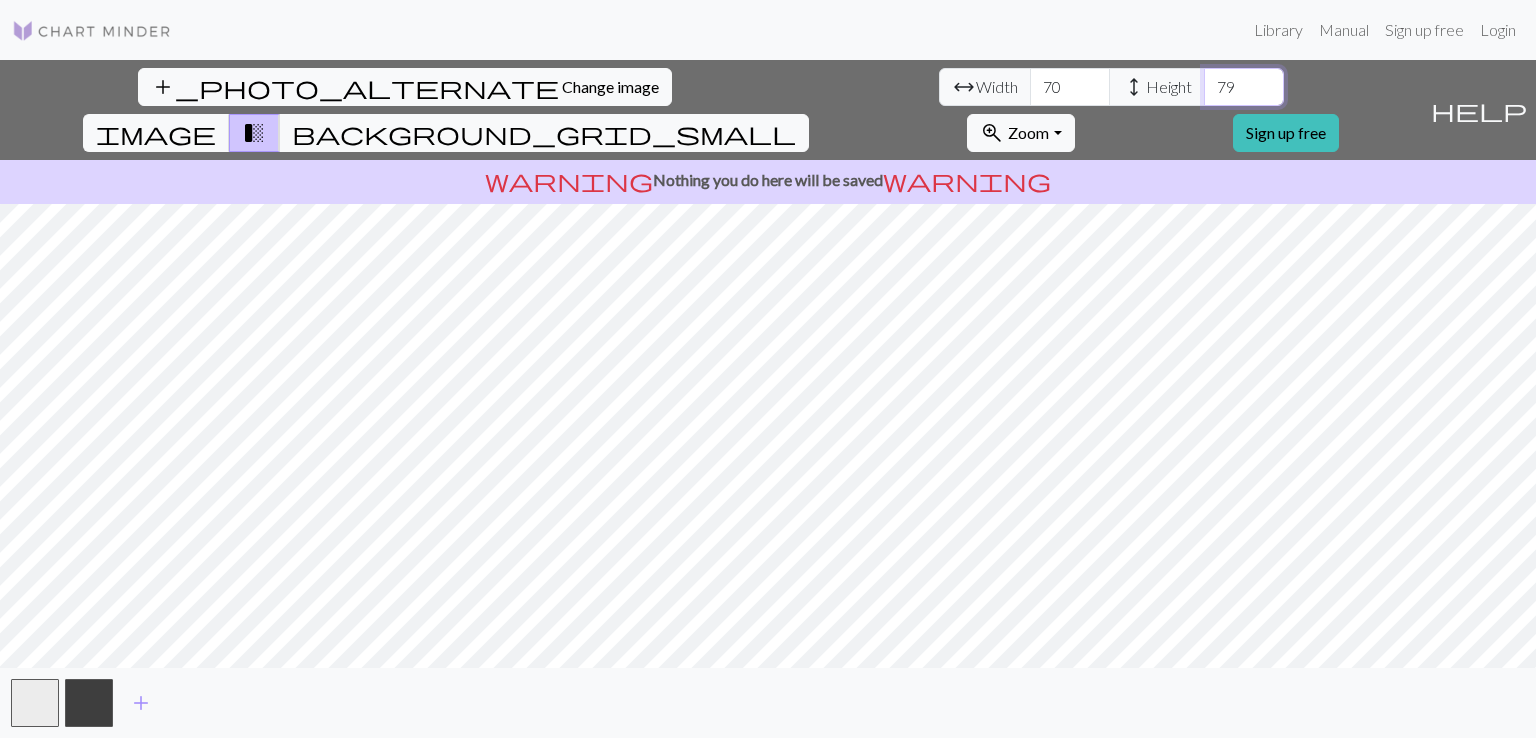 click on "79" at bounding box center (1244, 87) 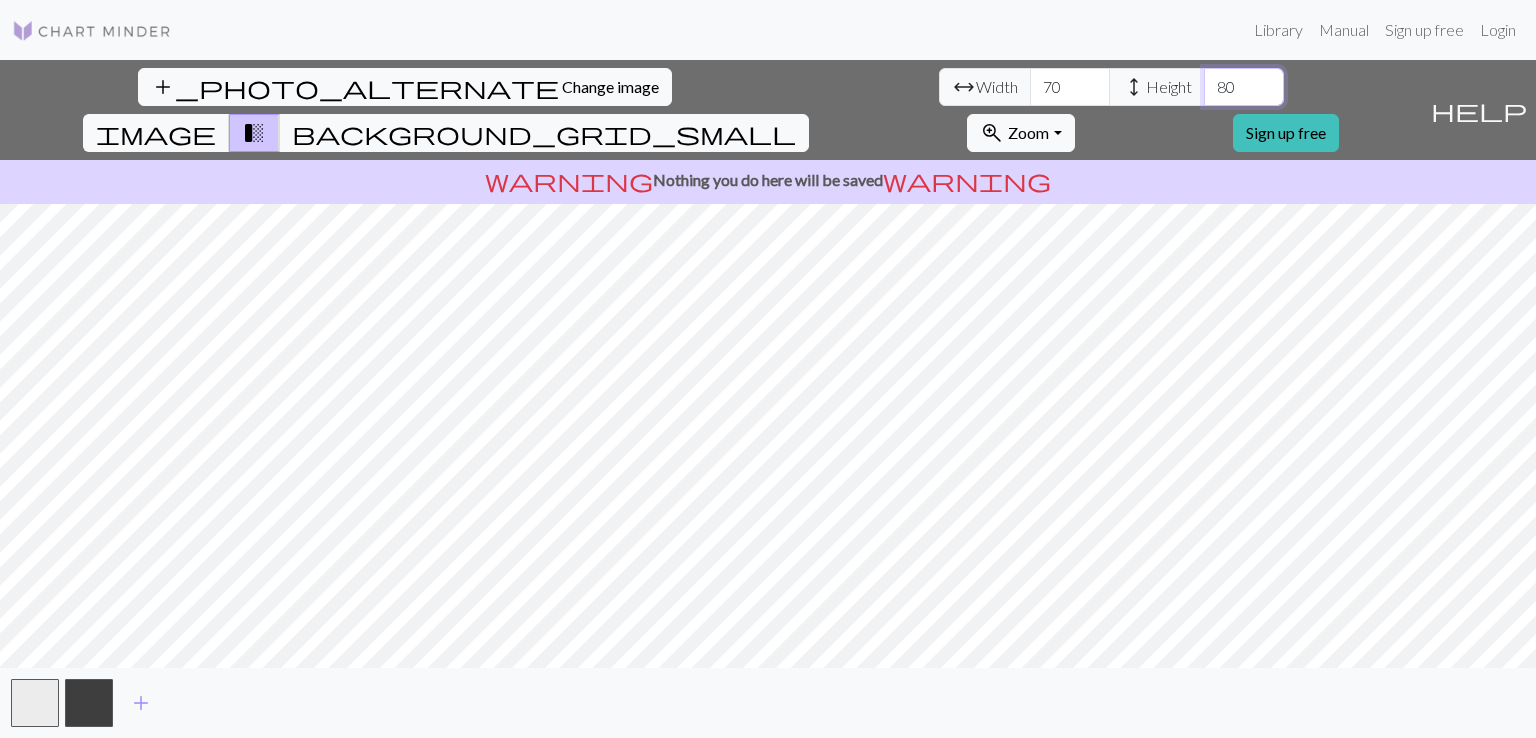 type on "80" 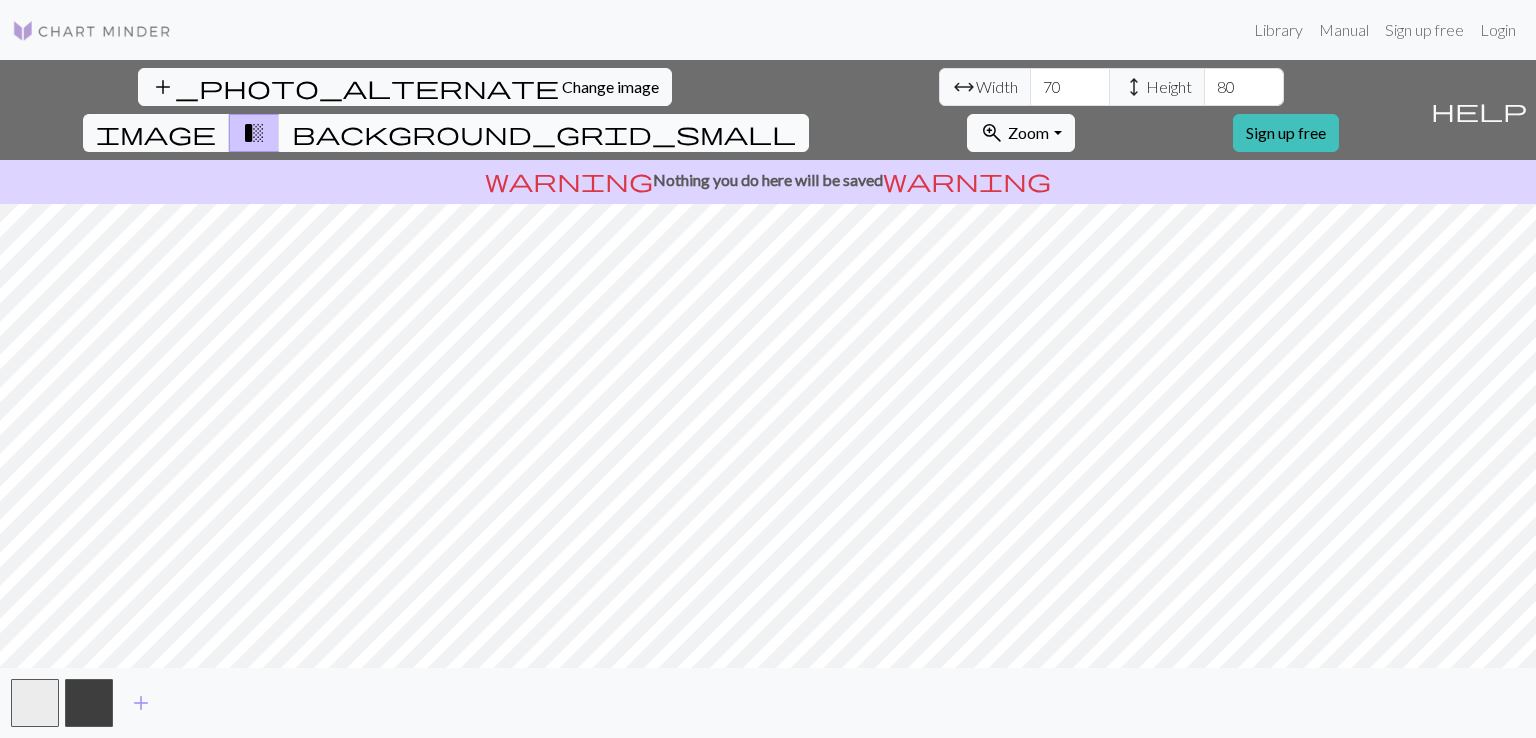 click on "background_grid_small" at bounding box center (544, 133) 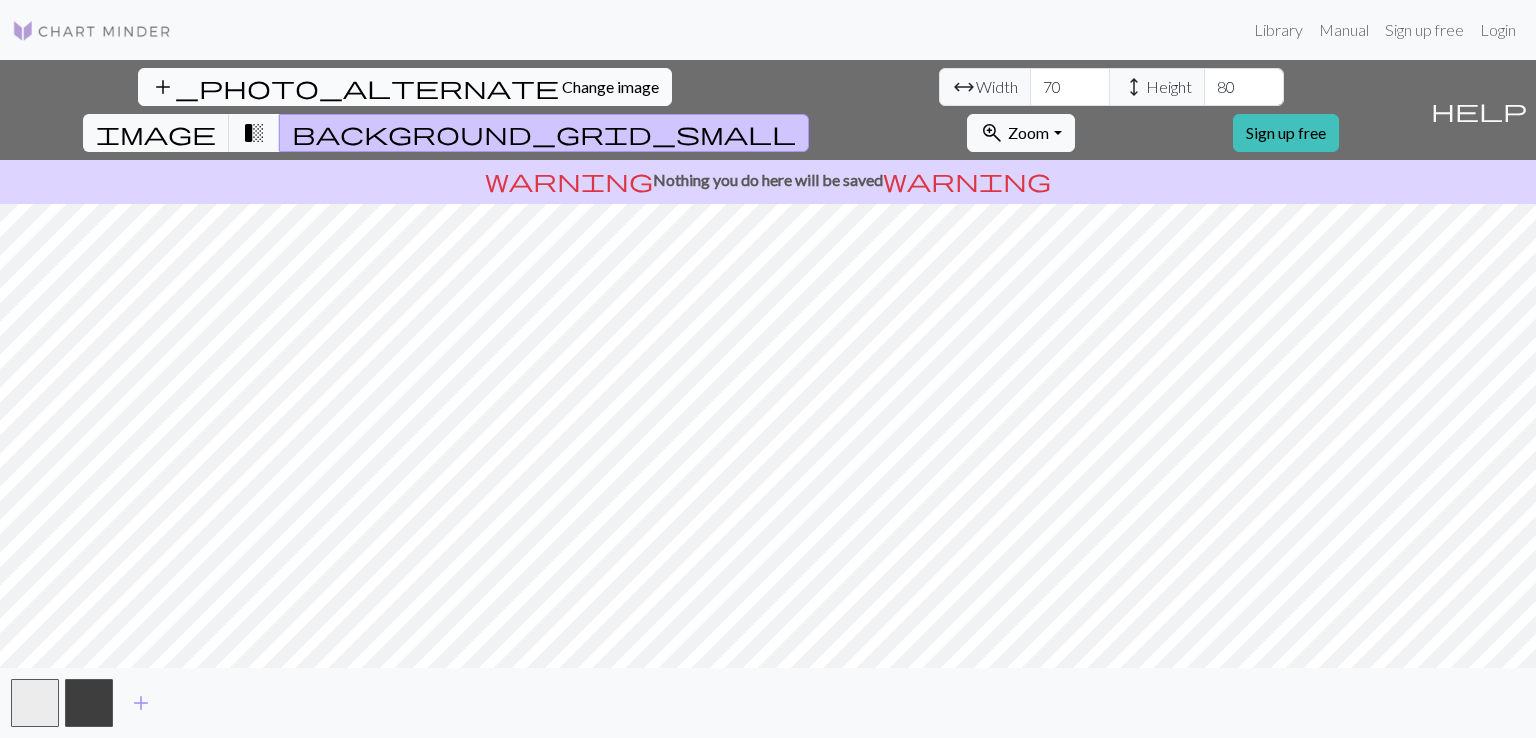 click on "Change image" at bounding box center [610, 86] 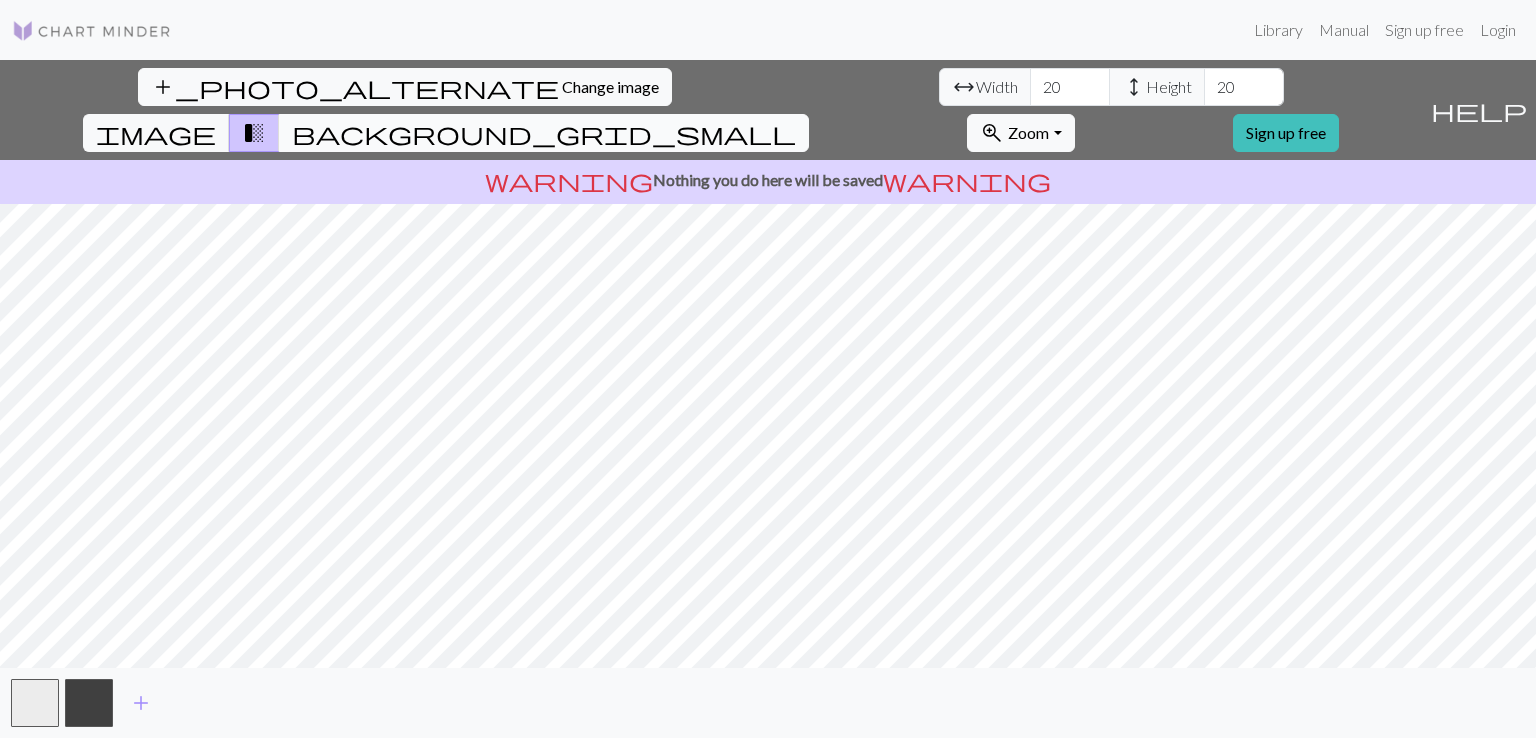 click on "background_grid_small" at bounding box center (544, 133) 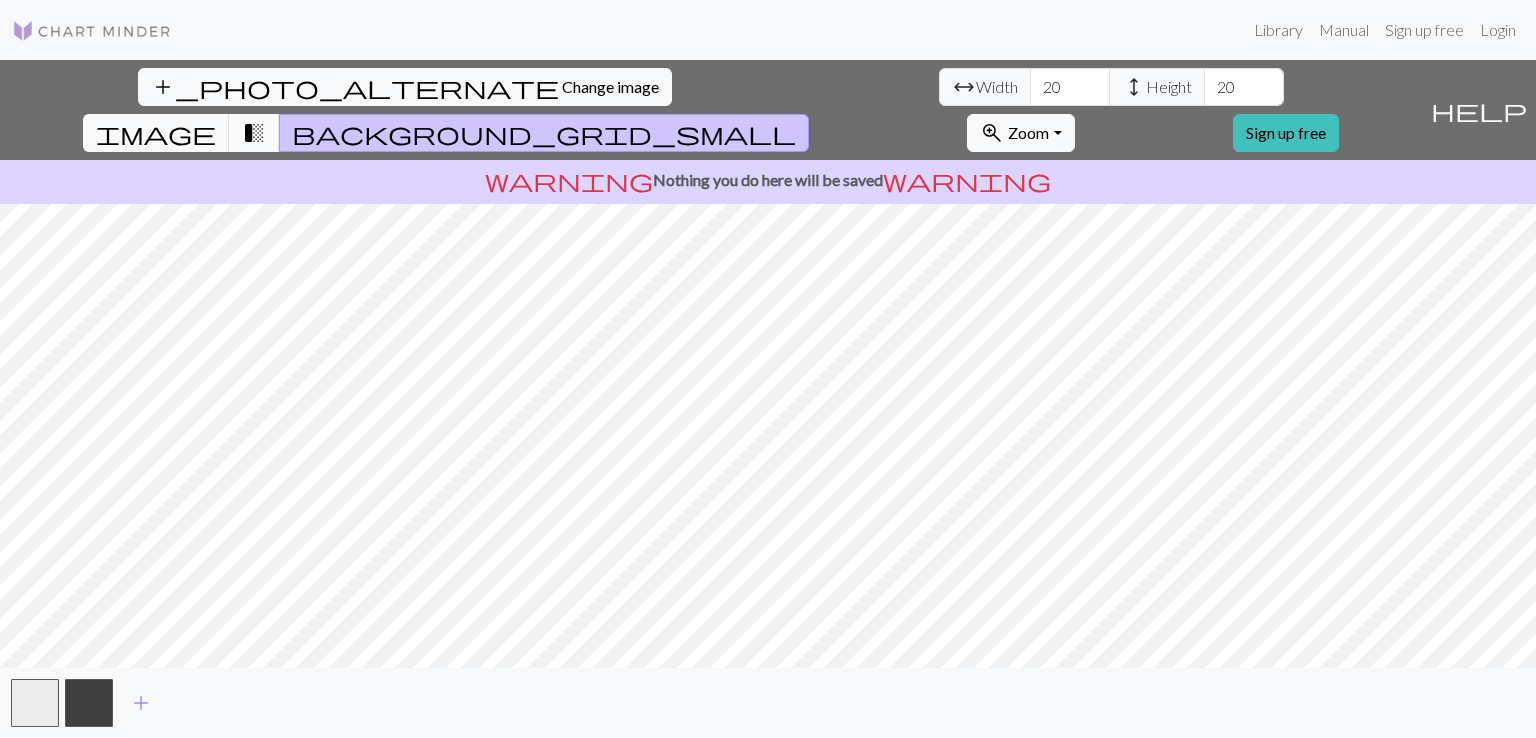 click on "transition_fade" at bounding box center (254, 133) 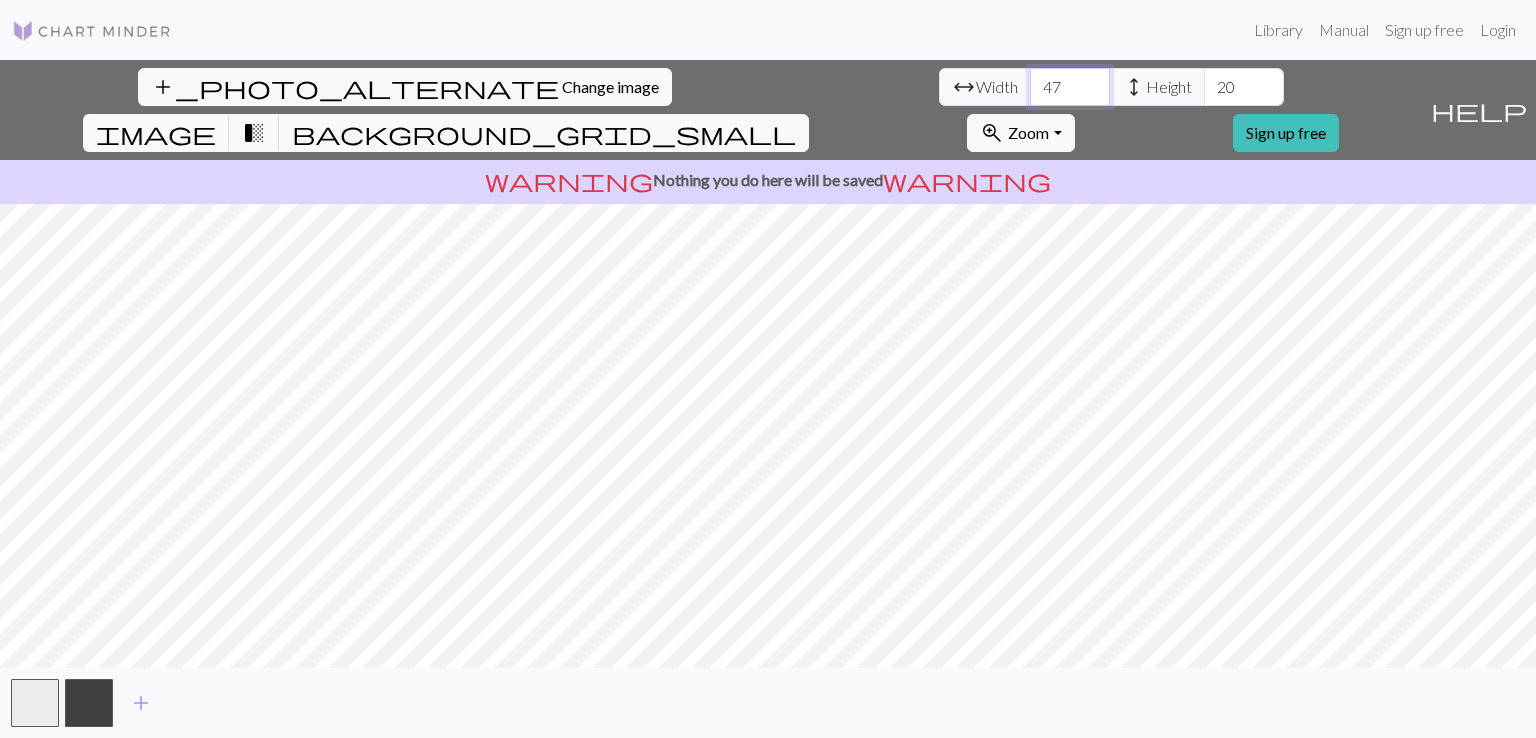 click on "47" at bounding box center [1070, 87] 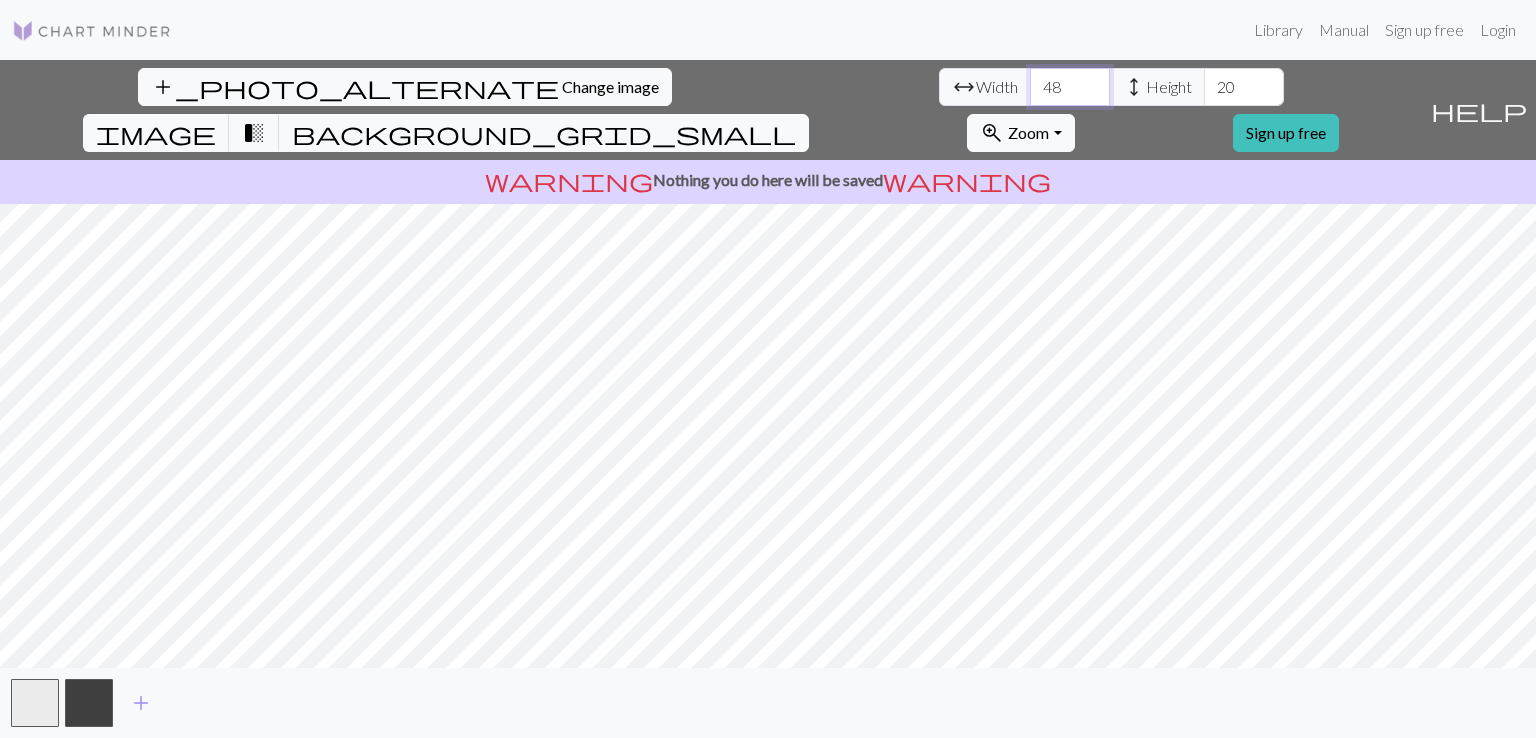 click on "48" at bounding box center [1070, 87] 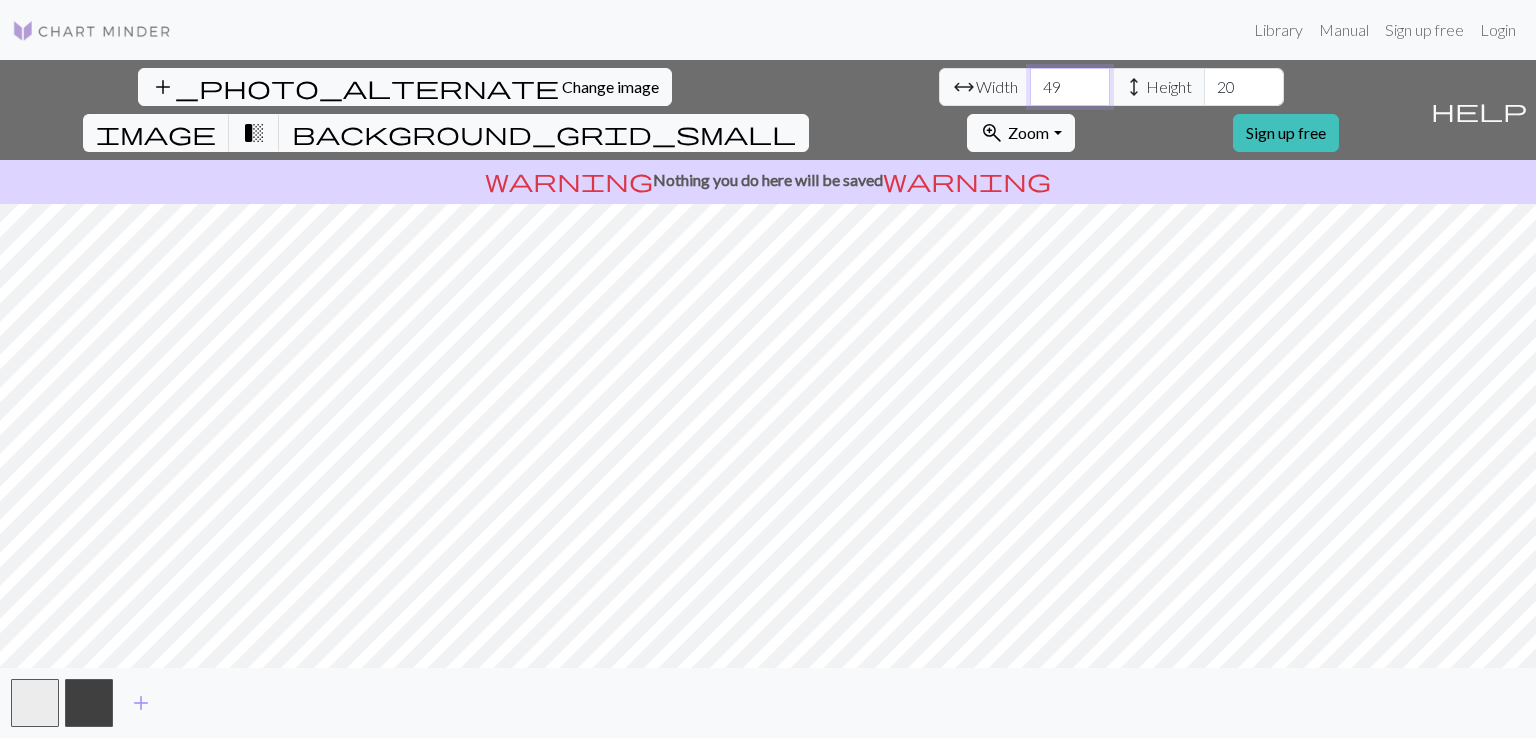 click on "49" at bounding box center (1070, 87) 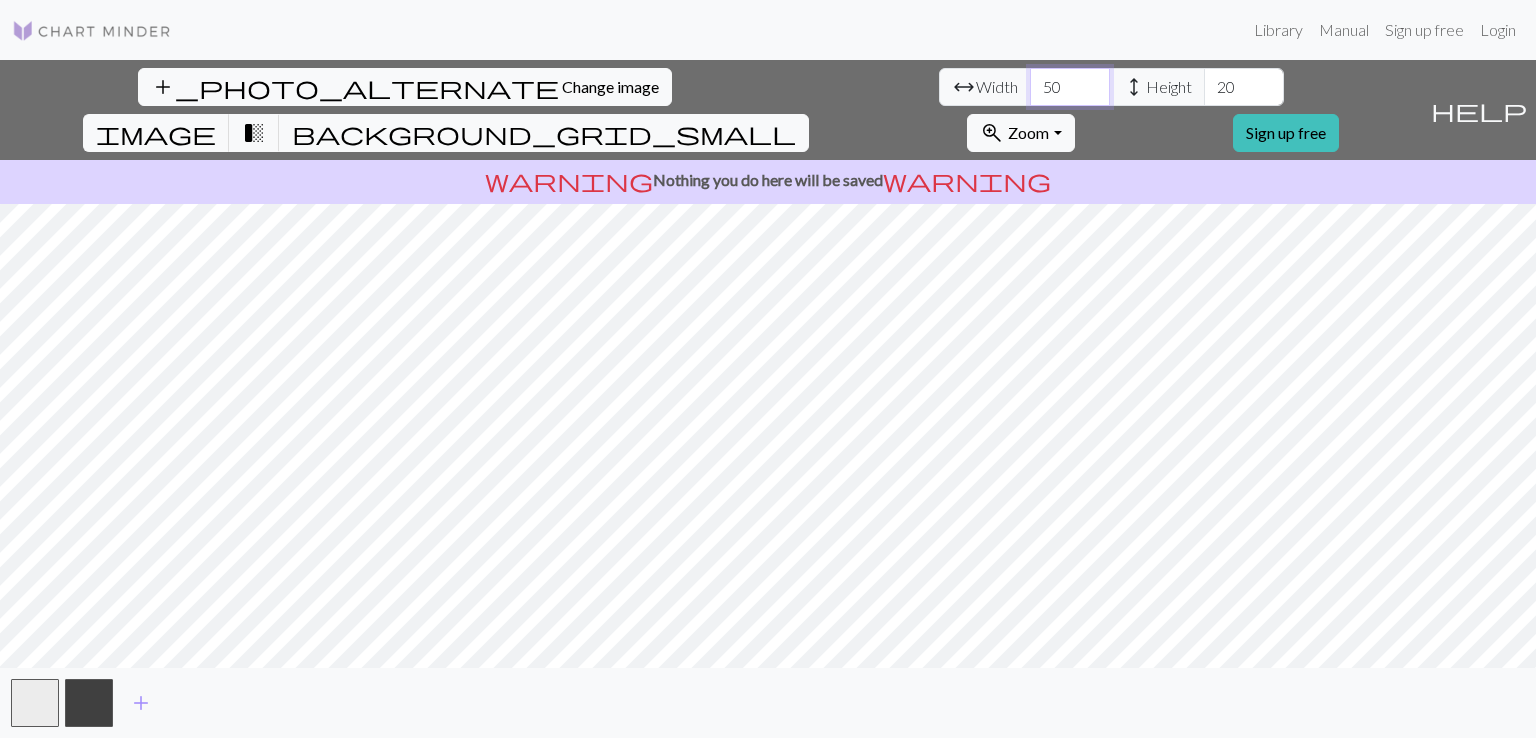 type on "50" 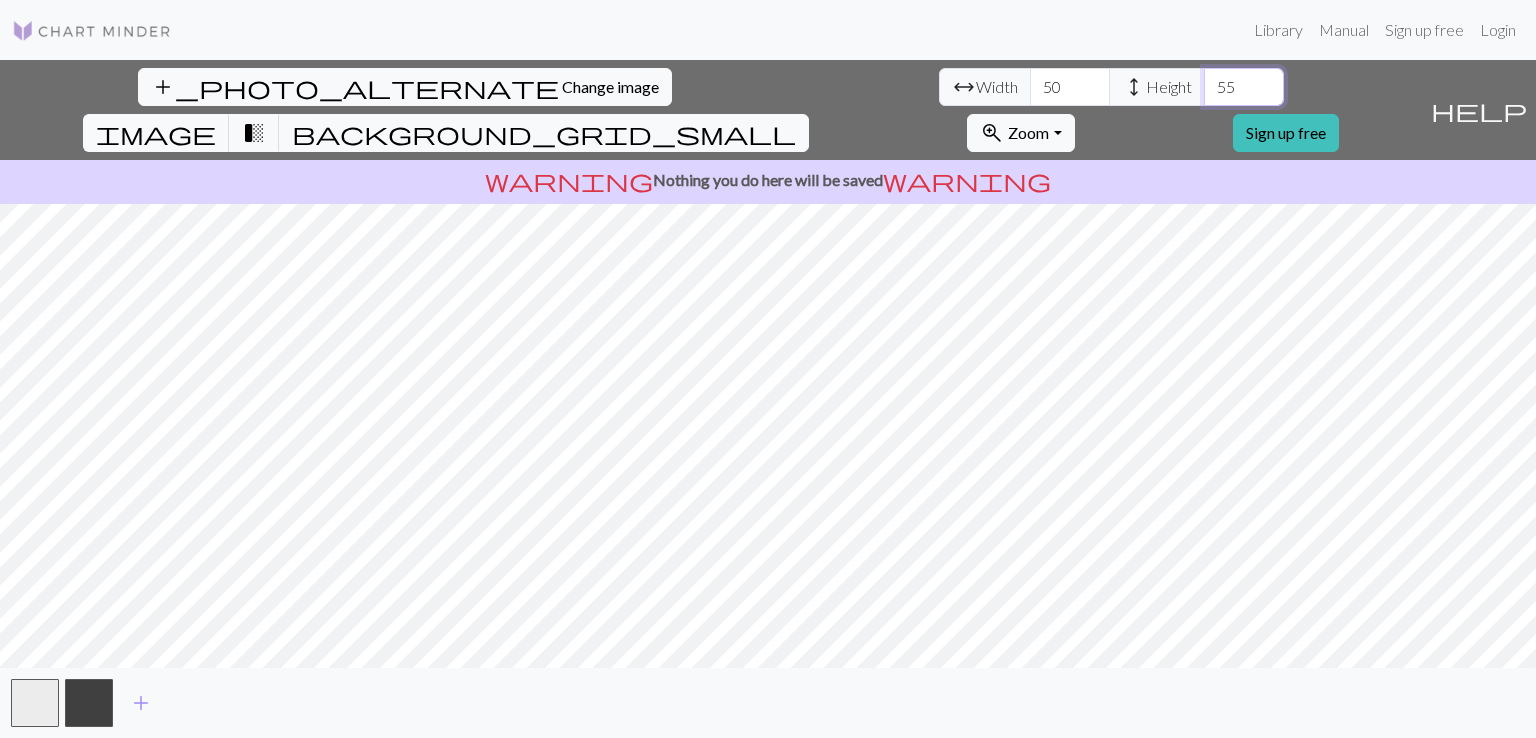click on "56" at bounding box center [1244, 87] 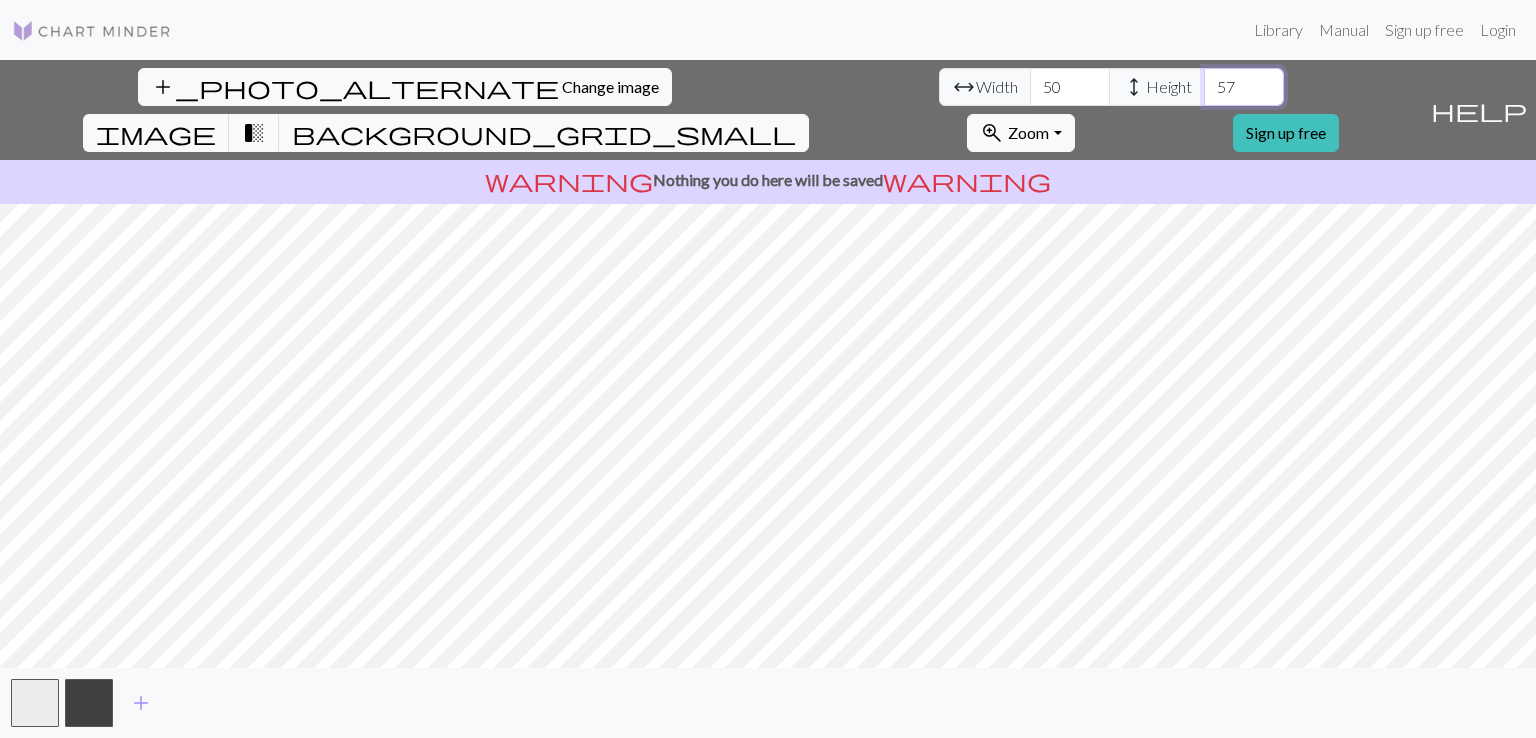 click on "57" at bounding box center [1244, 87] 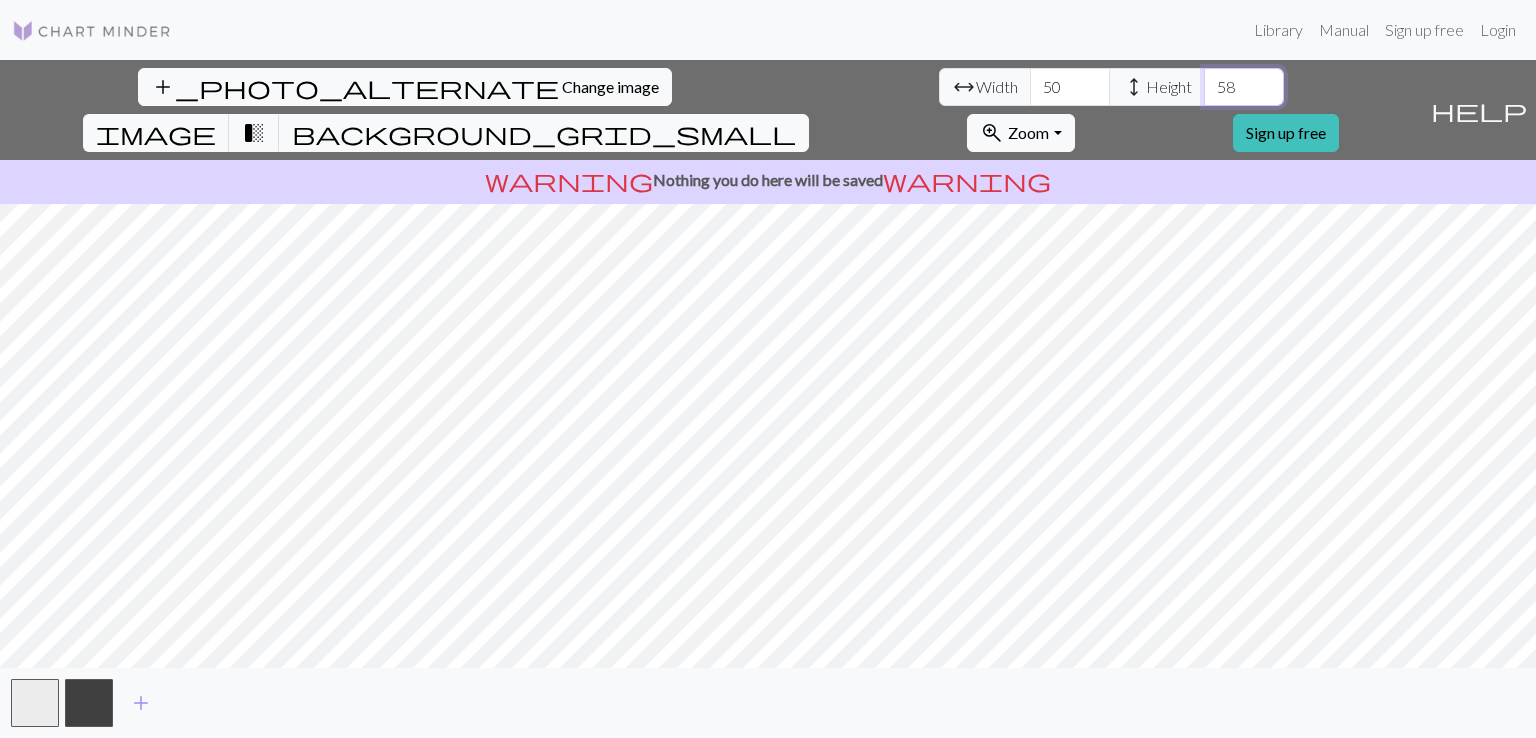 click on "58" at bounding box center (1244, 87) 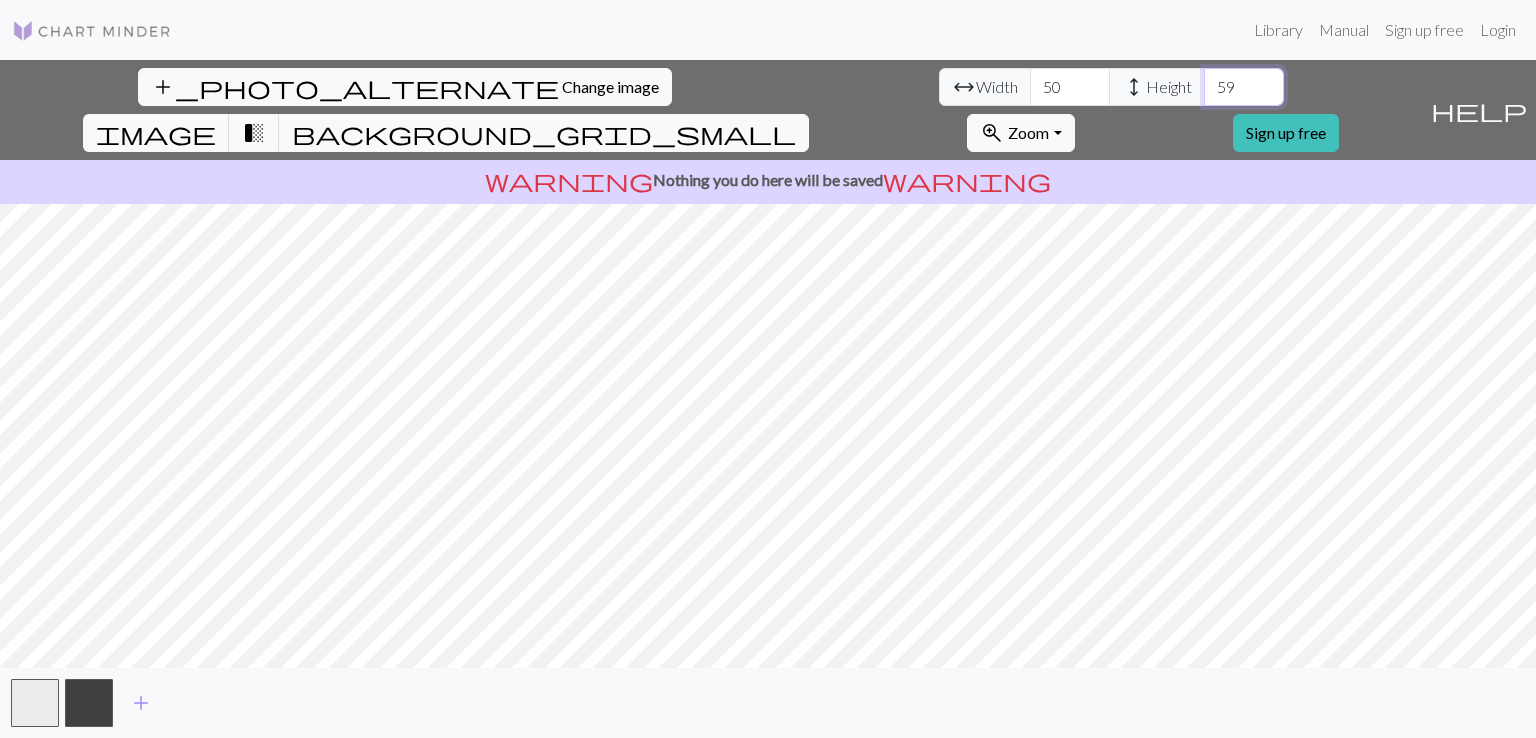 click on "59" at bounding box center (1244, 87) 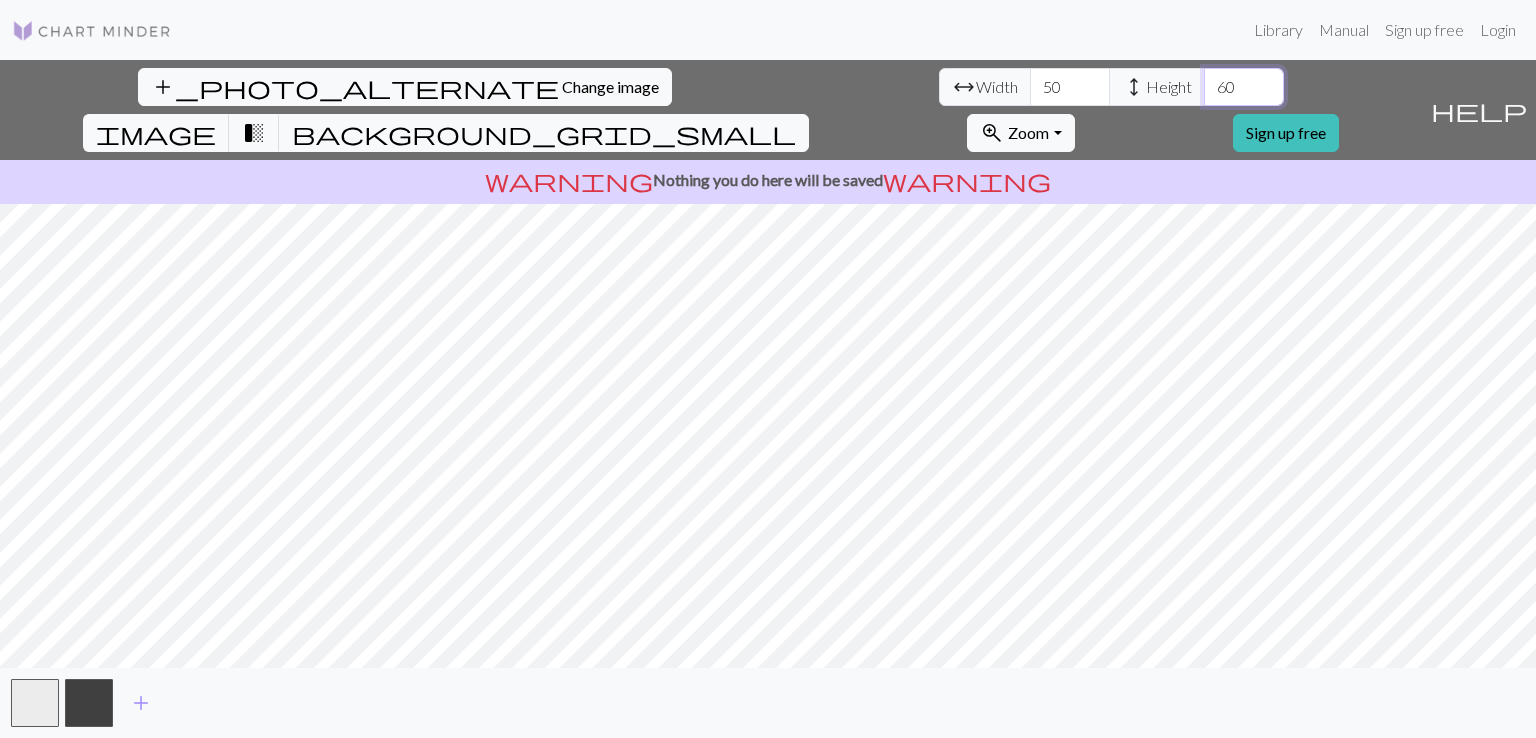 type on "60" 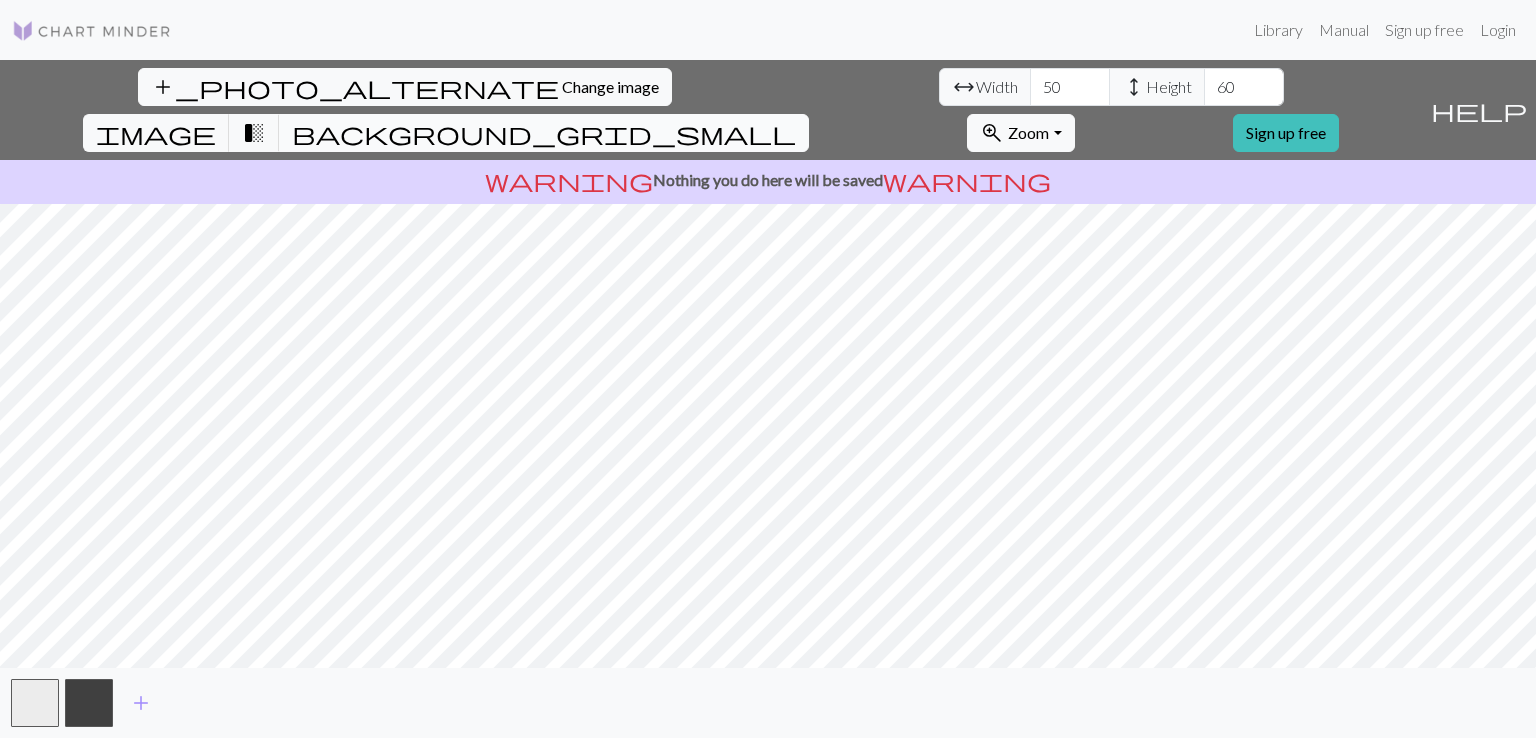 click on "background_grid_small" at bounding box center [544, 133] 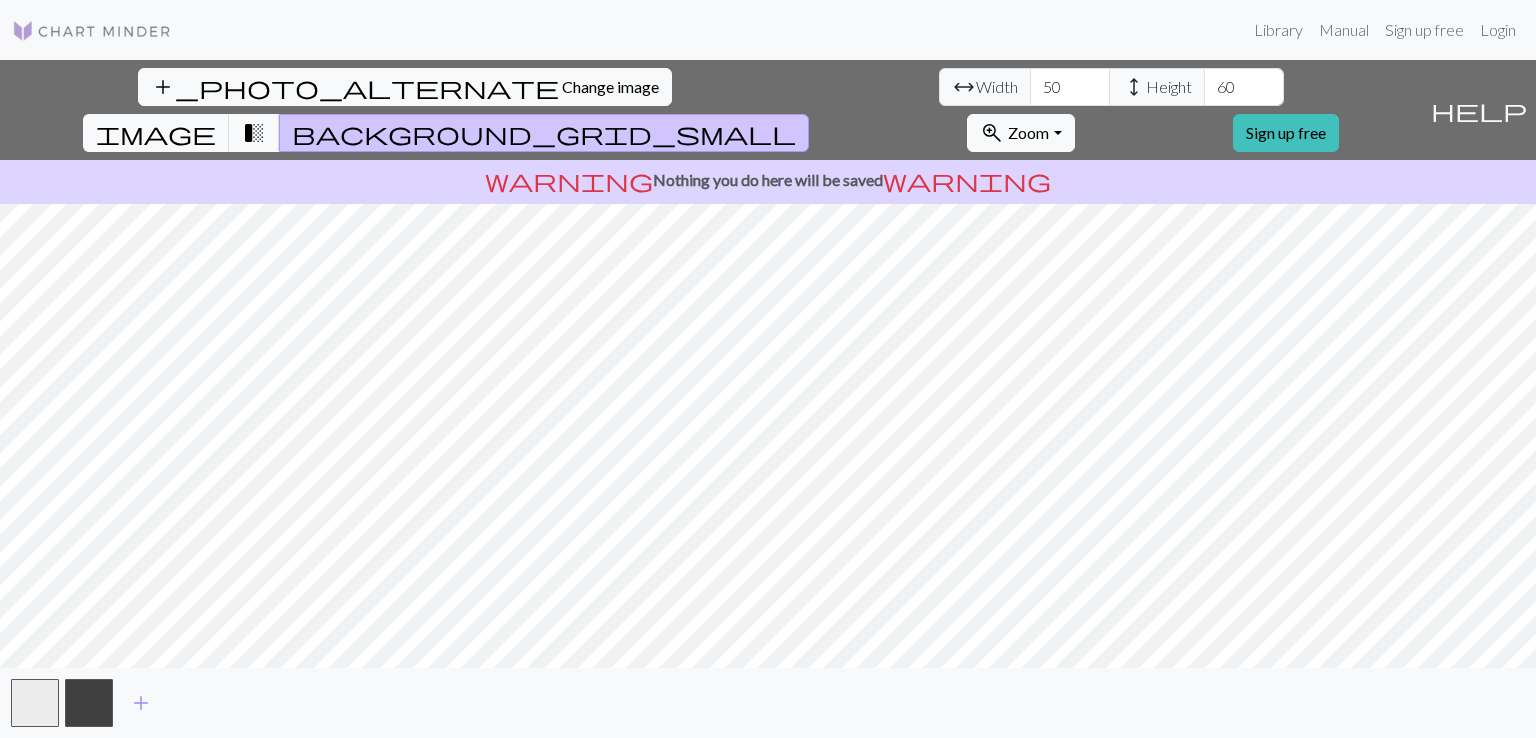 click on "transition_fade" at bounding box center [254, 133] 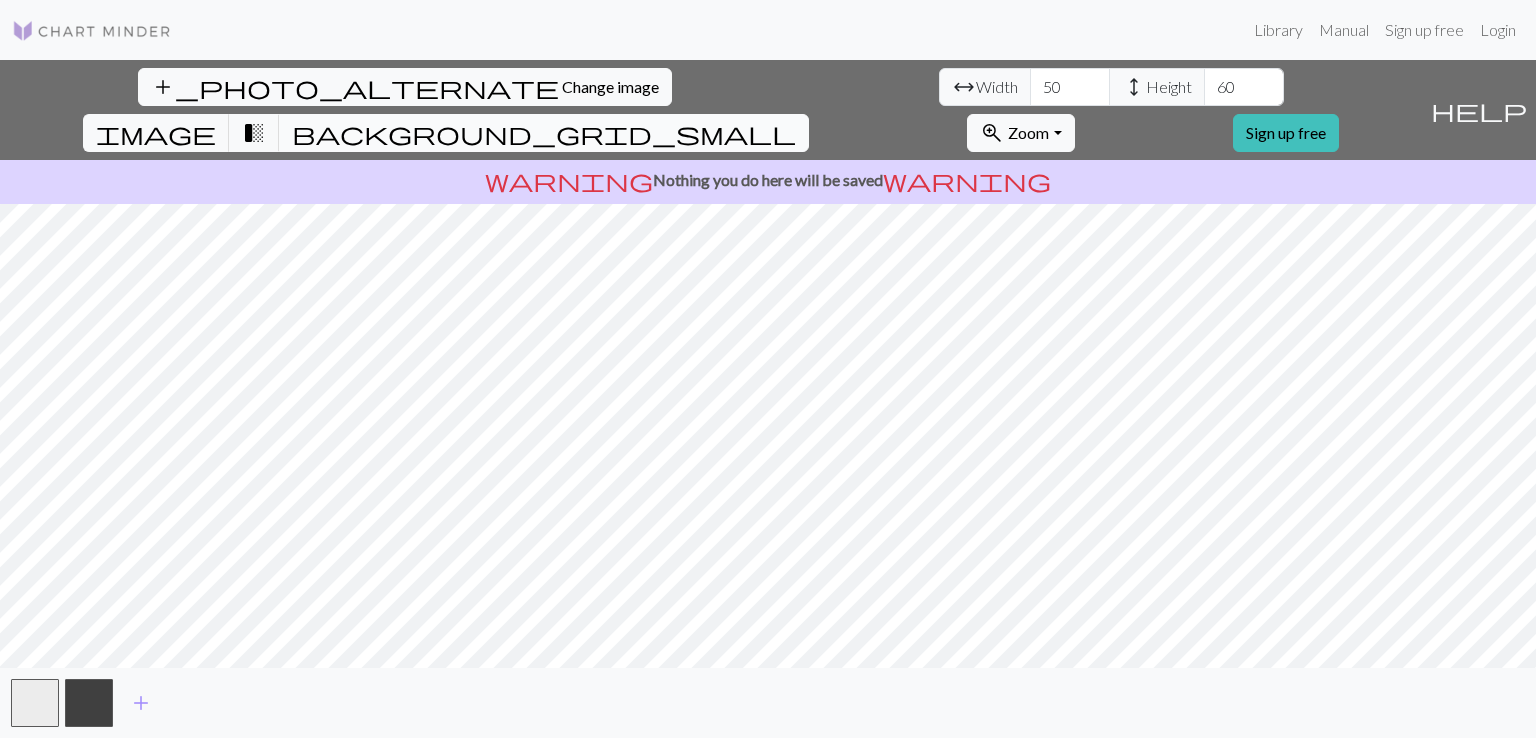 click on "background_grid_small" at bounding box center (544, 133) 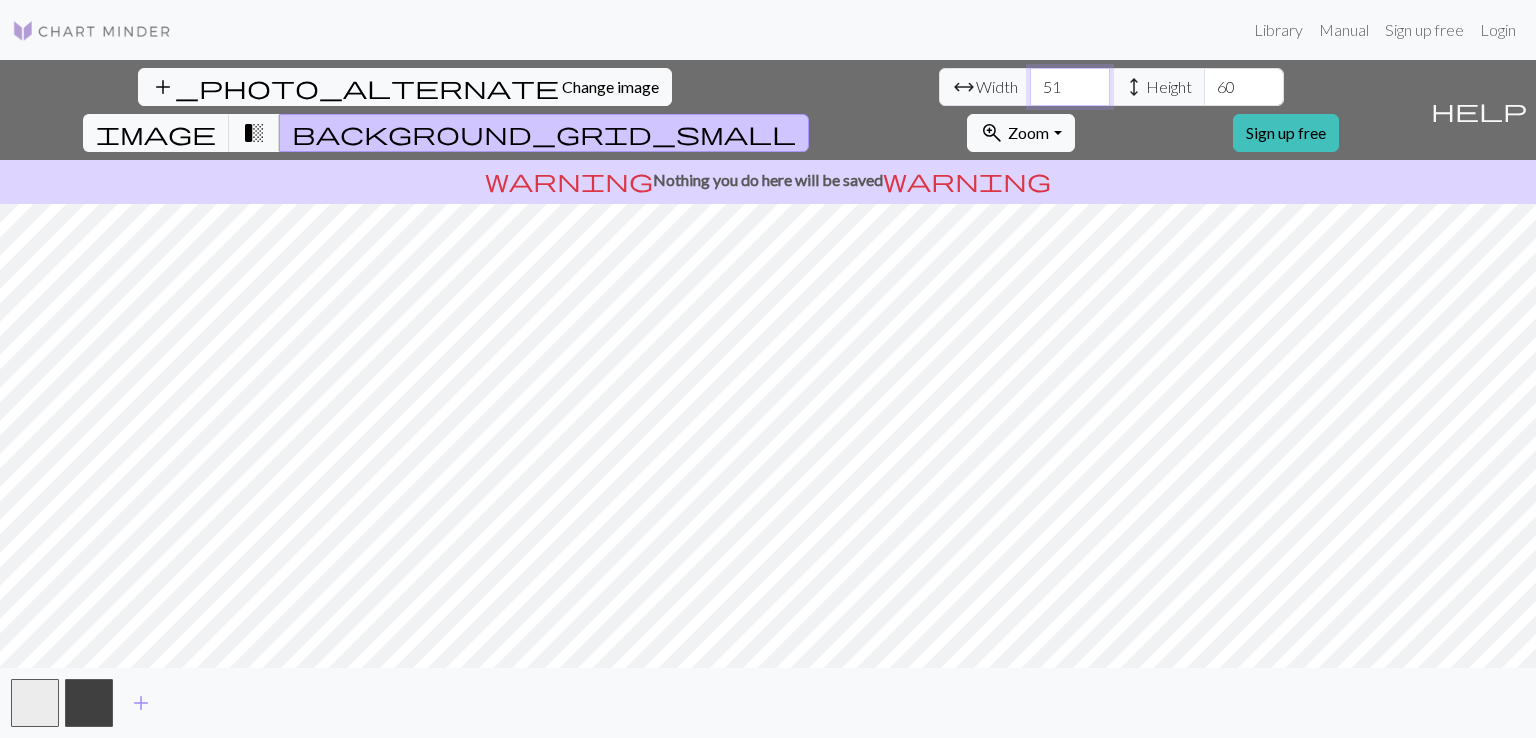 click on "51" at bounding box center [1070, 87] 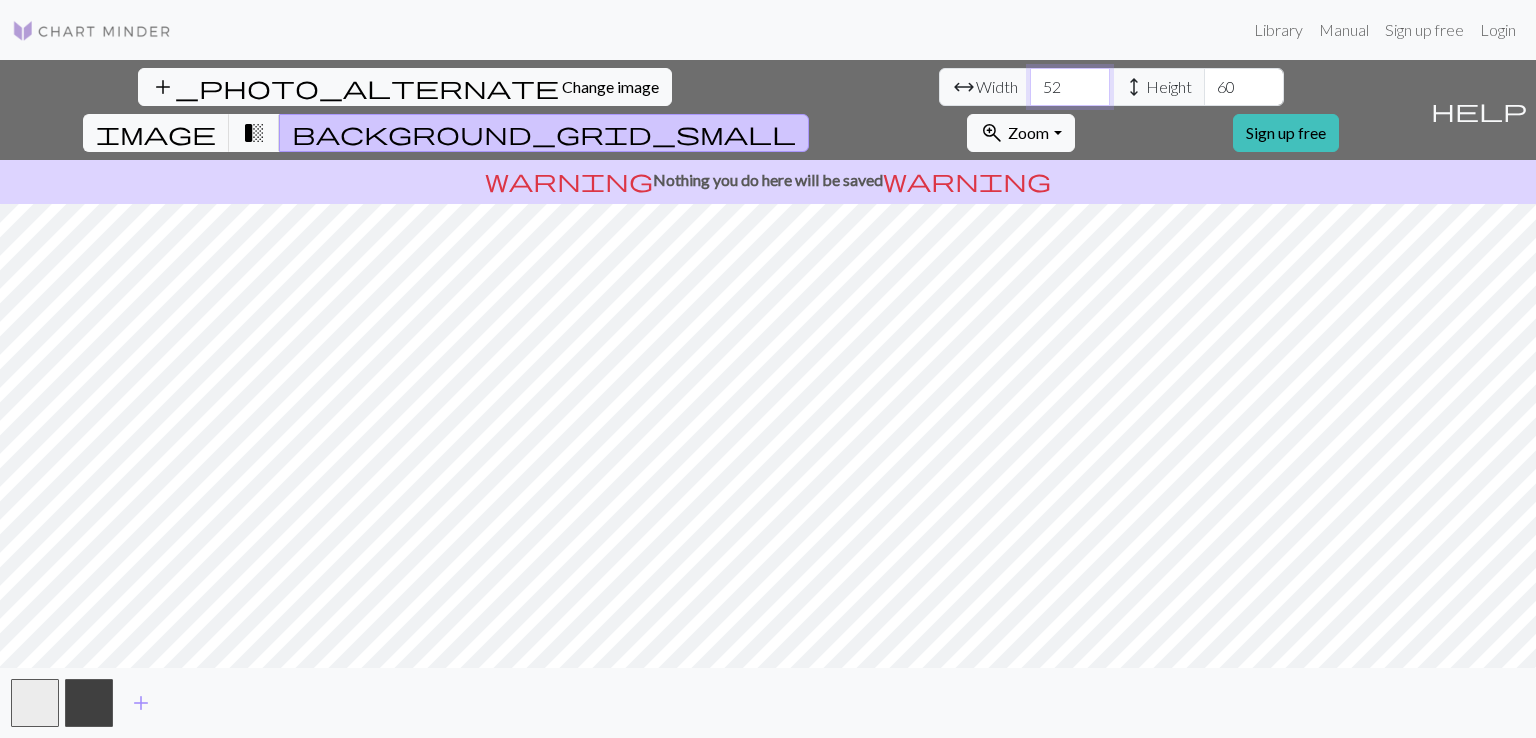 click on "52" at bounding box center (1070, 87) 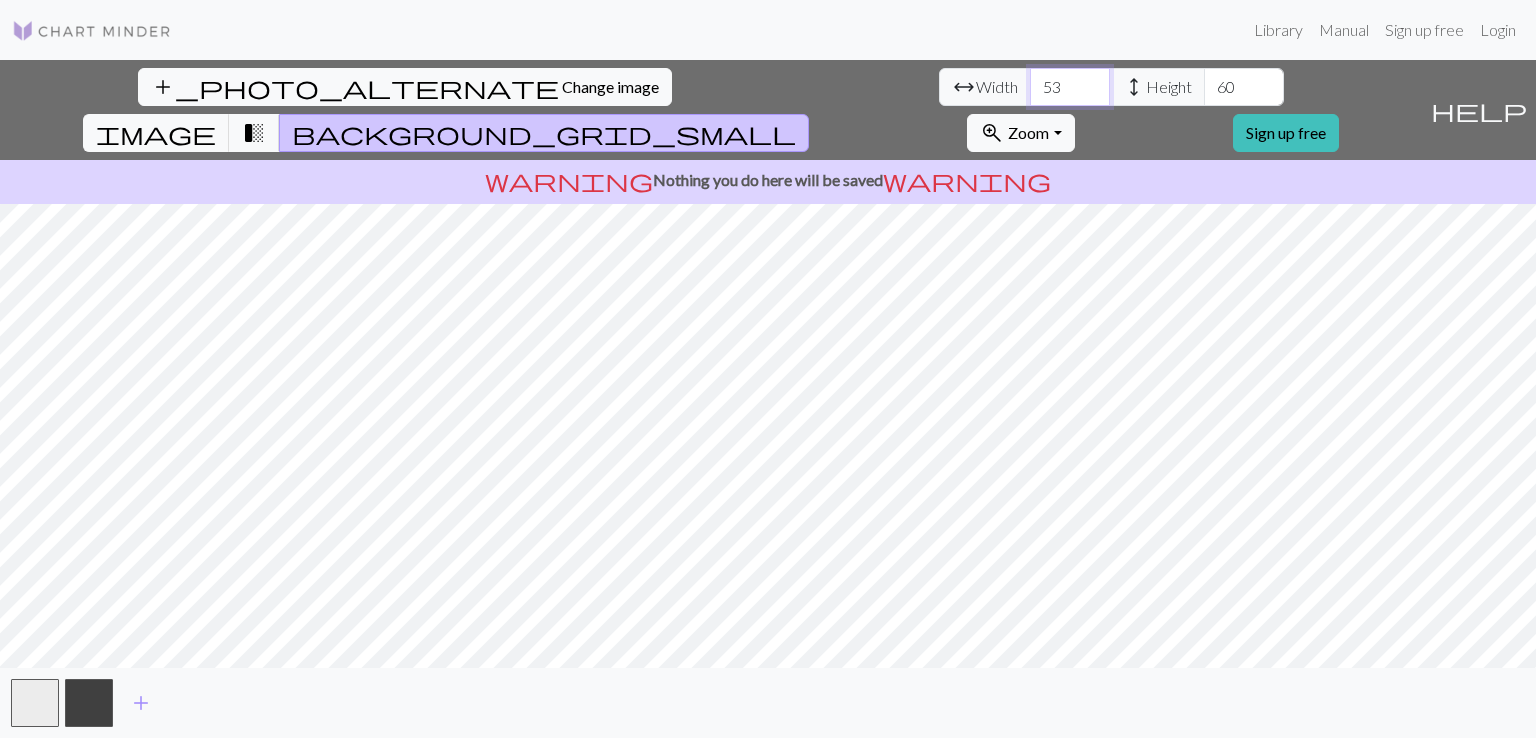 click on "53" at bounding box center (1070, 87) 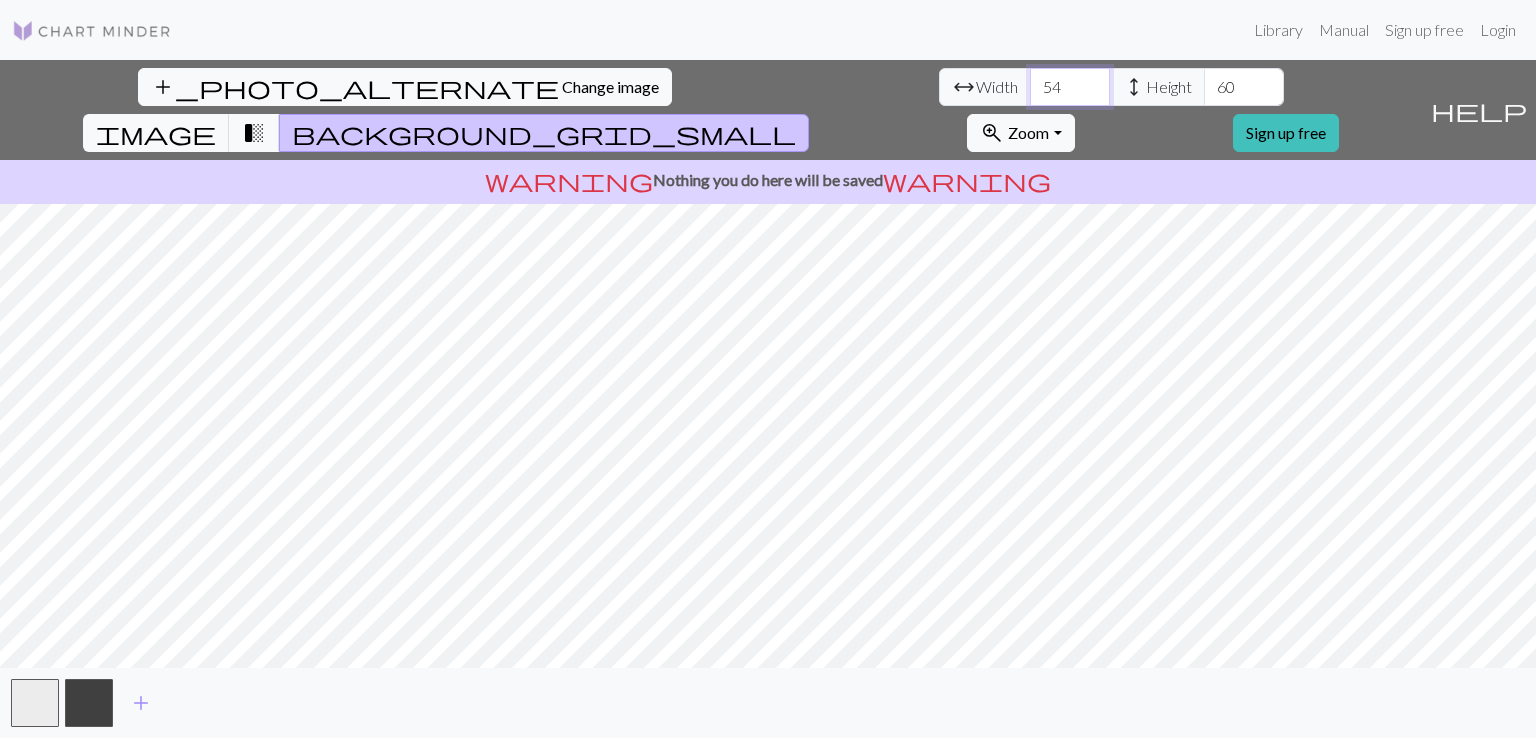 click on "54" at bounding box center [1070, 87] 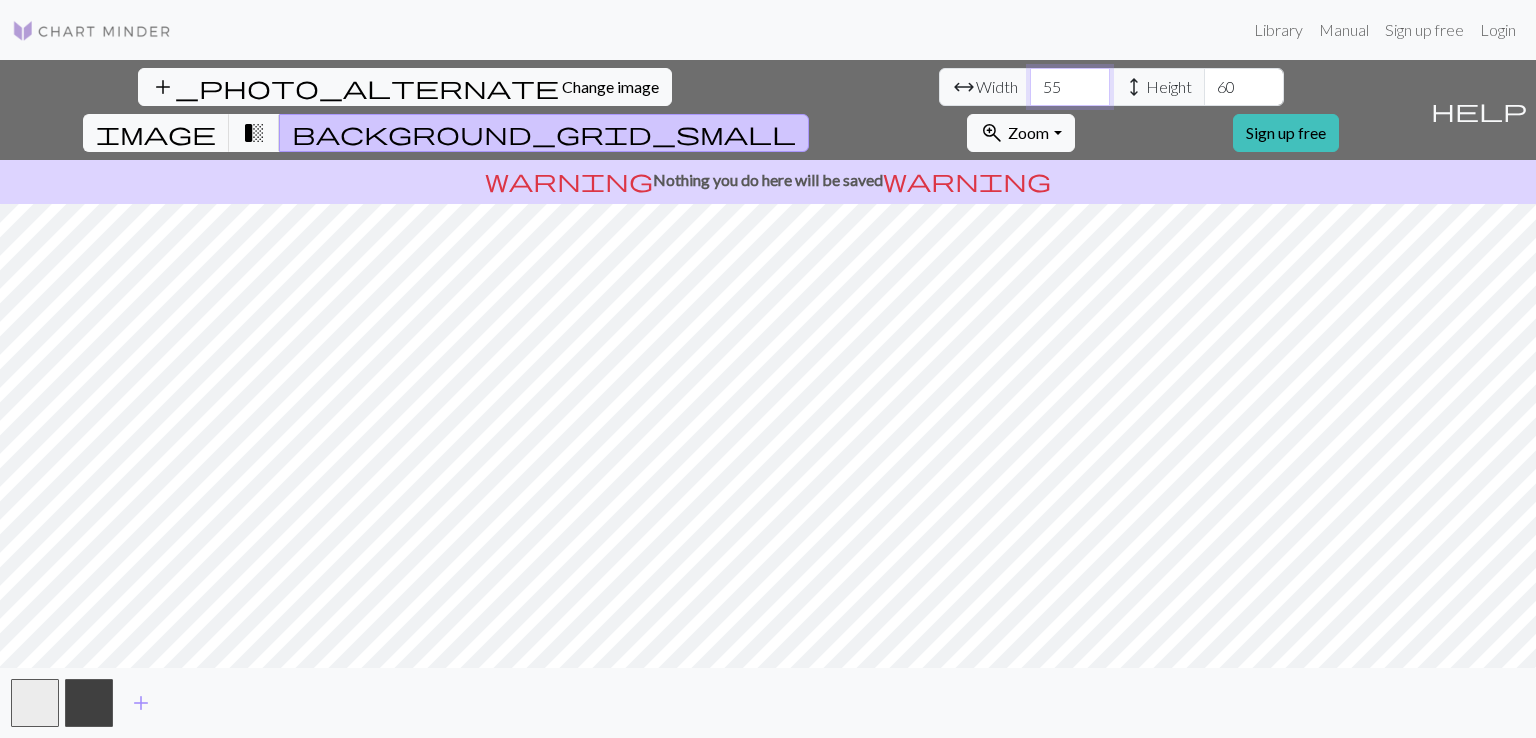 click on "55" at bounding box center [1070, 87] 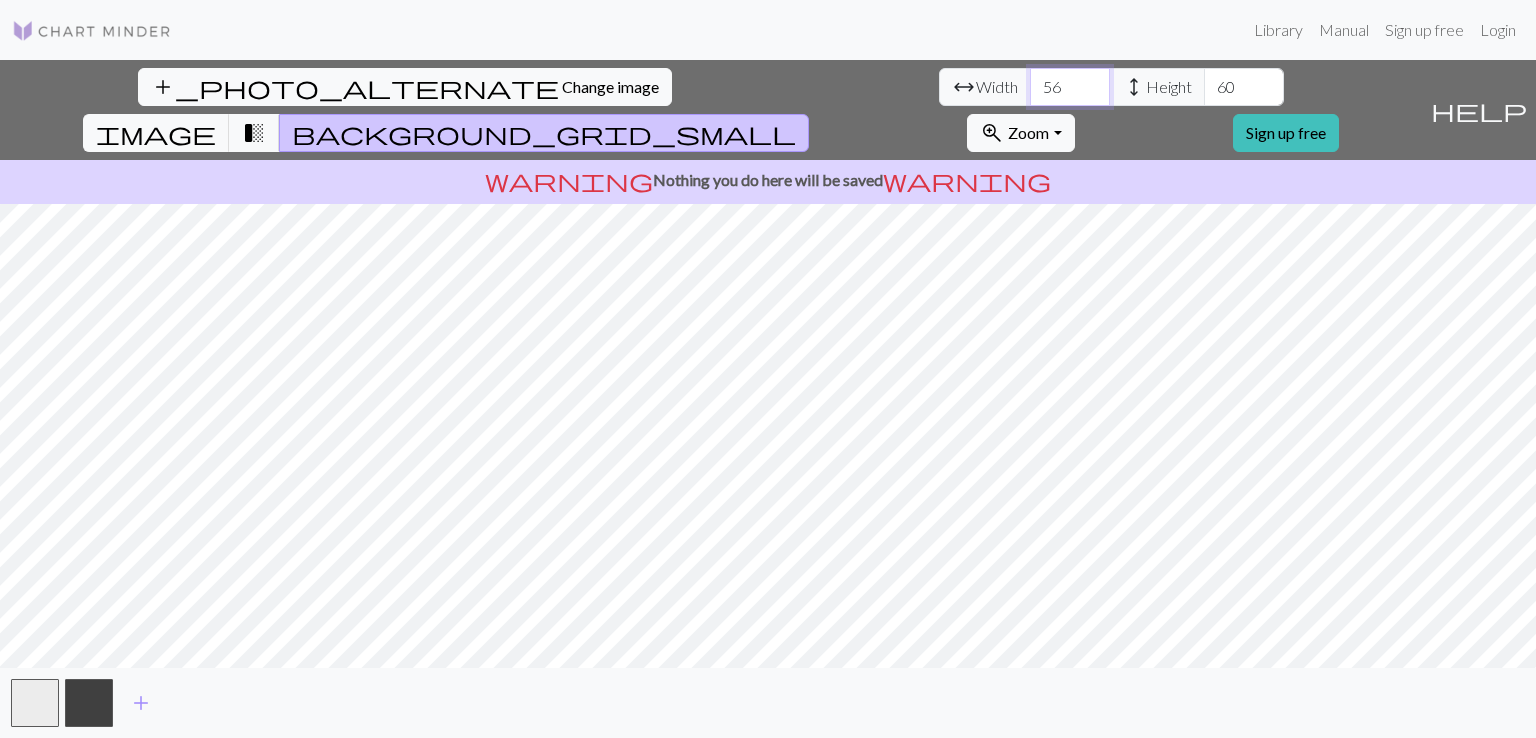 click on "56" at bounding box center (1070, 87) 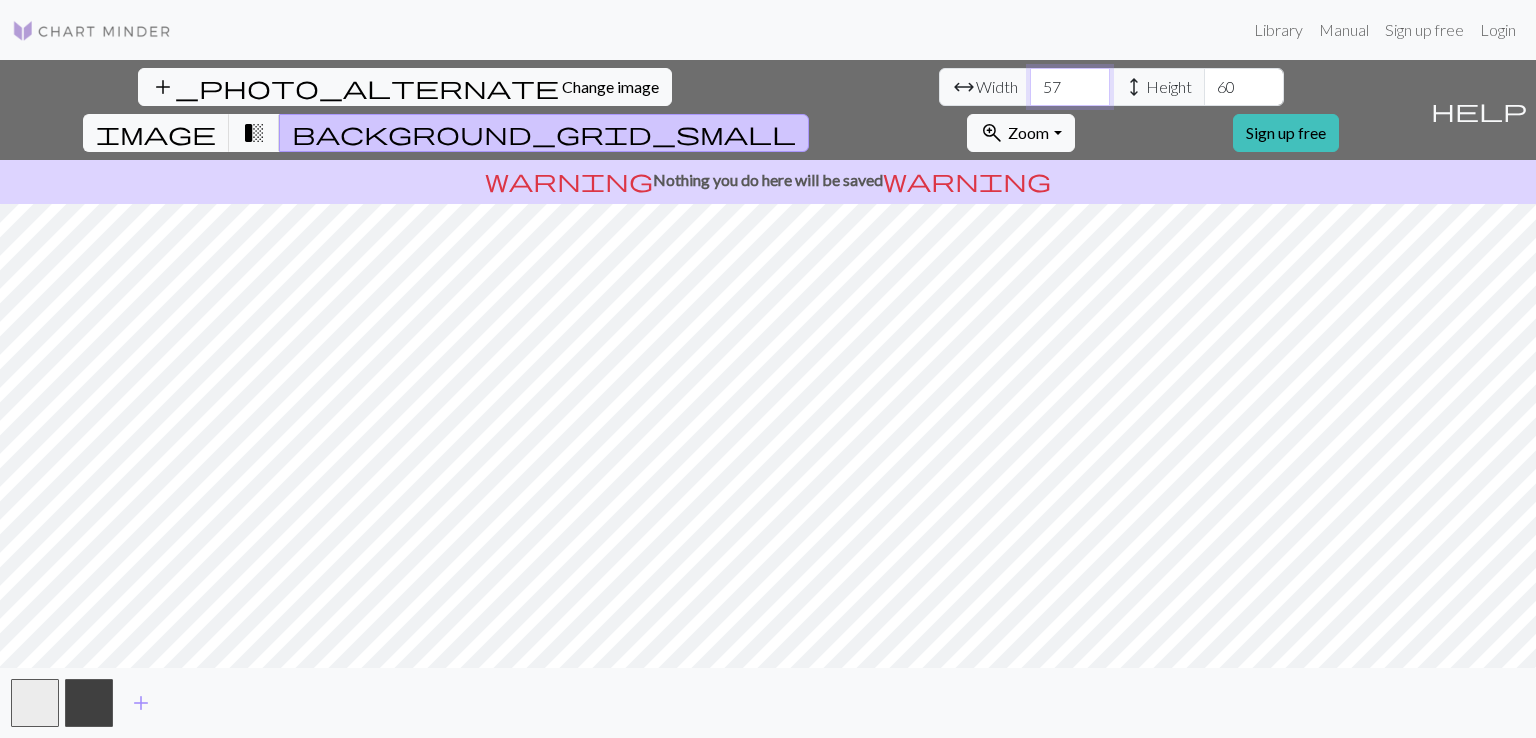 click on "57" at bounding box center [1070, 87] 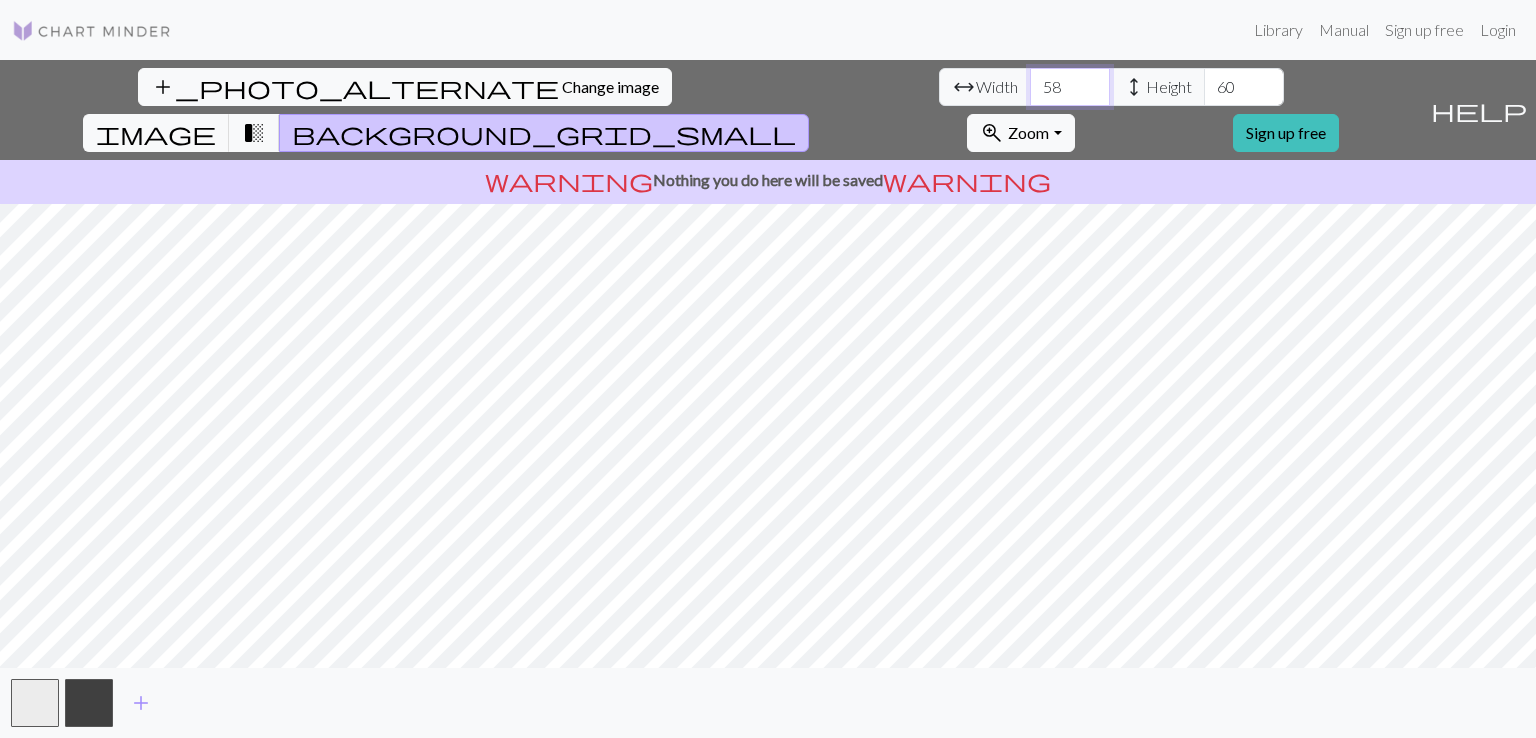 click on "58" at bounding box center [1070, 87] 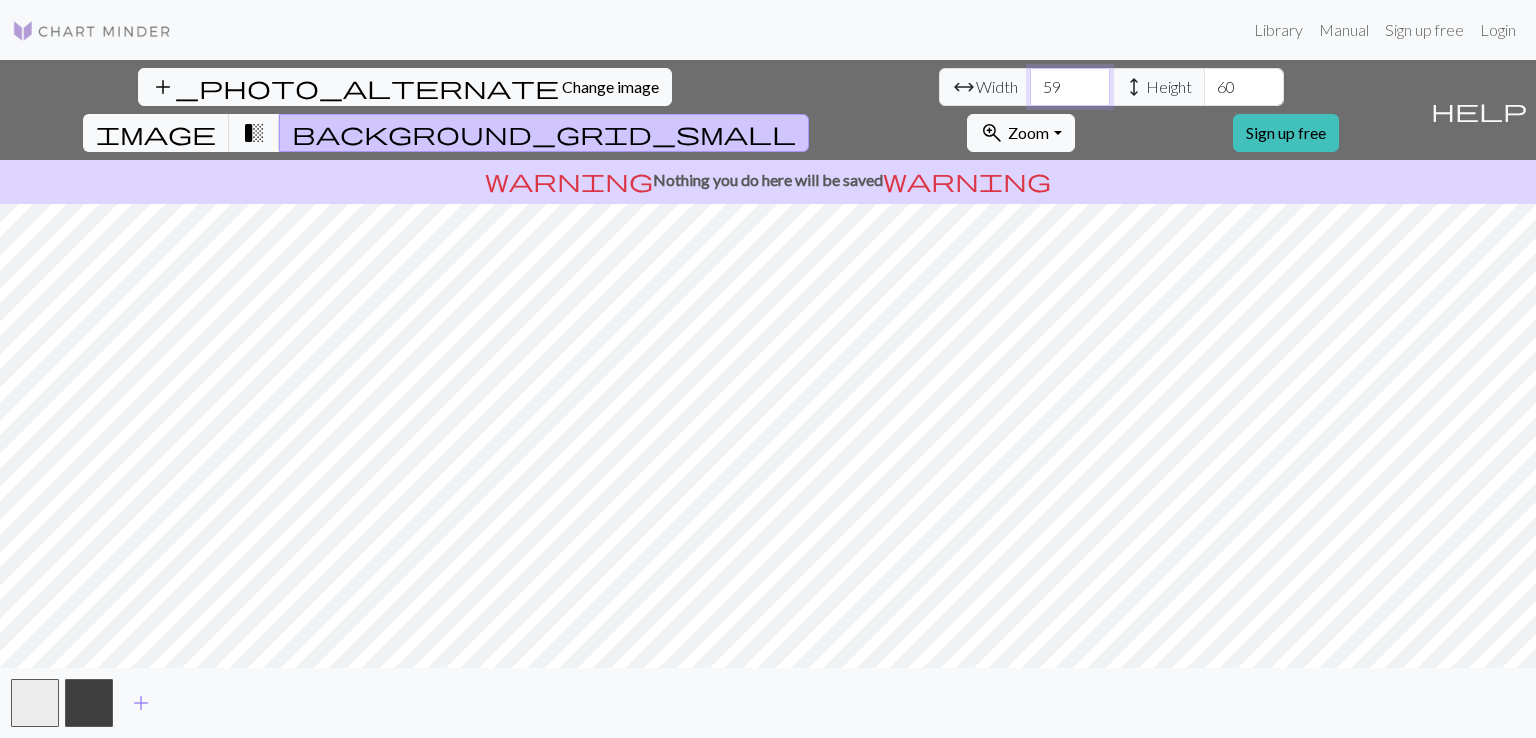 click on "59" at bounding box center (1070, 87) 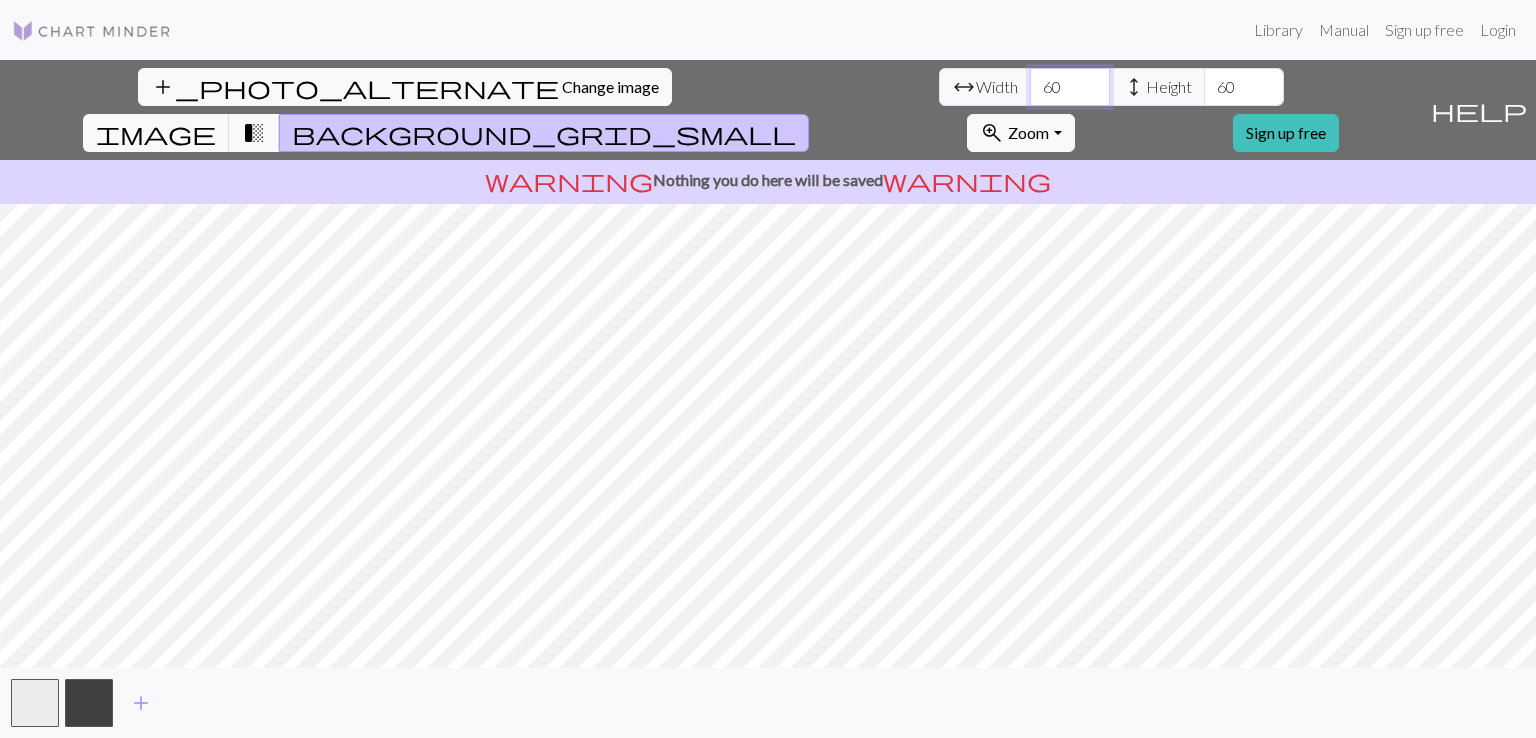 type on "60" 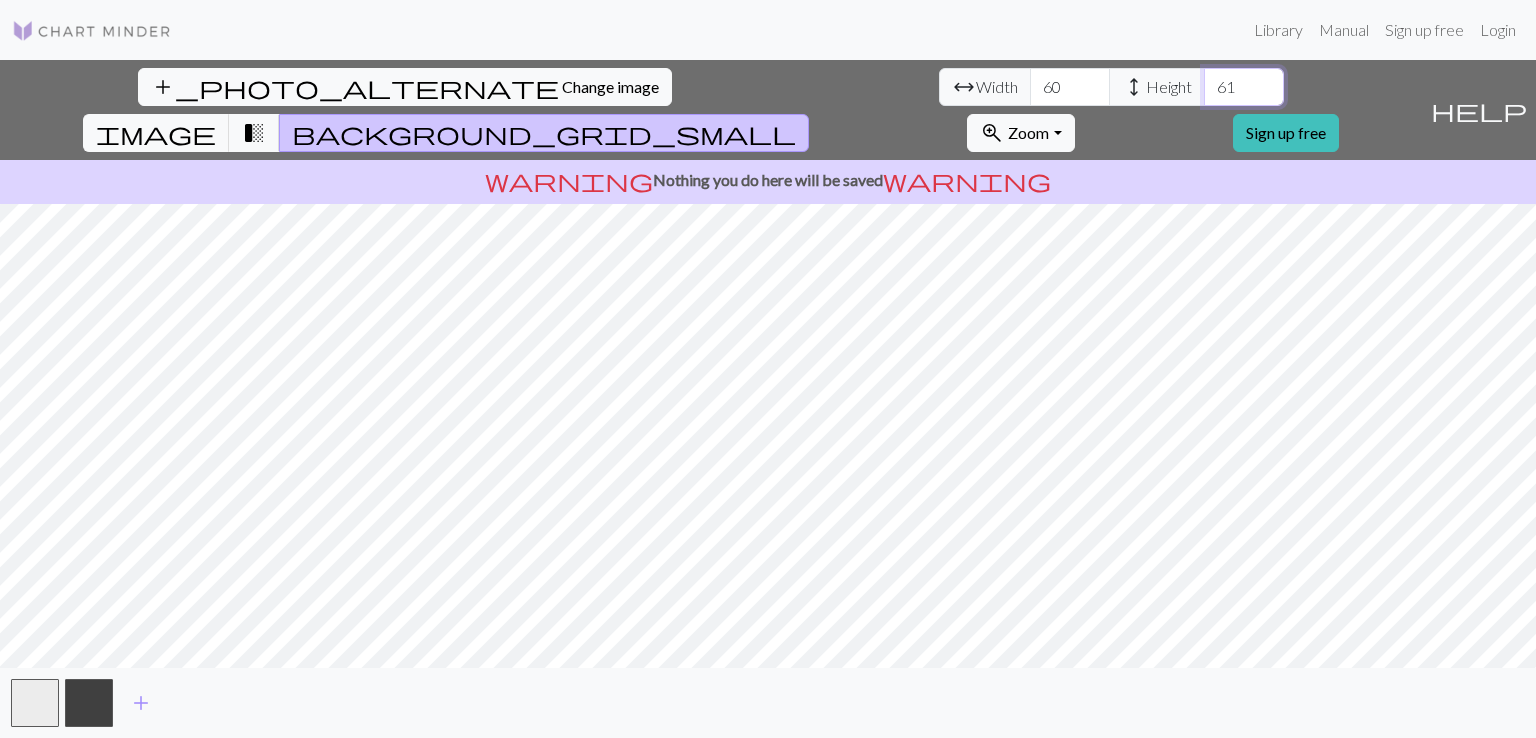 click on "61" at bounding box center [1244, 87] 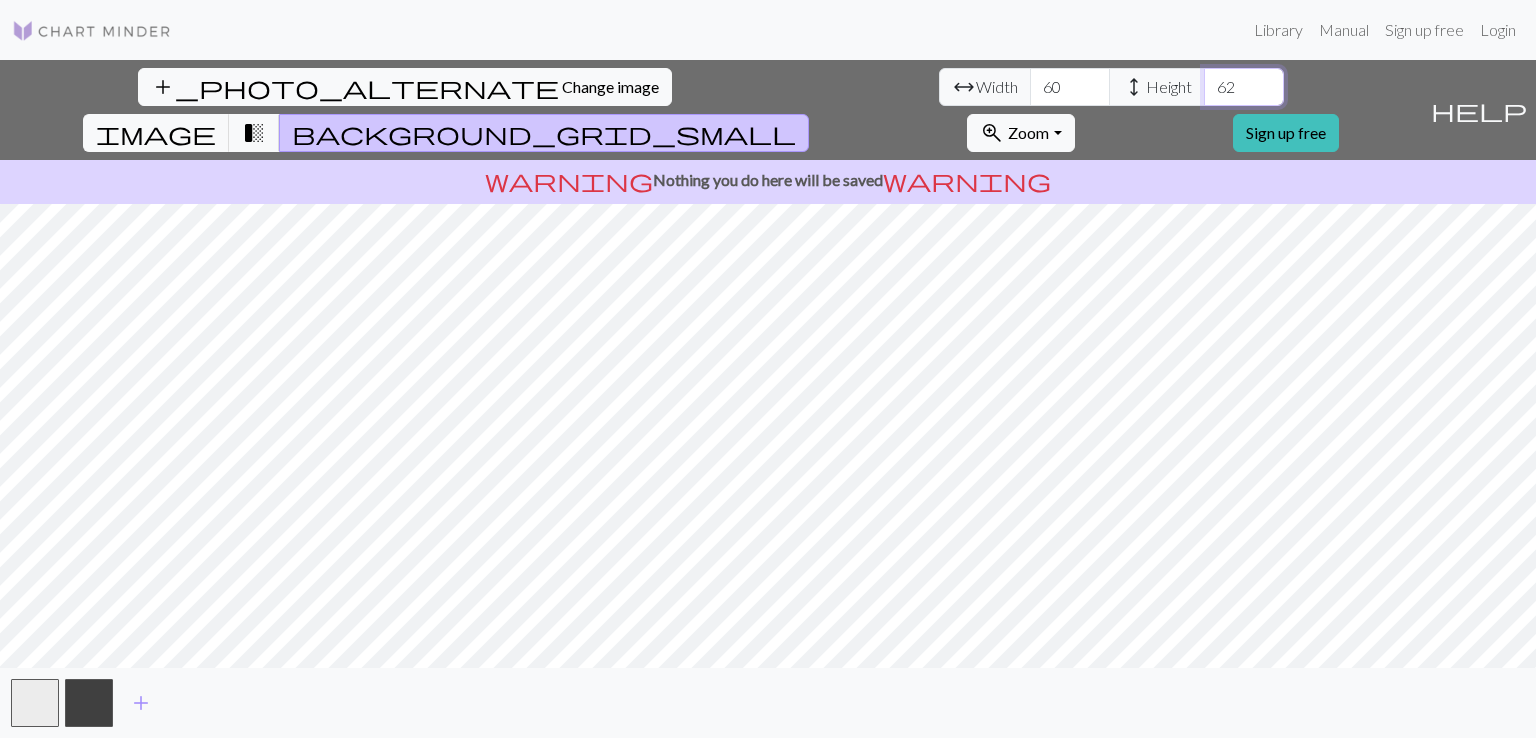 click on "62" at bounding box center [1244, 87] 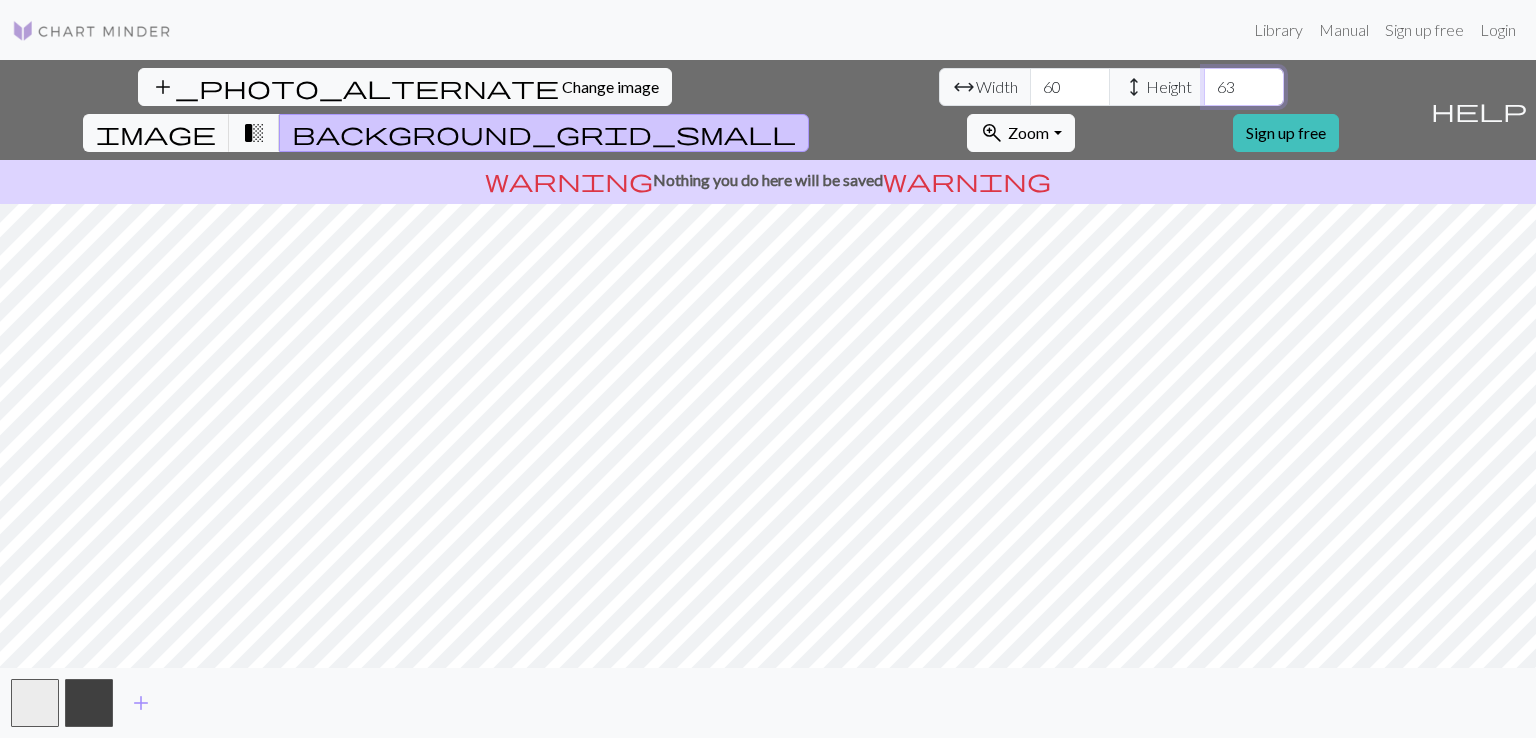 click on "63" at bounding box center [1244, 87] 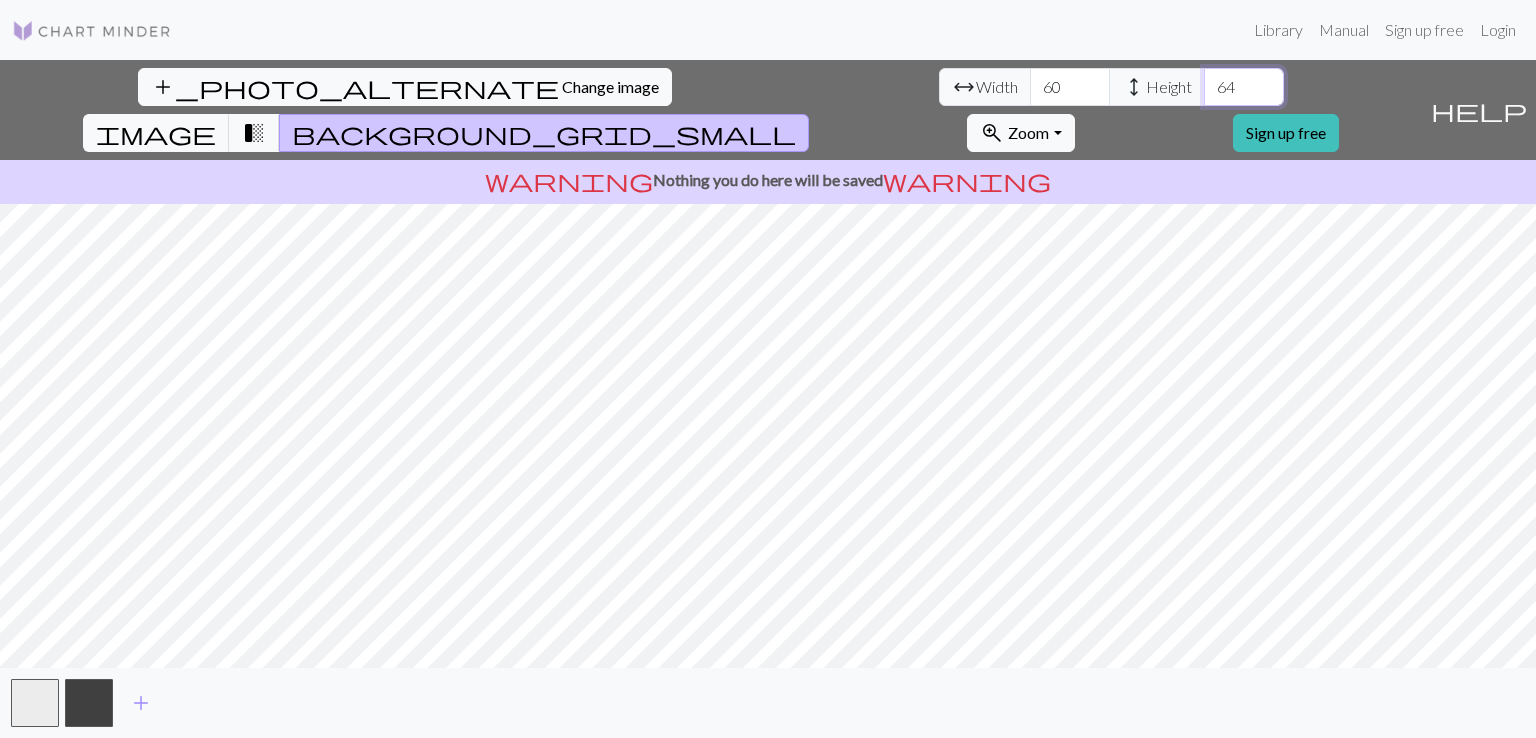 click on "64" at bounding box center [1244, 87] 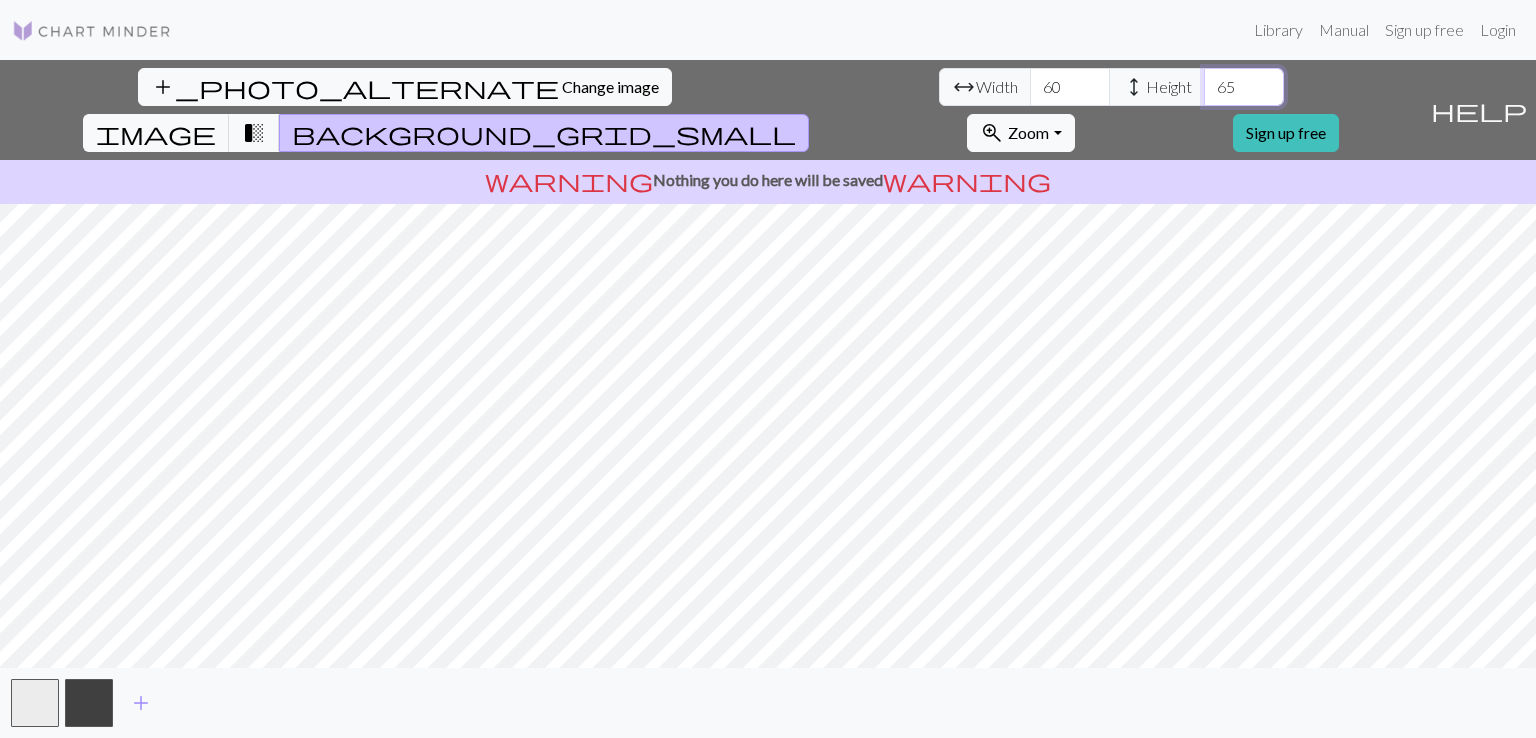 click on "65" at bounding box center [1244, 87] 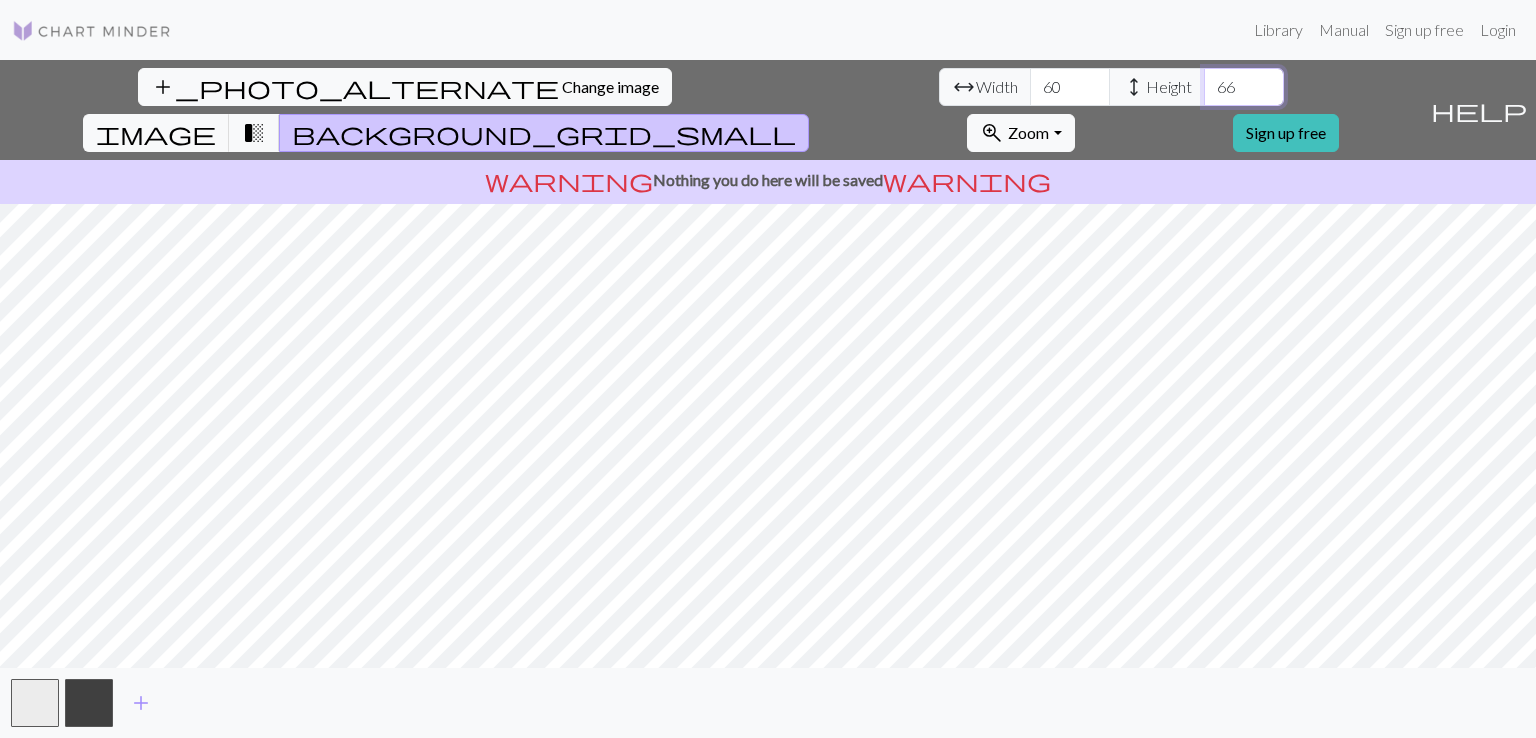 click on "66" at bounding box center (1244, 87) 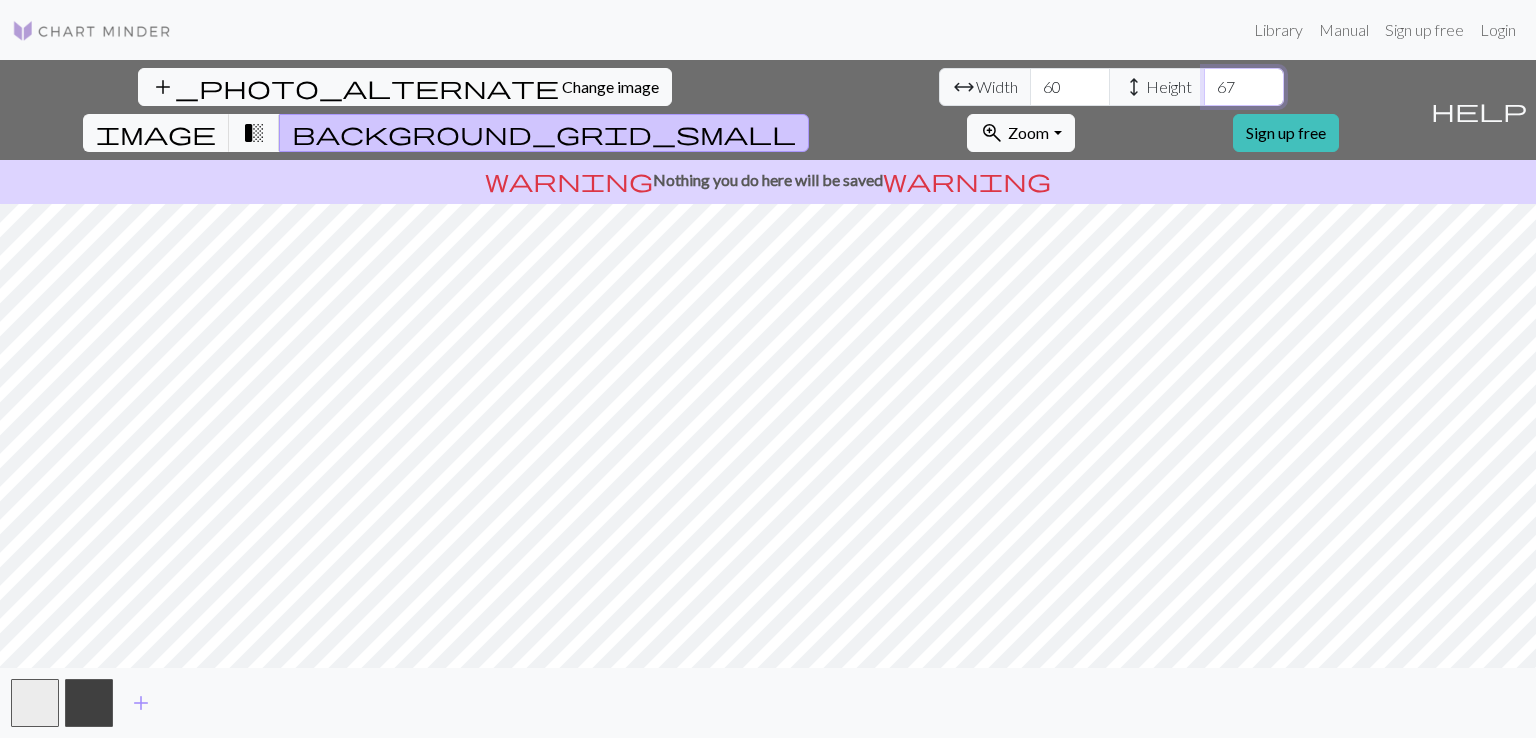 click on "67" at bounding box center [1244, 87] 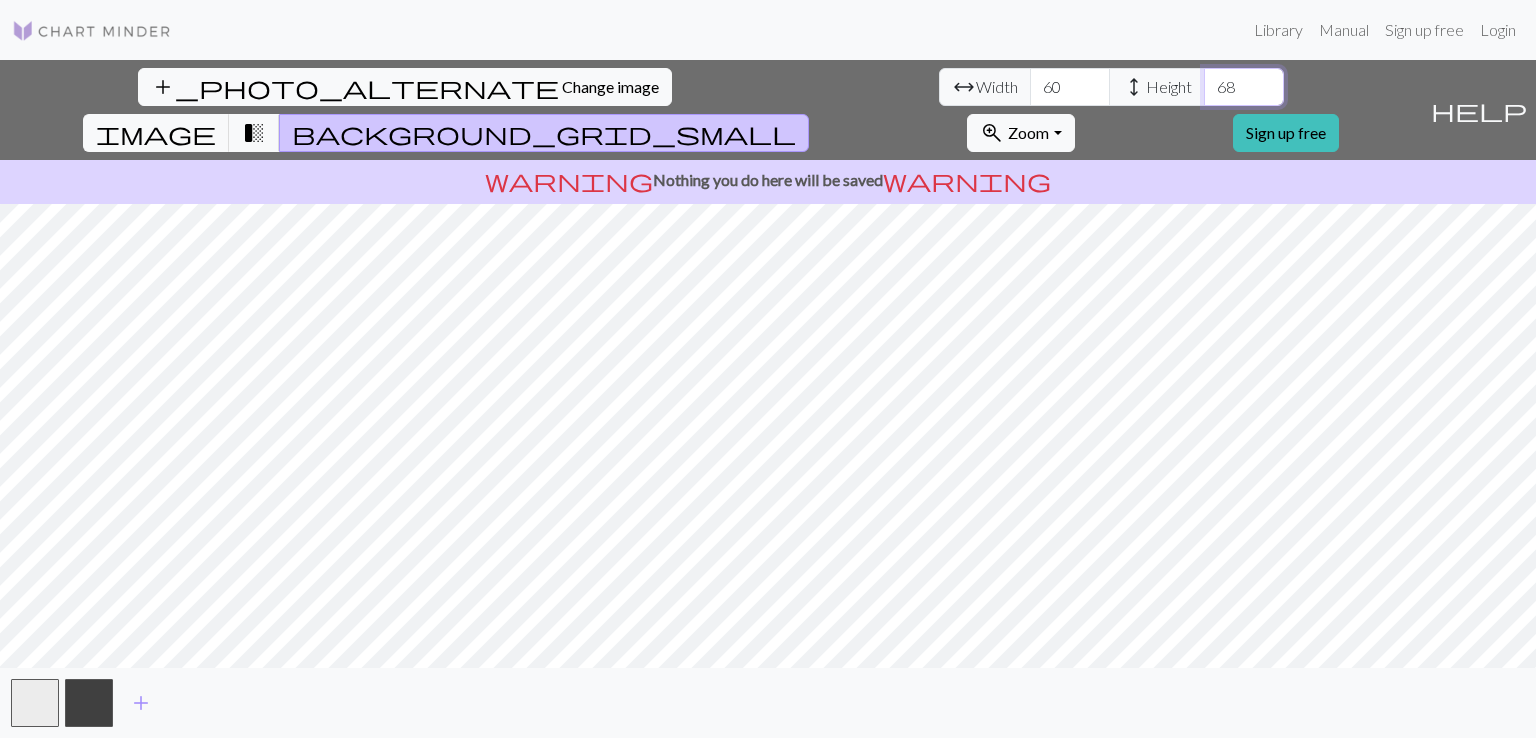 click on "68" at bounding box center (1244, 87) 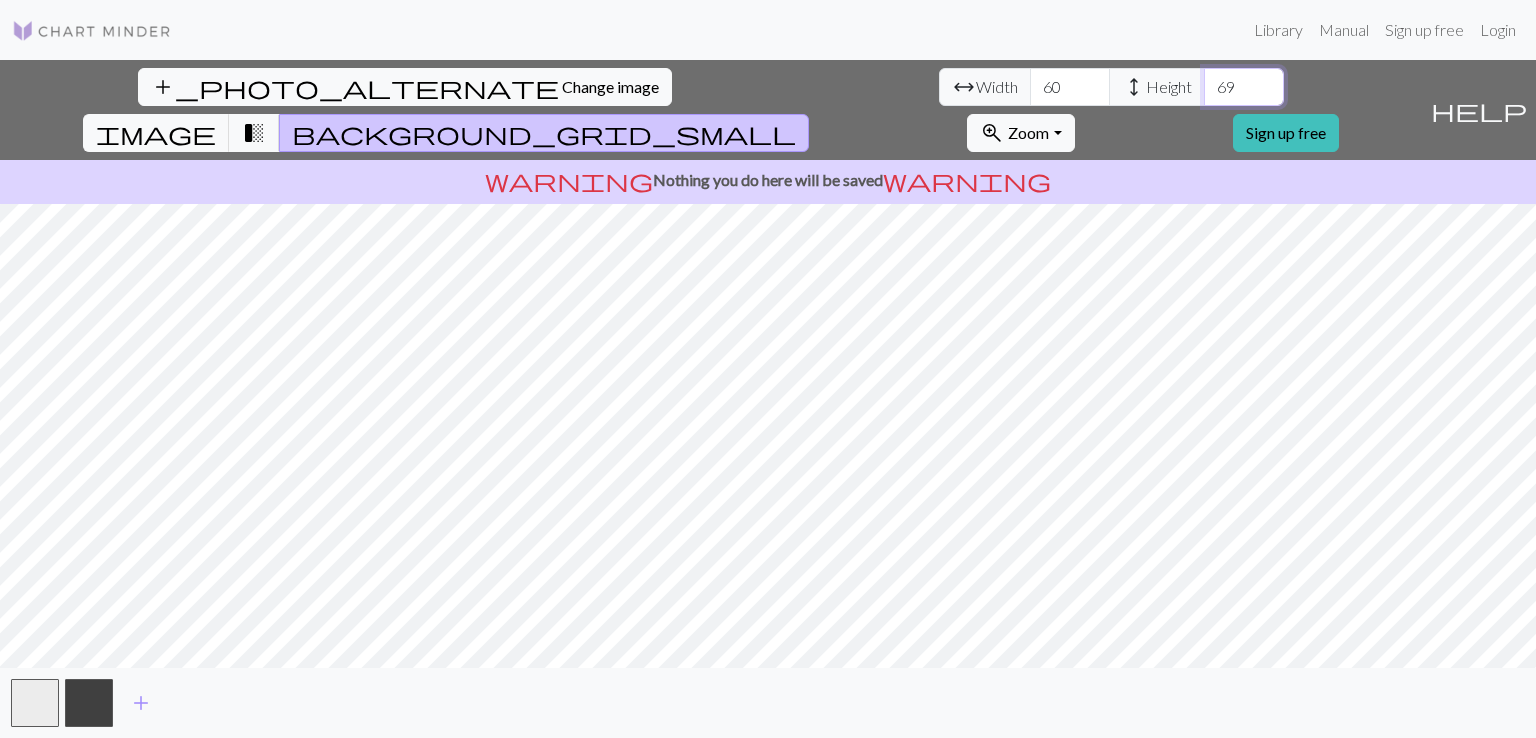 click on "69" at bounding box center [1244, 87] 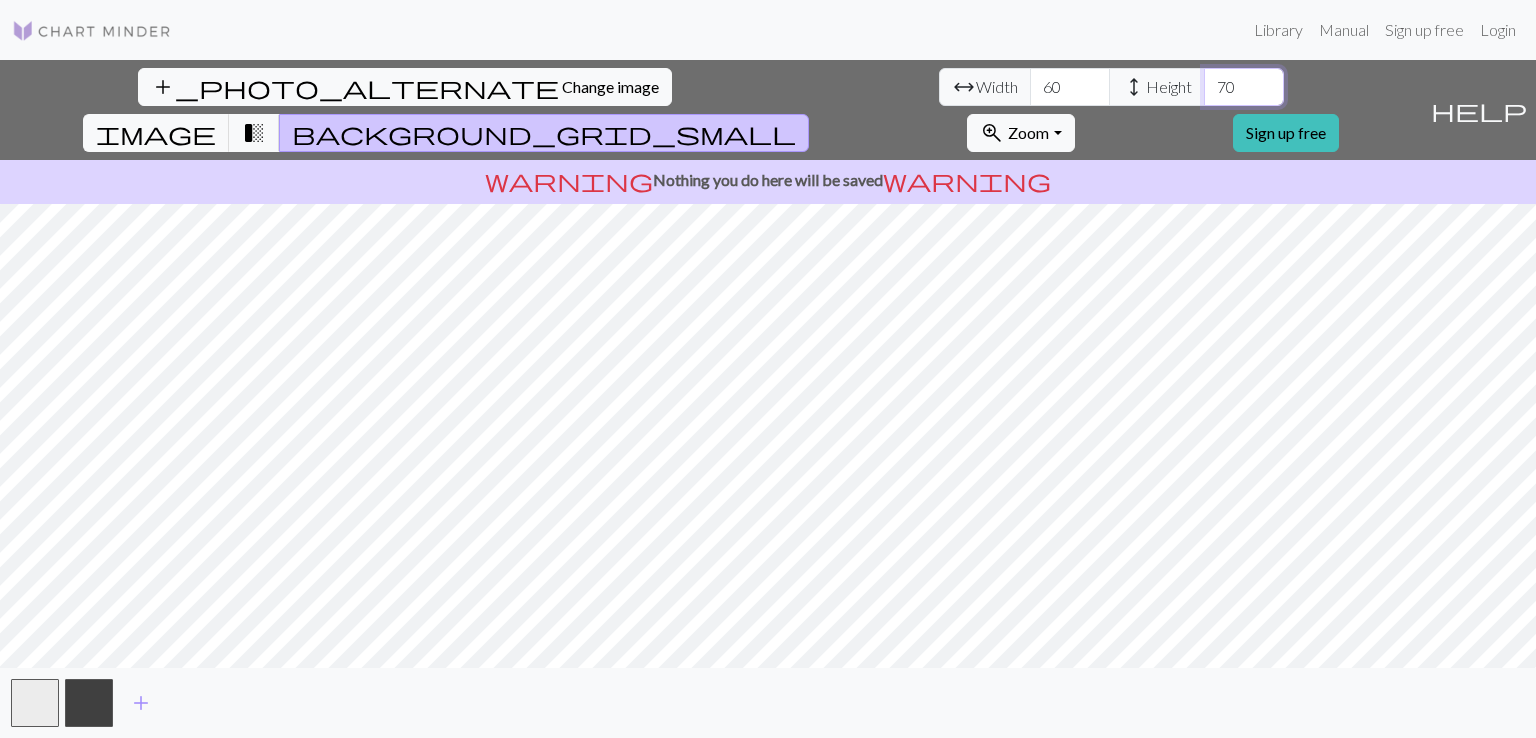 type on "70" 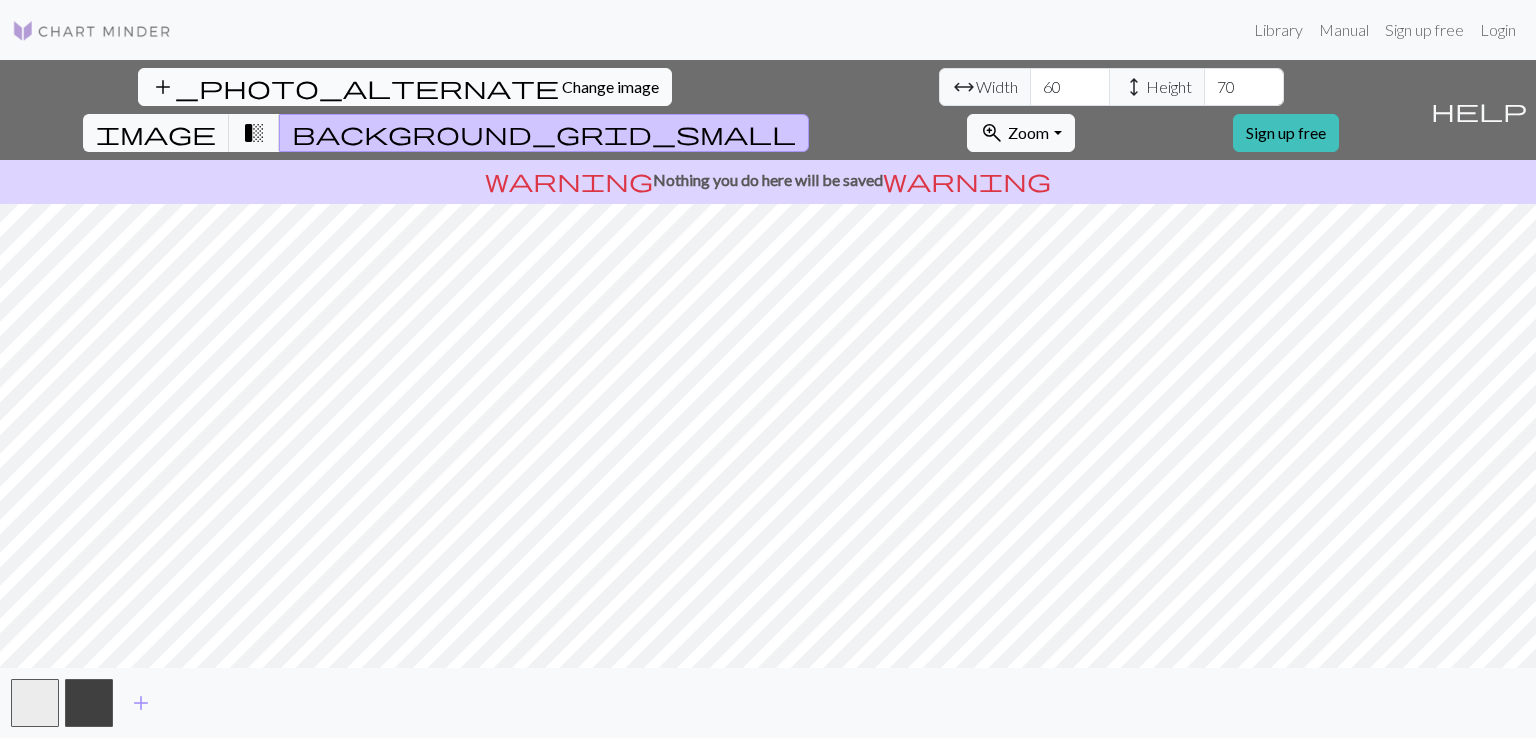 click on "Change image" at bounding box center [610, 86] 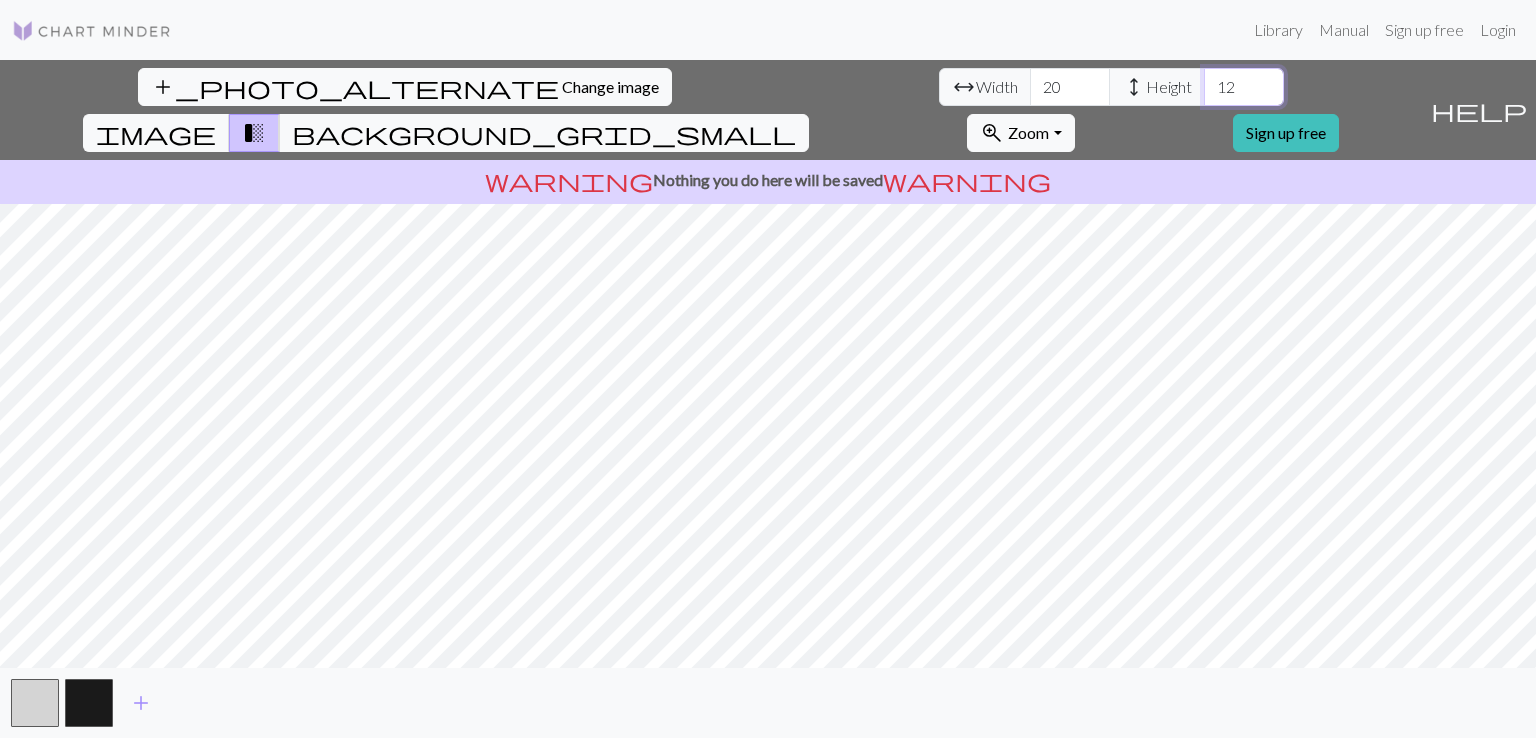 drag, startPoint x: 640, startPoint y: 89, endPoint x: 622, endPoint y: 89, distance: 18 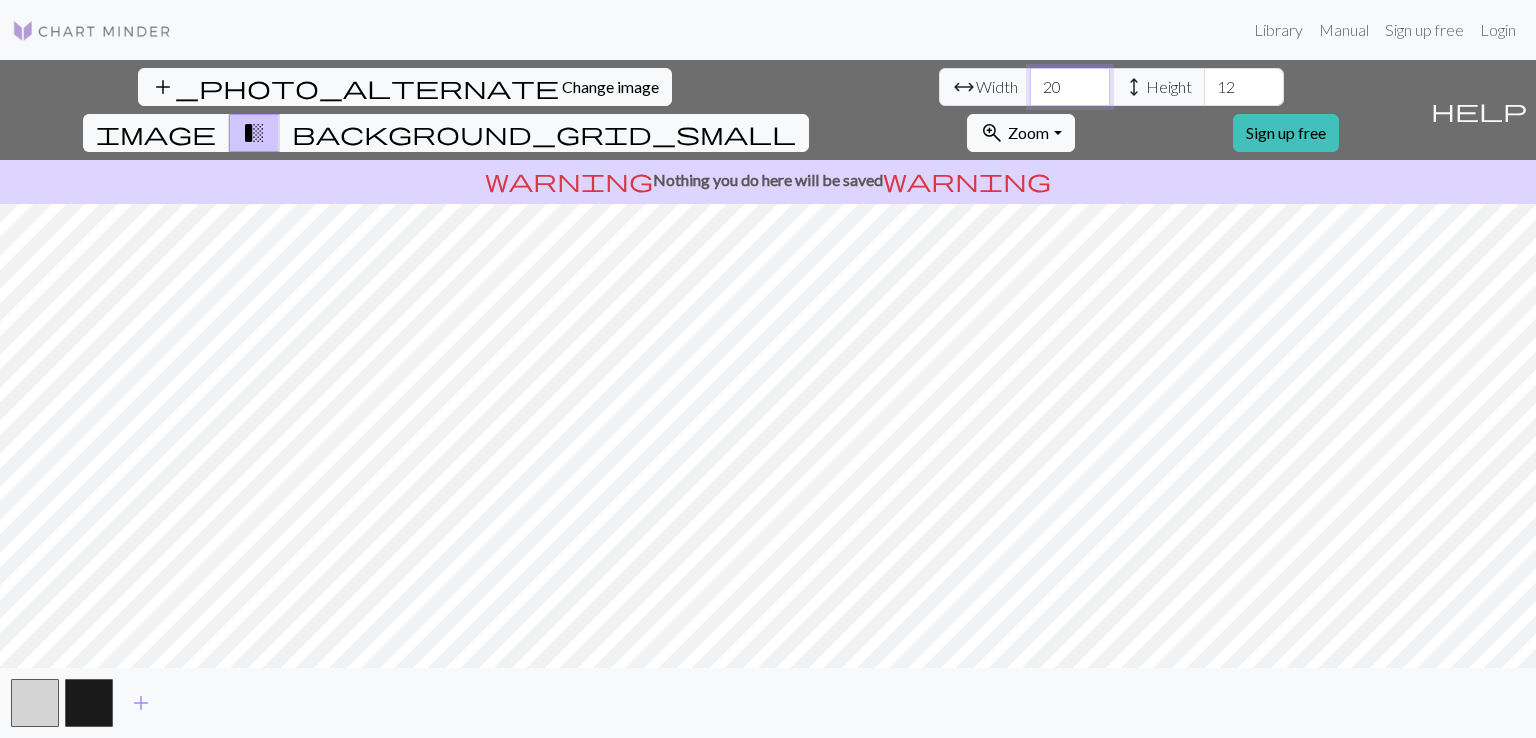 drag, startPoint x: 472, startPoint y: 83, endPoint x: 422, endPoint y: 78, distance: 50.24938 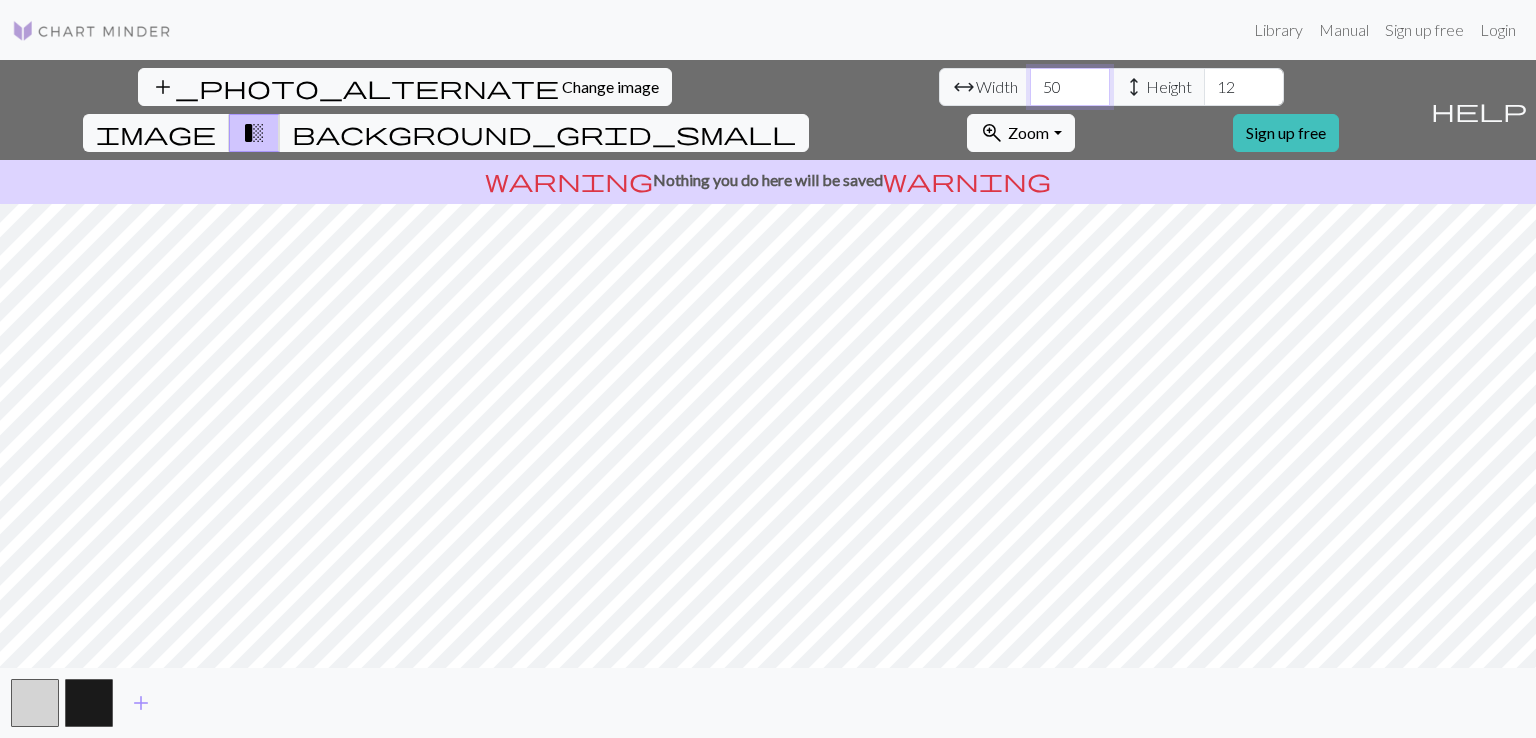 type on "50" 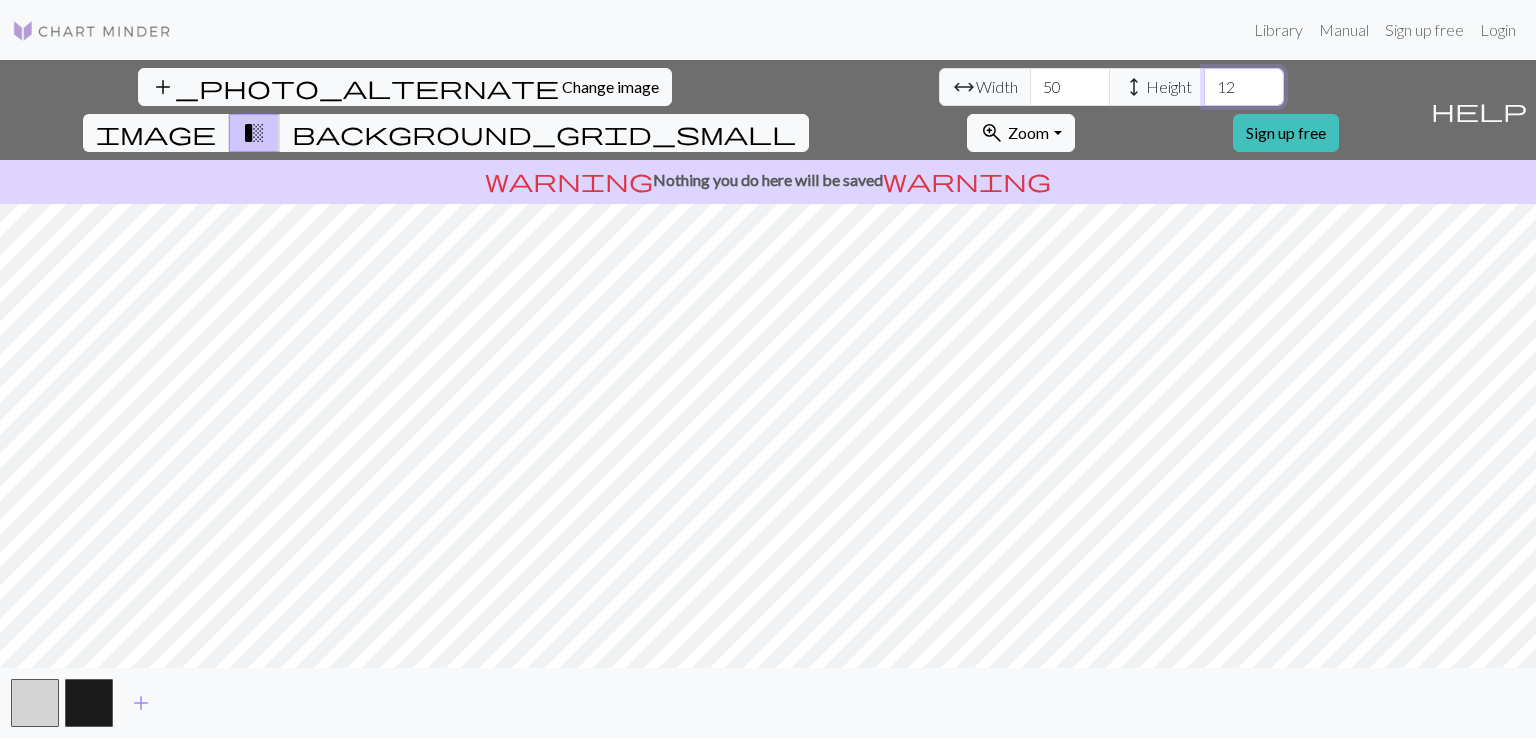 drag, startPoint x: 641, startPoint y: 83, endPoint x: 605, endPoint y: 83, distance: 36 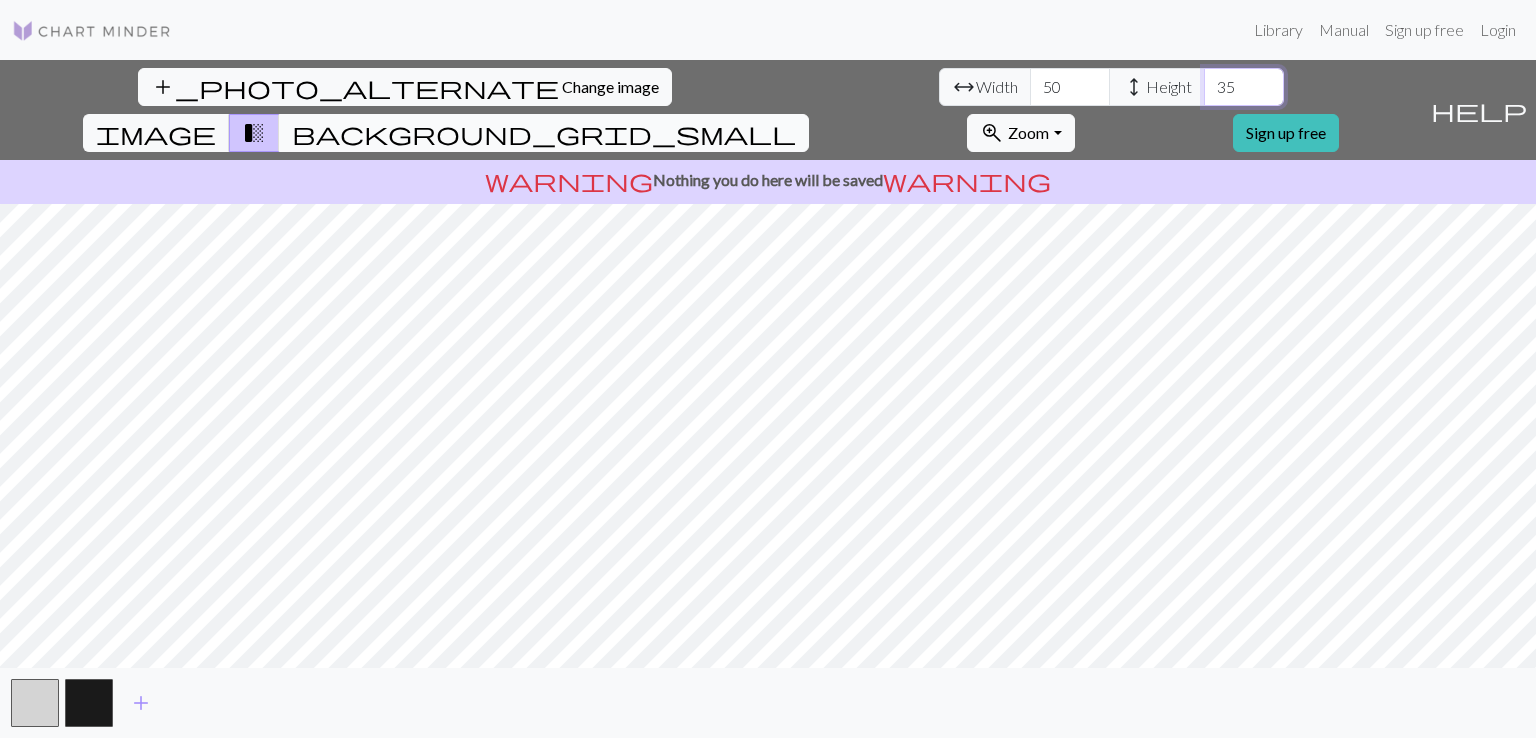 type on "35" 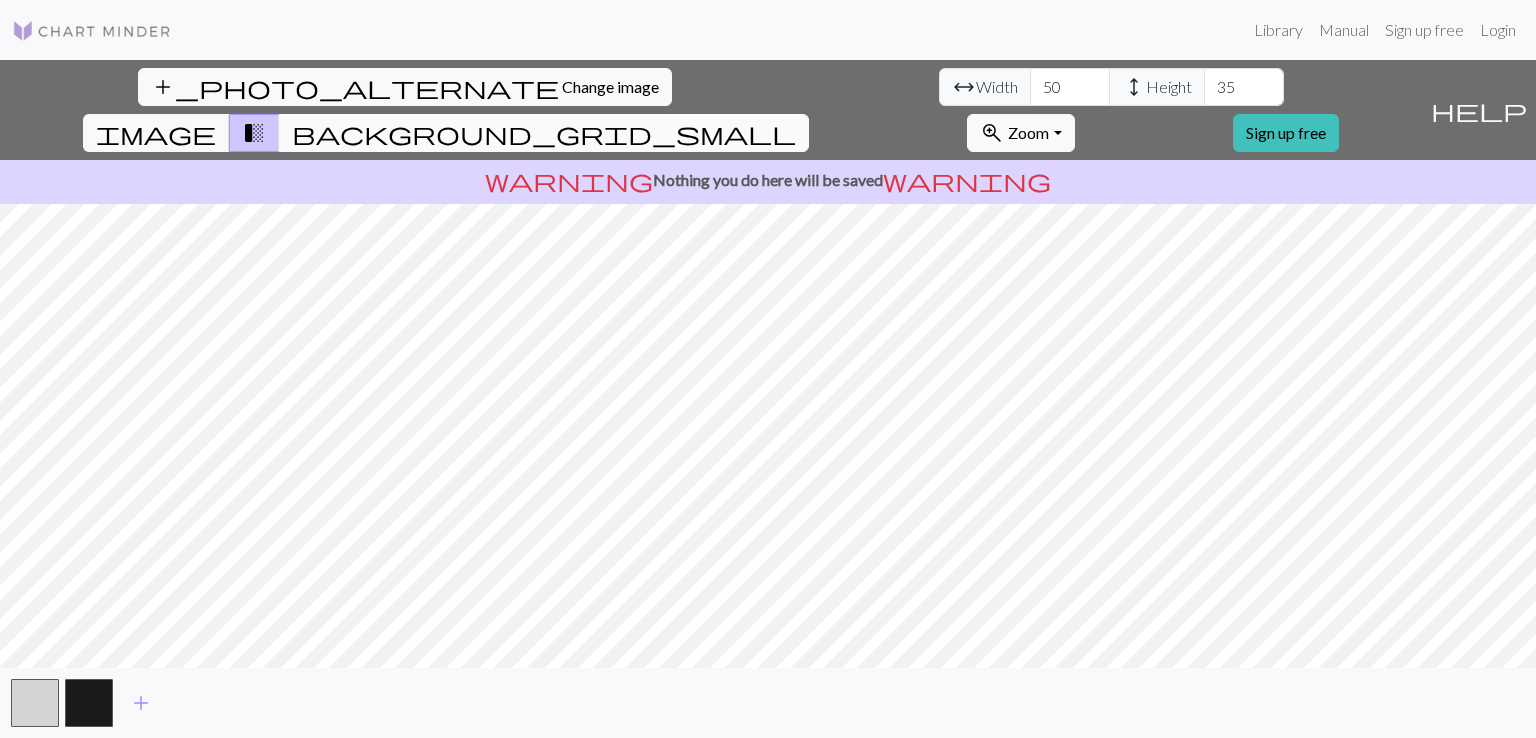 click on "background_grid_small" at bounding box center (544, 133) 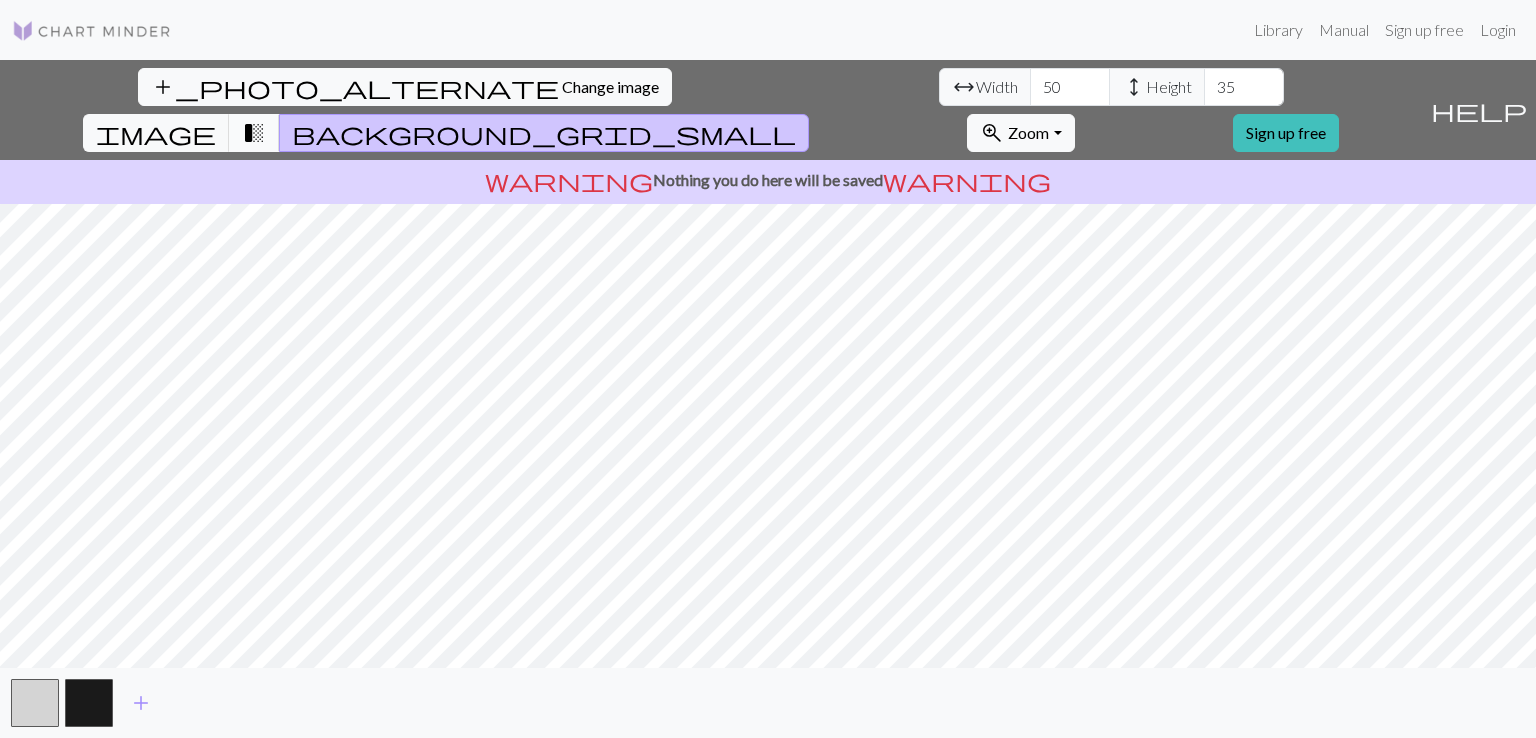 click on "transition_fade" at bounding box center [254, 133] 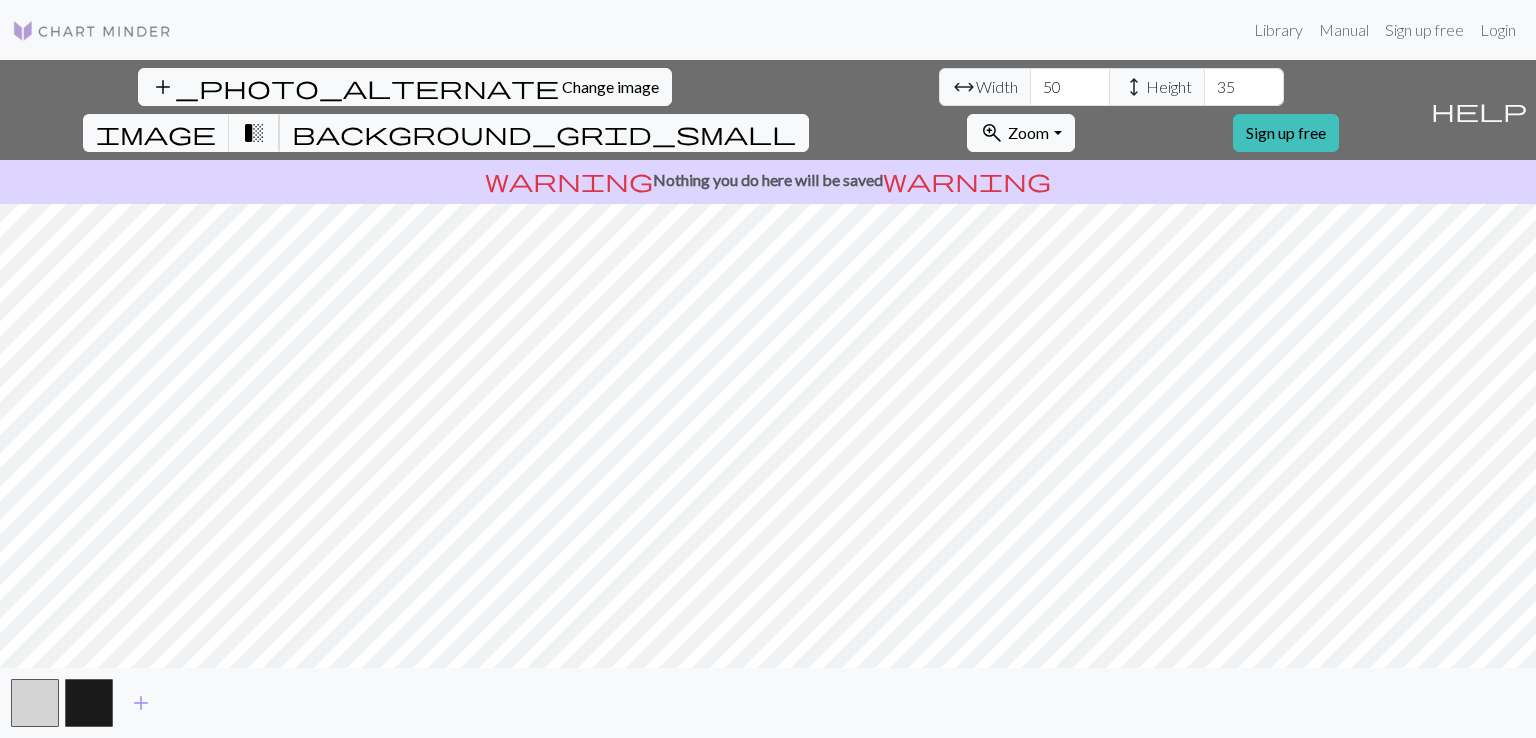 click on "transition_fade" at bounding box center (254, 133) 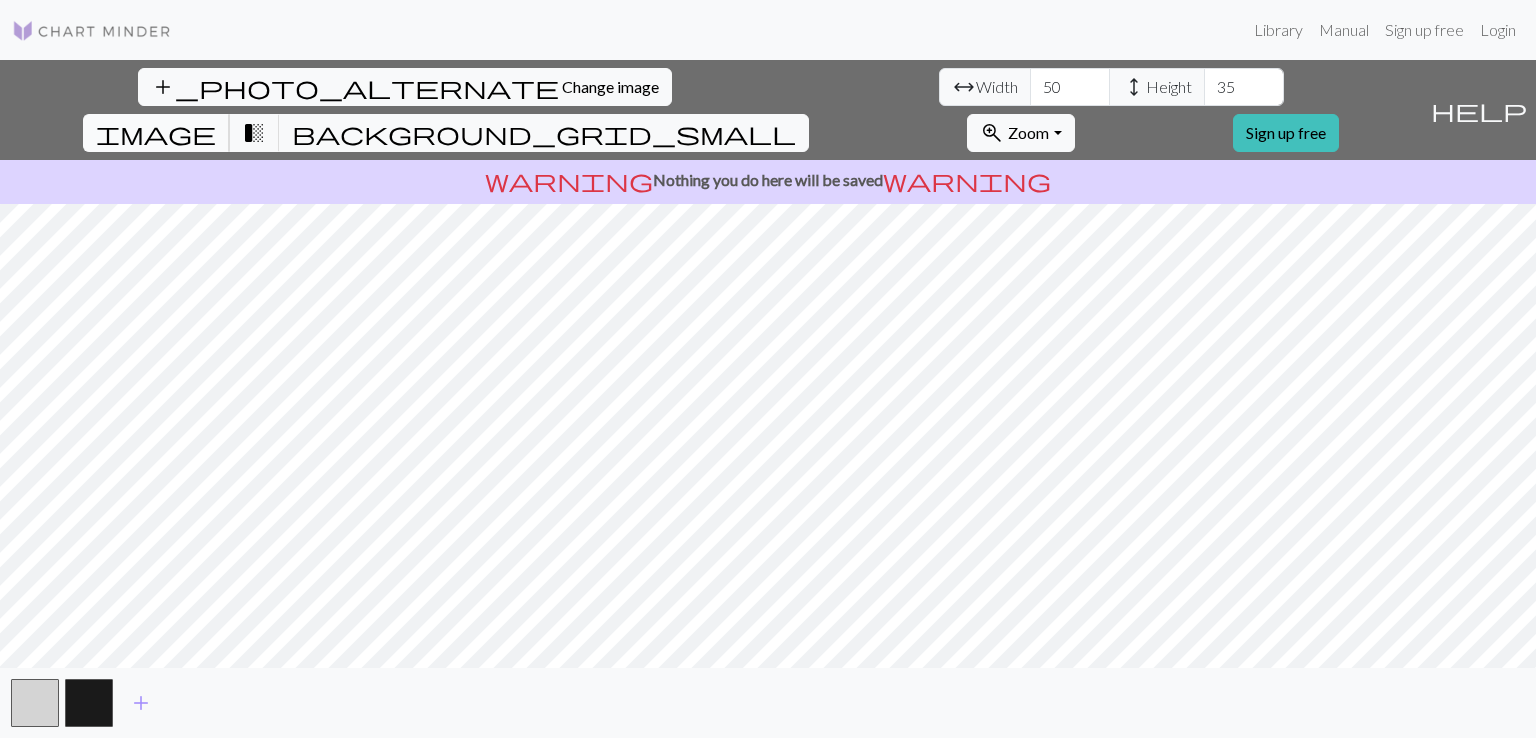 click on "image" at bounding box center [156, 133] 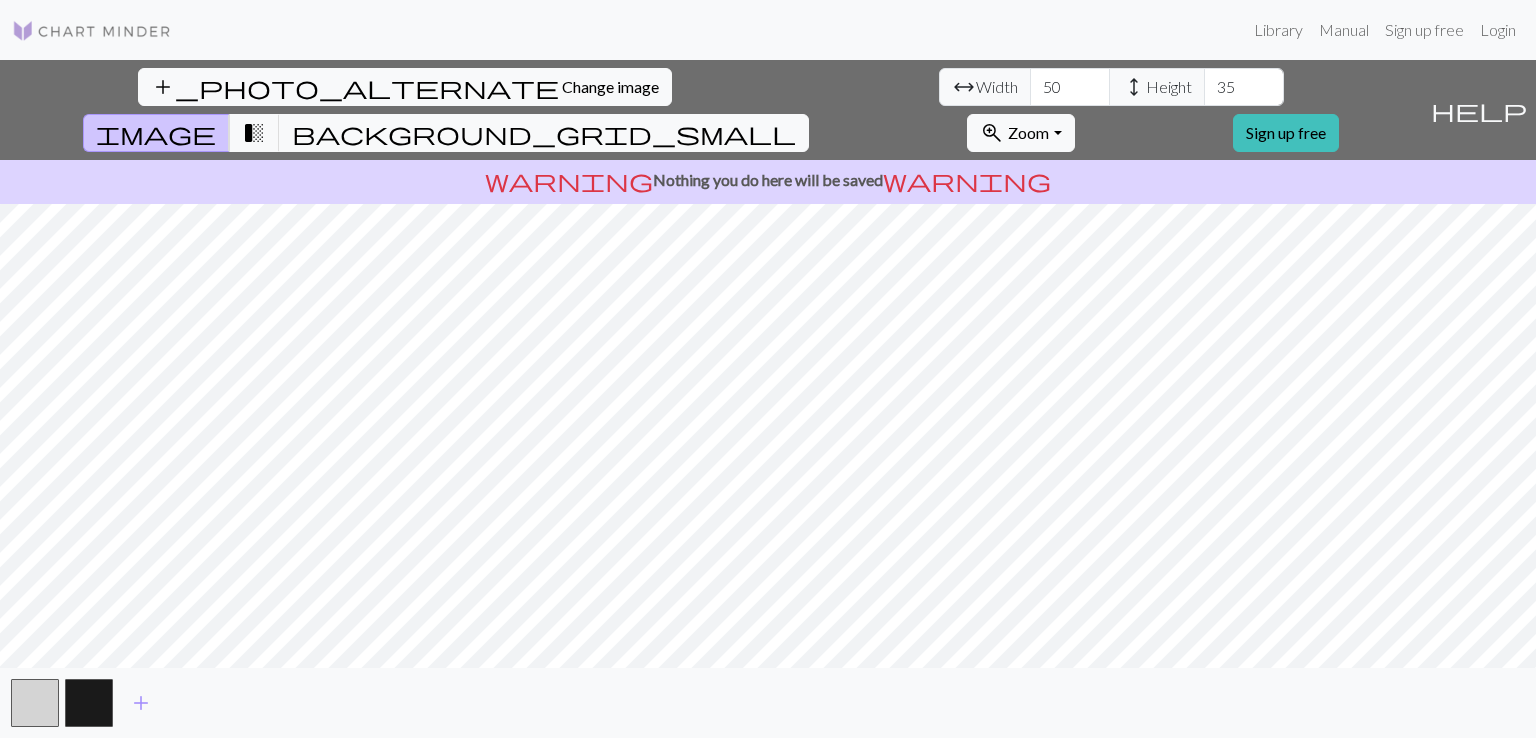 click on "add_photo_alternate   Change image arrow_range   Width 50 height   Height 35 image transition_fade background_grid_small zoom_in Zoom Zoom Fit all Fit width Fit height 50% 100% 150% 200% Sign up free help Show me around warning  Nothing you do here will be saved  warning add" at bounding box center (768, 399) 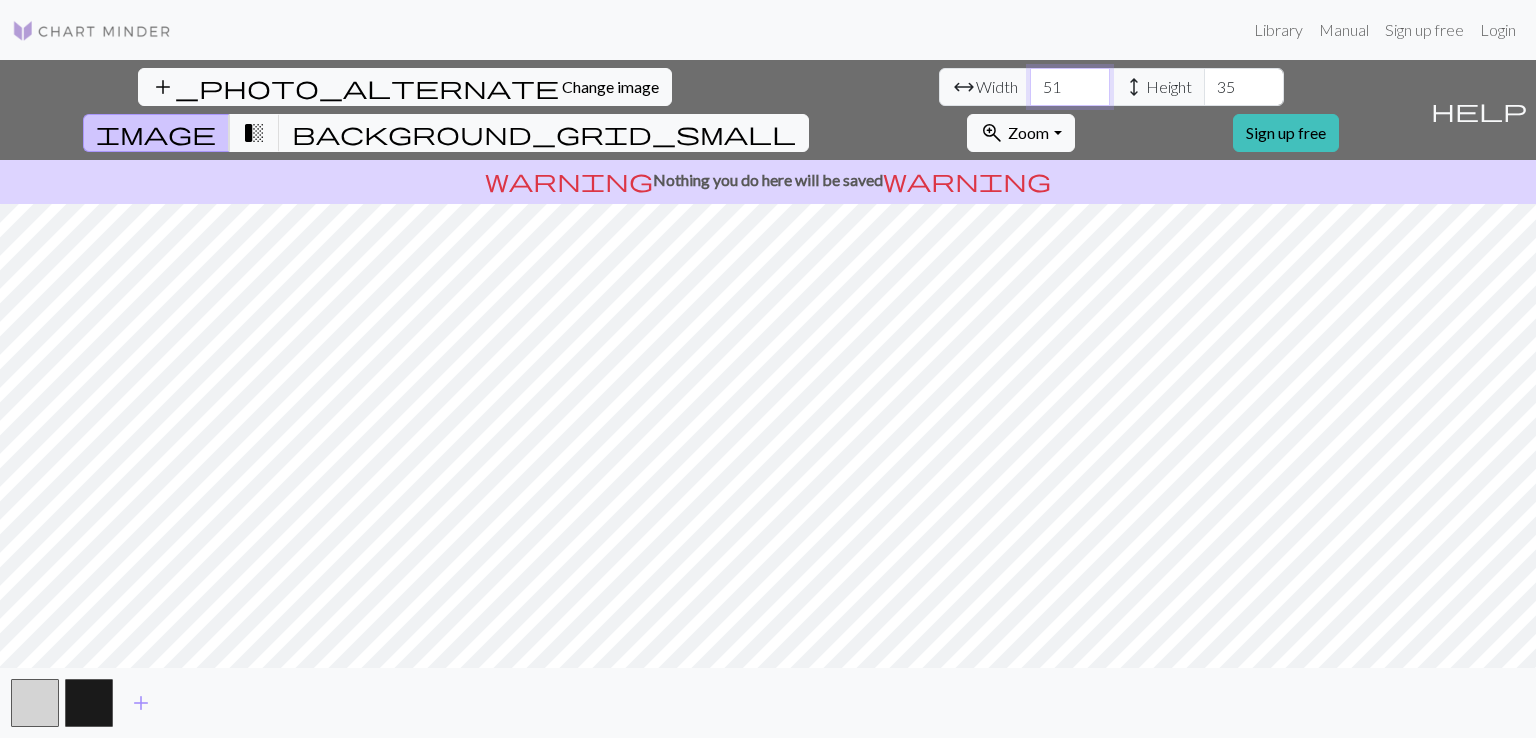 click on "51" at bounding box center (1070, 87) 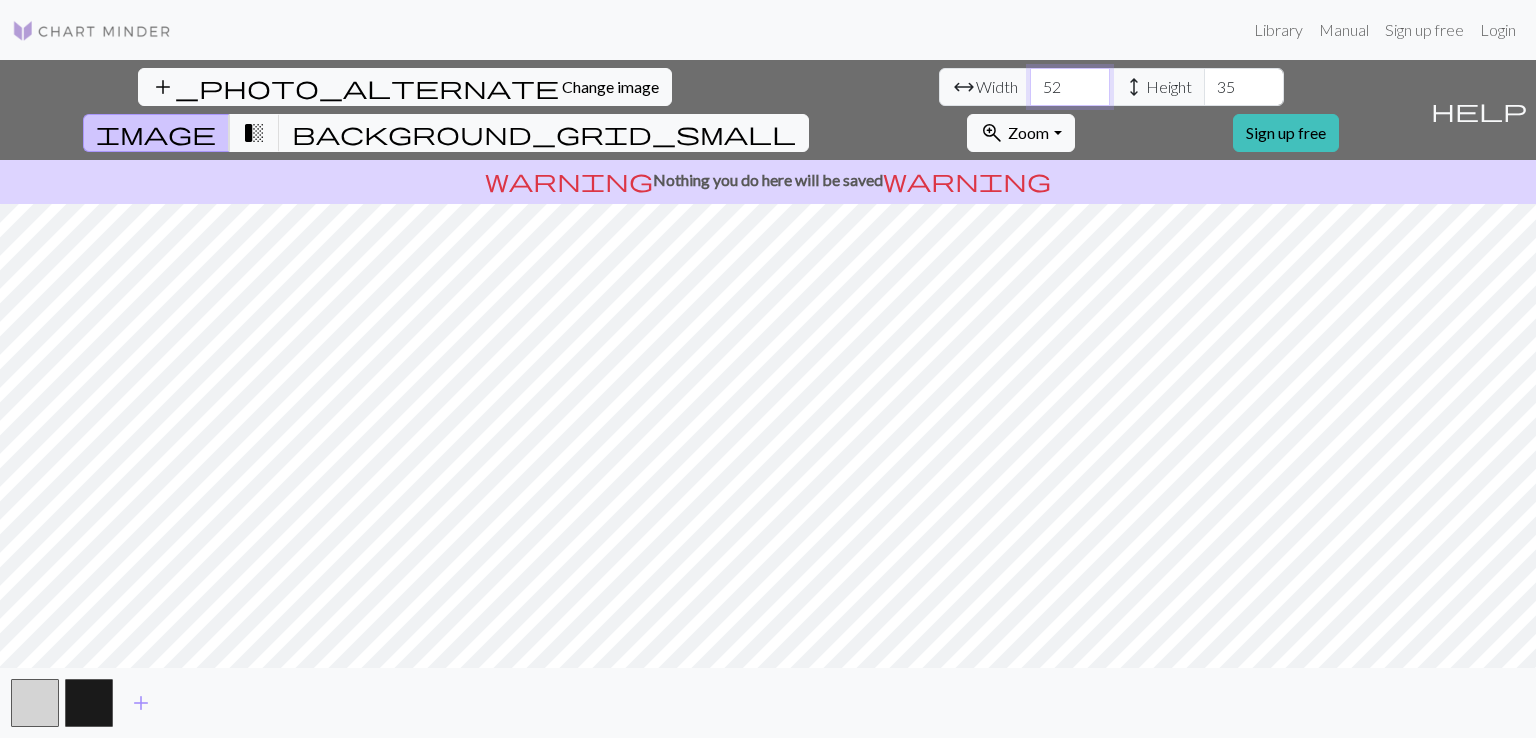 click on "52" at bounding box center [1070, 87] 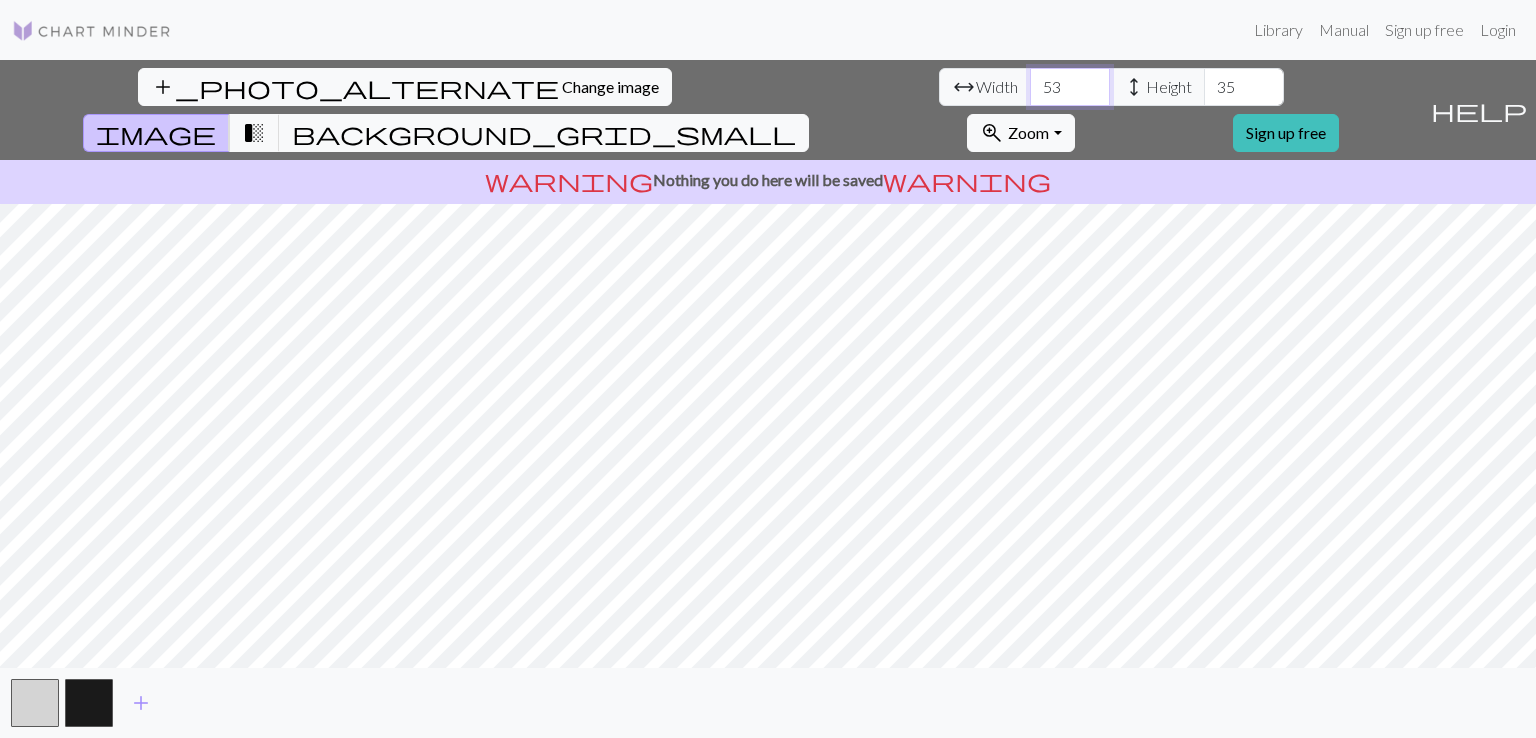 click on "53" at bounding box center (1070, 87) 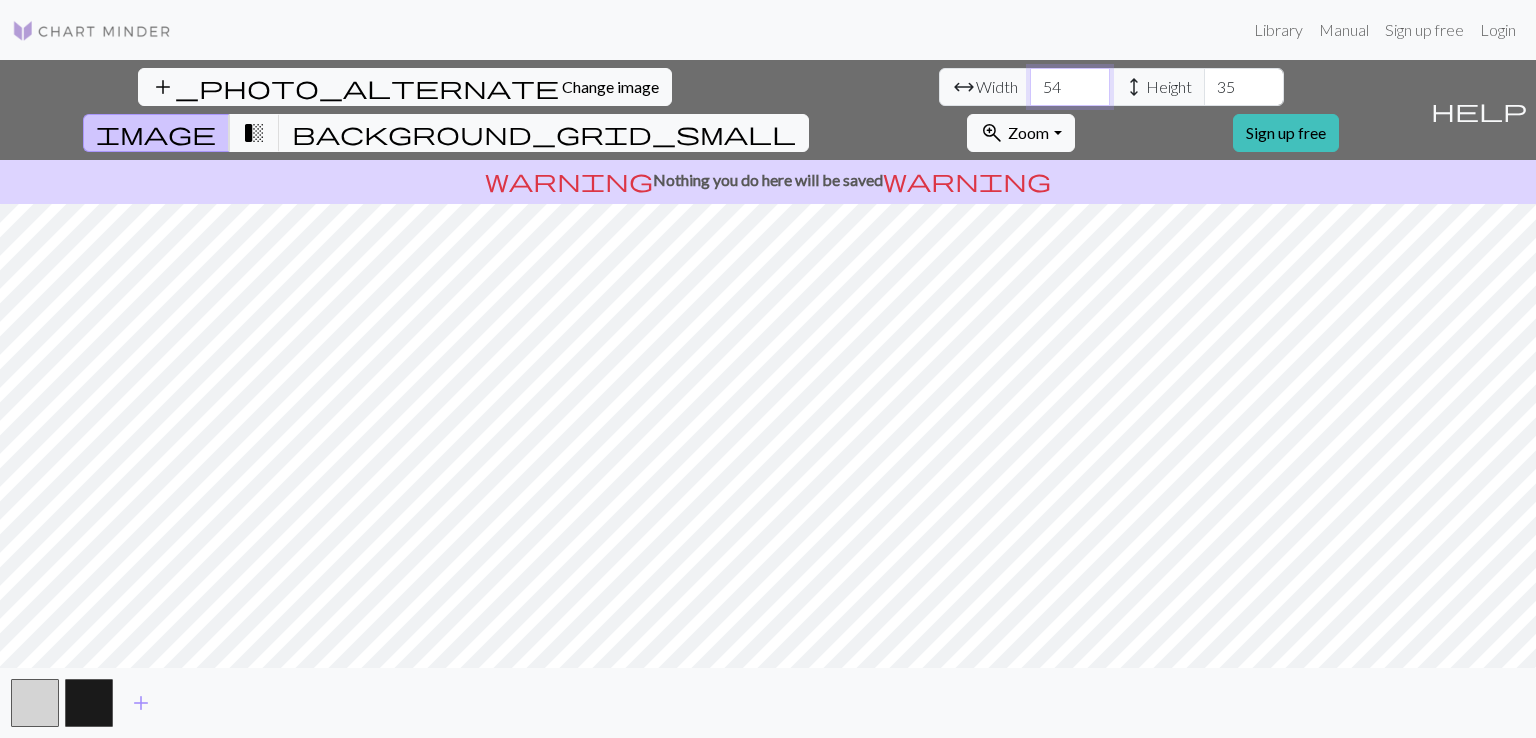 click on "54" at bounding box center (1070, 87) 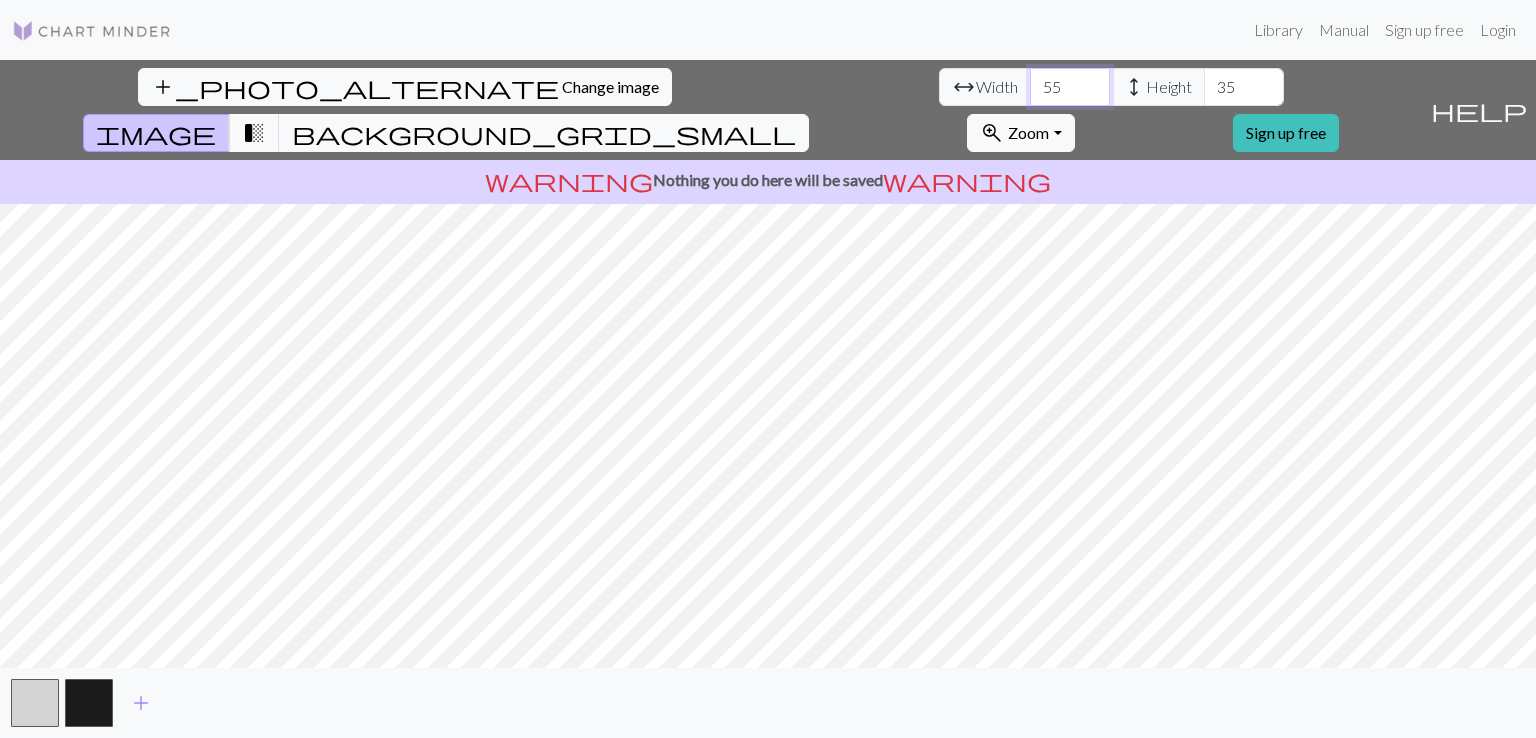 click on "55" at bounding box center (1070, 87) 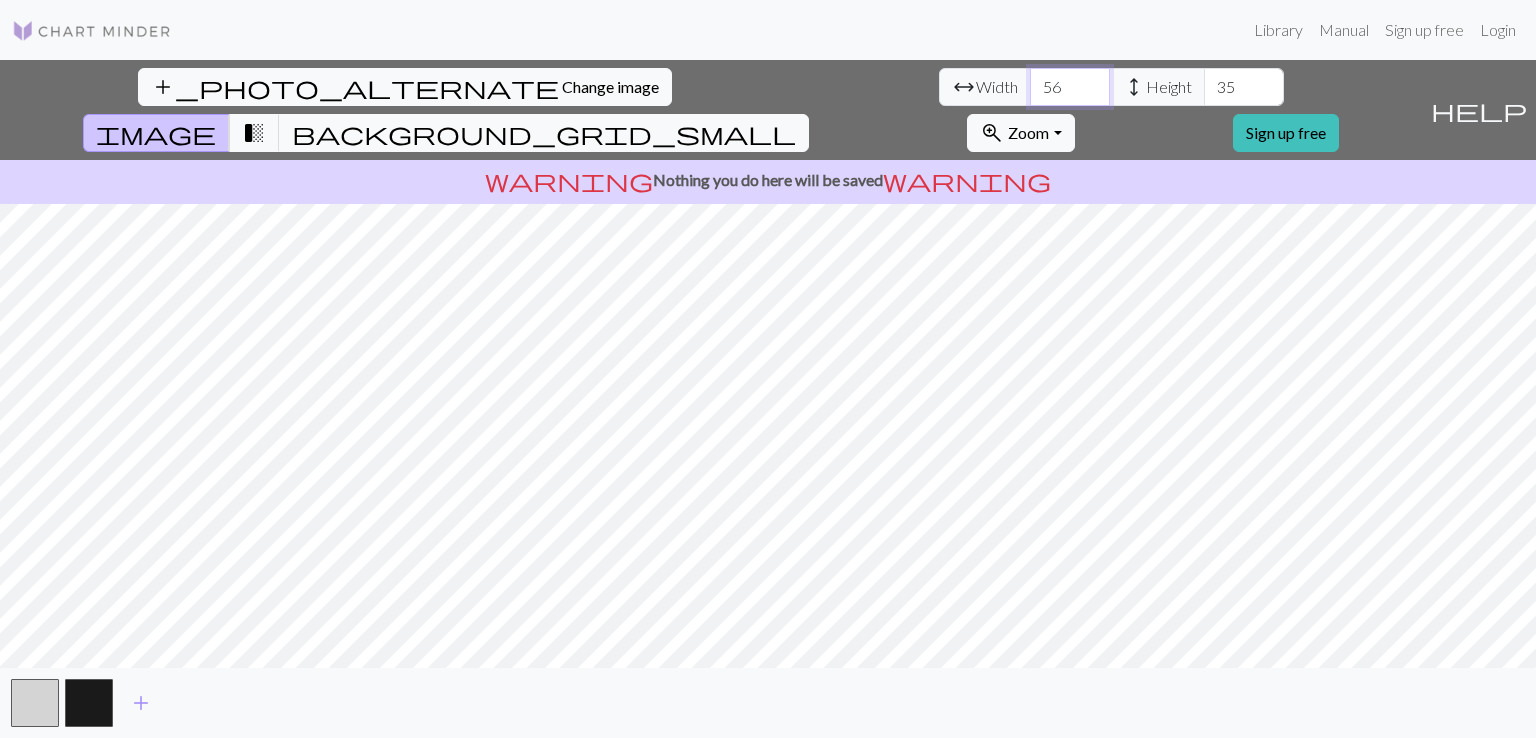 click on "56" at bounding box center [1070, 87] 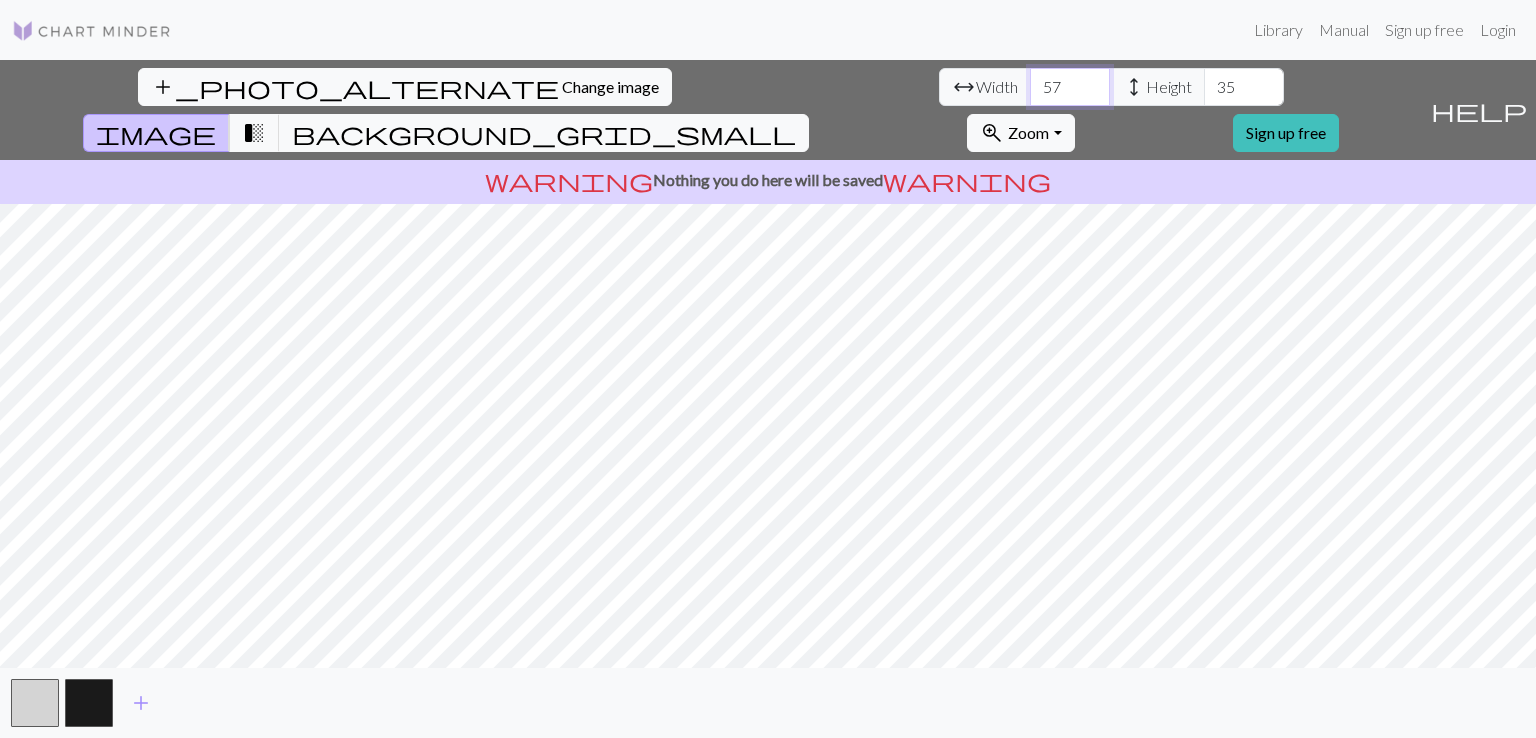 click on "57" at bounding box center [1070, 87] 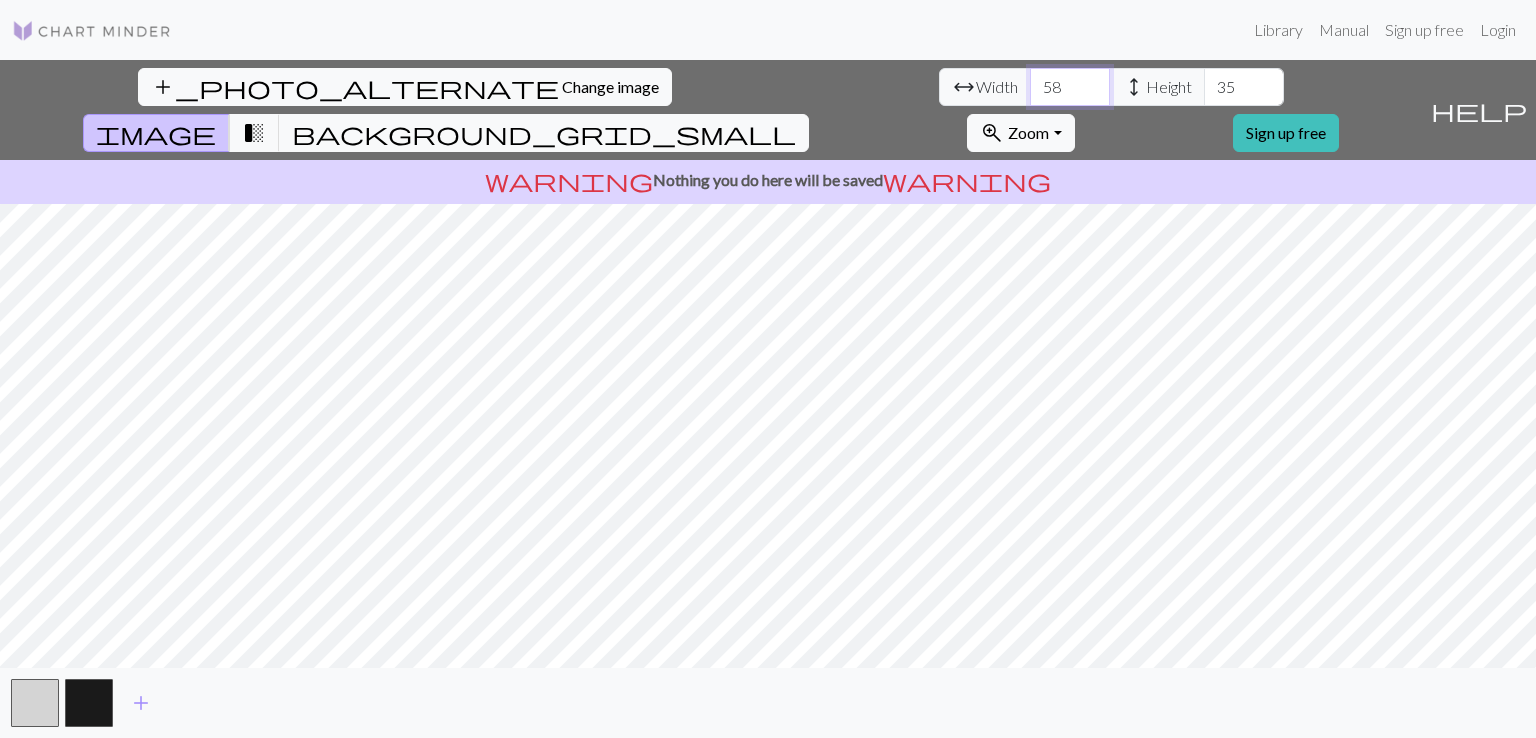 click on "58" at bounding box center (1070, 87) 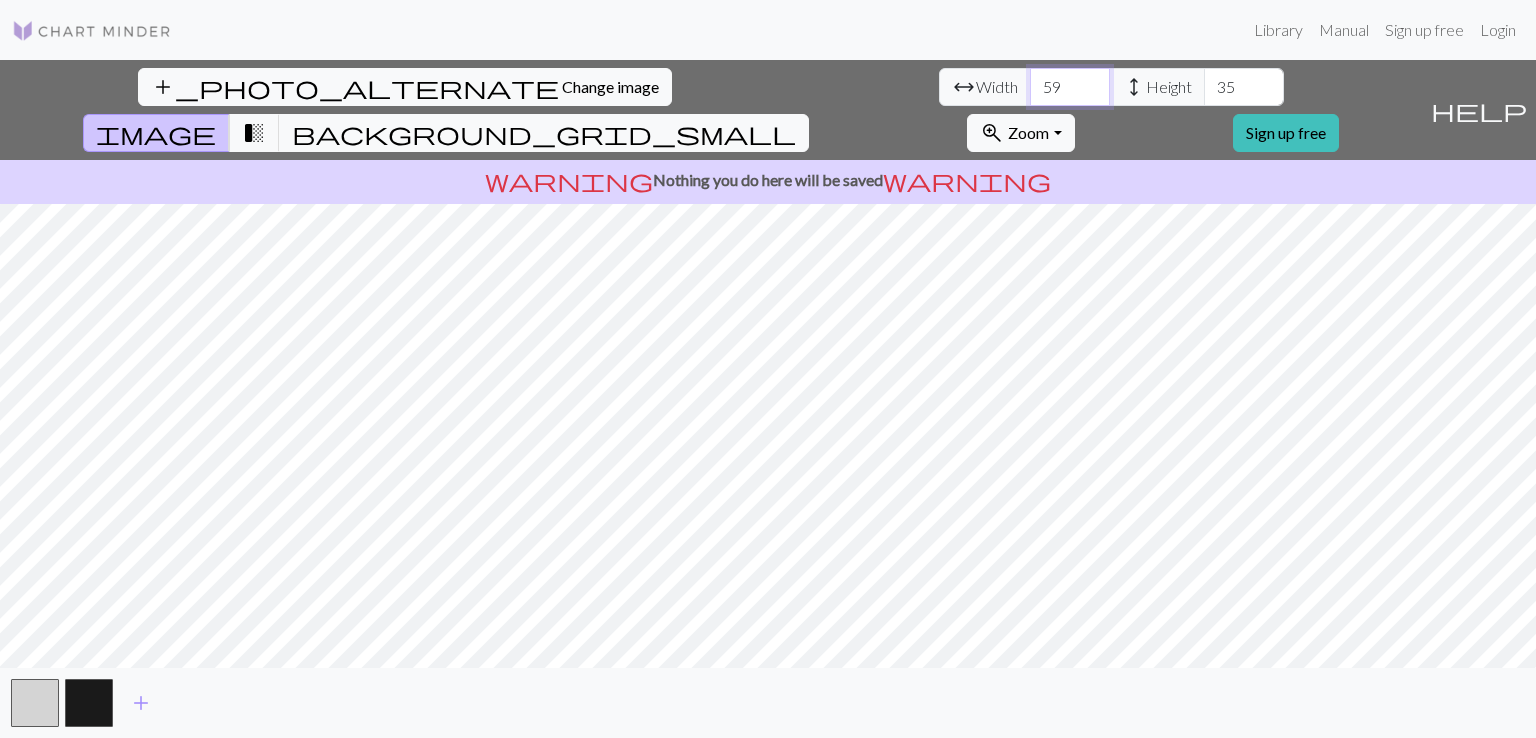 click on "59" at bounding box center [1070, 87] 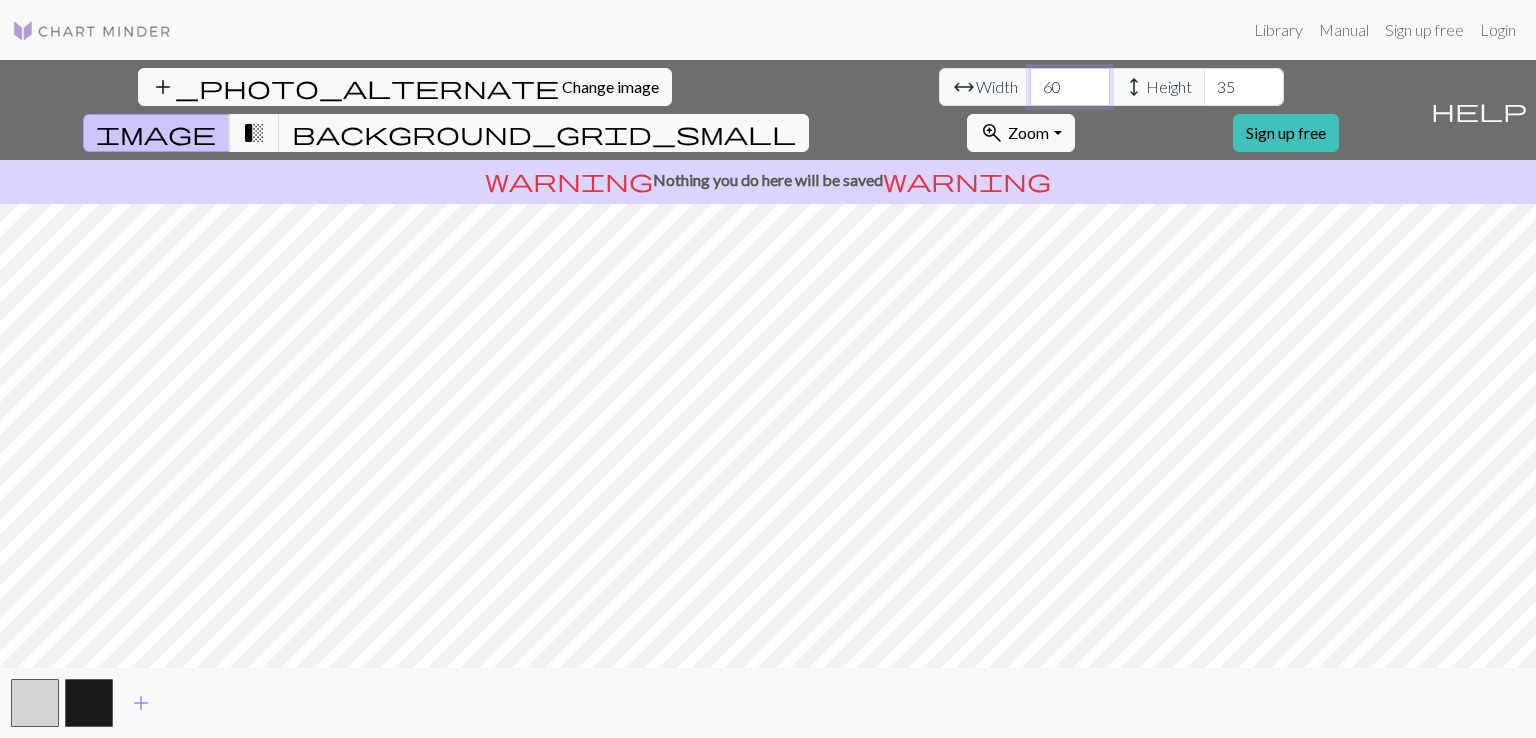 type on "60" 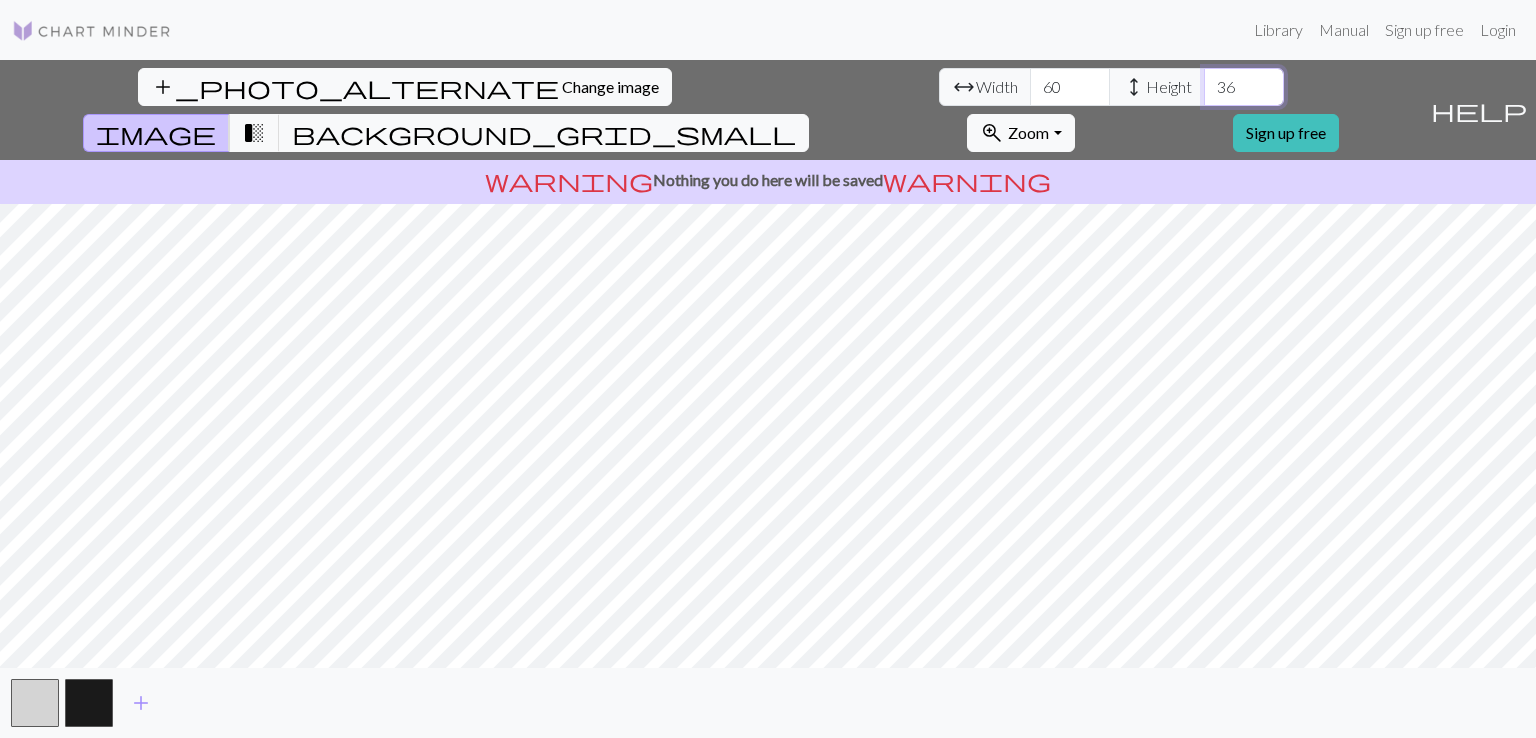 click on "36" at bounding box center (1244, 87) 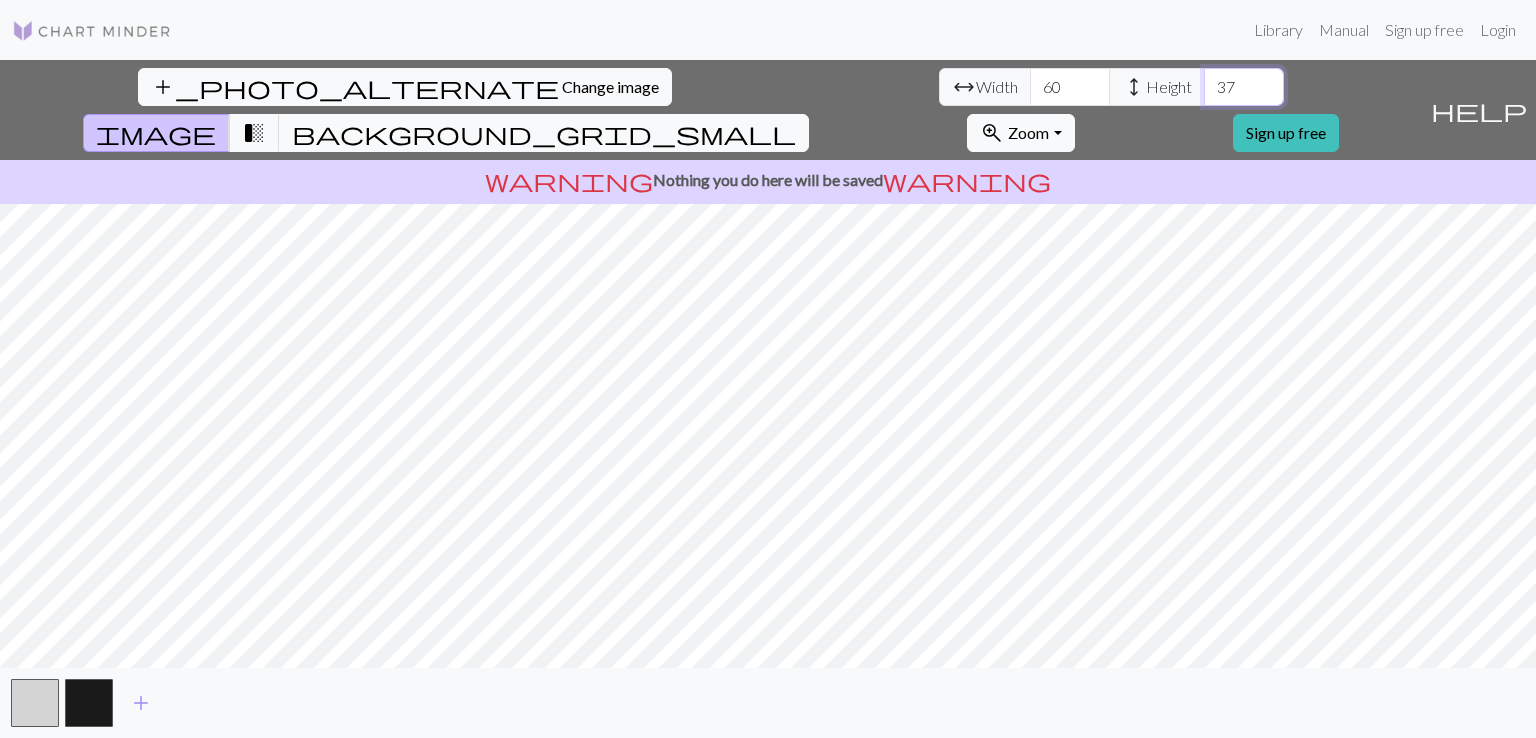 click on "37" at bounding box center (1244, 87) 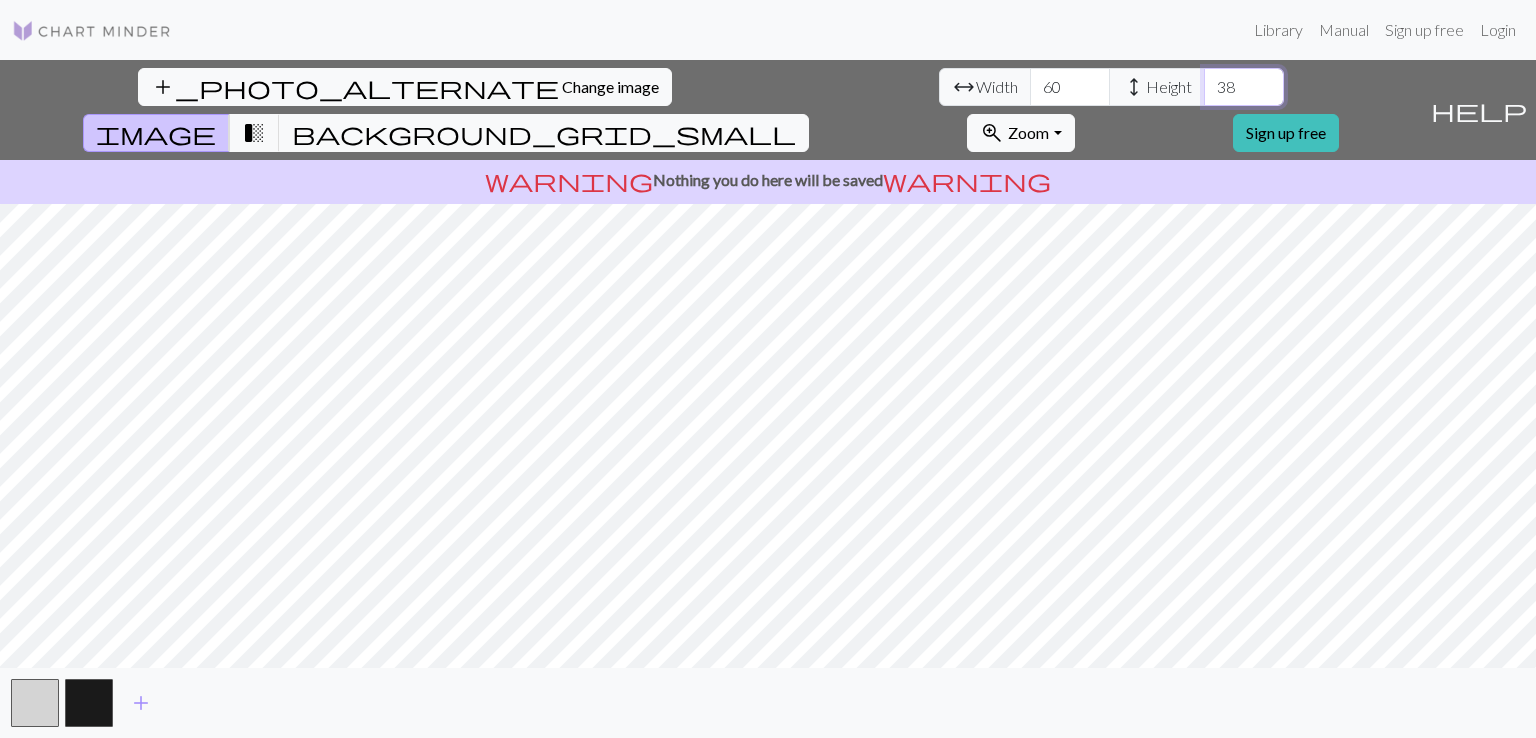 click on "38" at bounding box center (1244, 87) 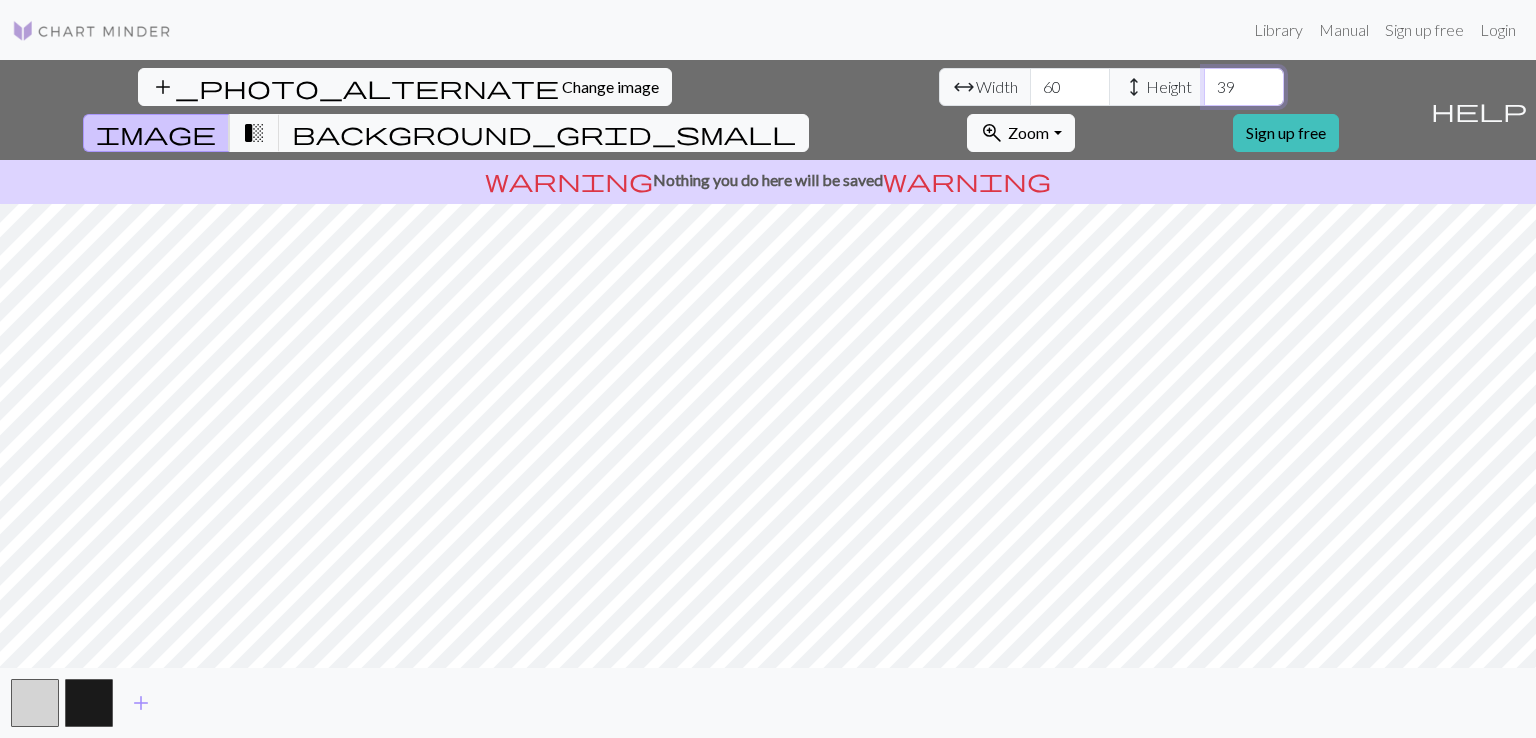 click on "39" at bounding box center (1244, 87) 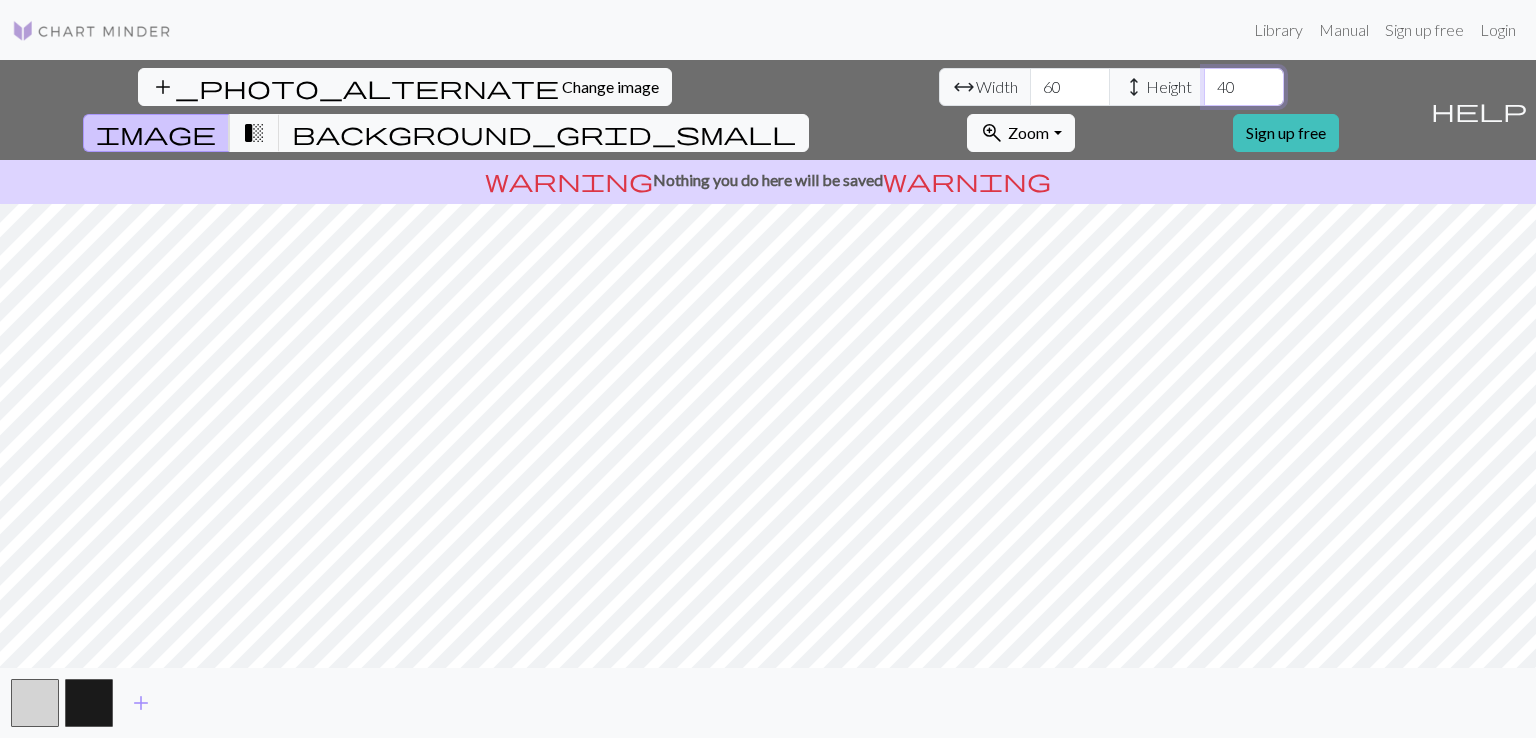 click on "40" at bounding box center (1244, 87) 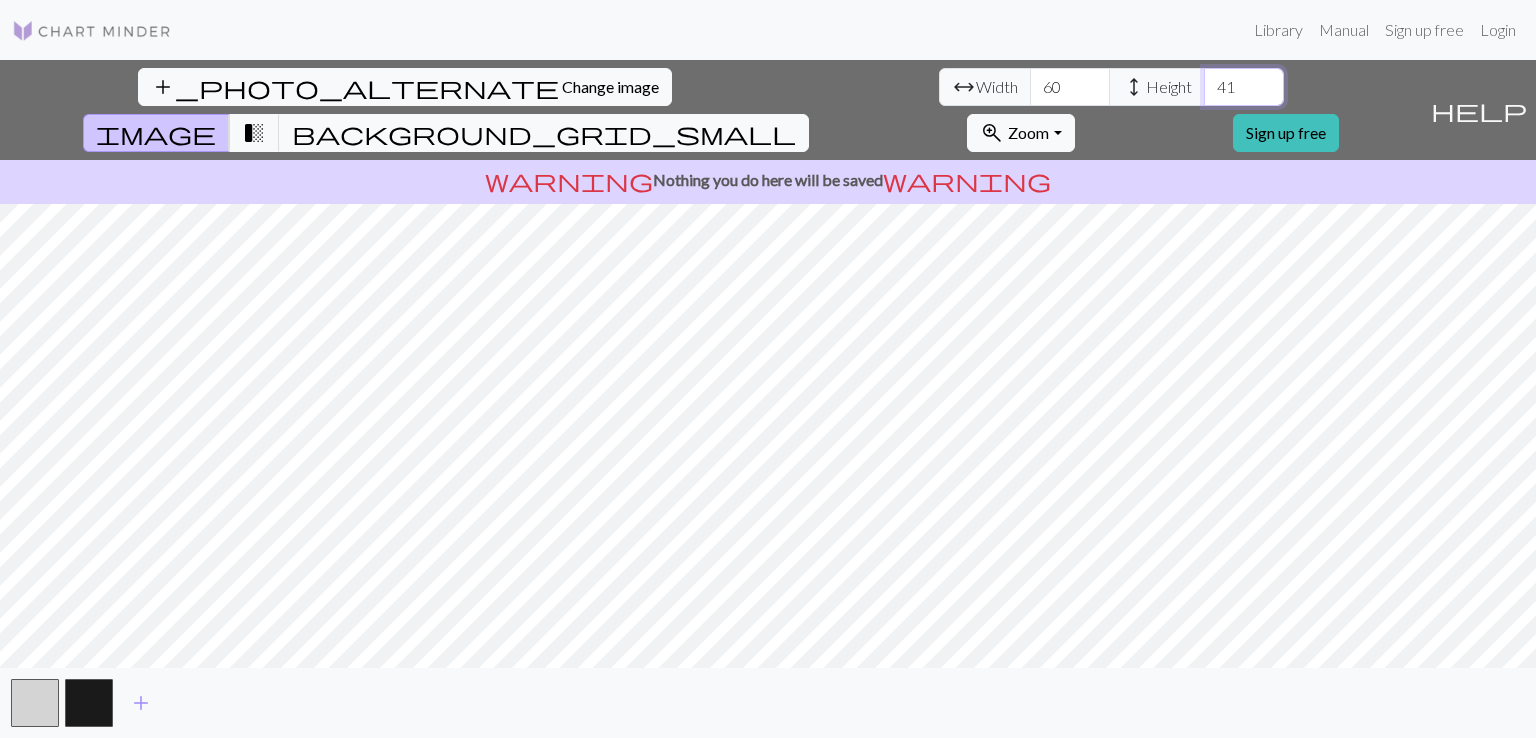 click on "41" at bounding box center [1244, 87] 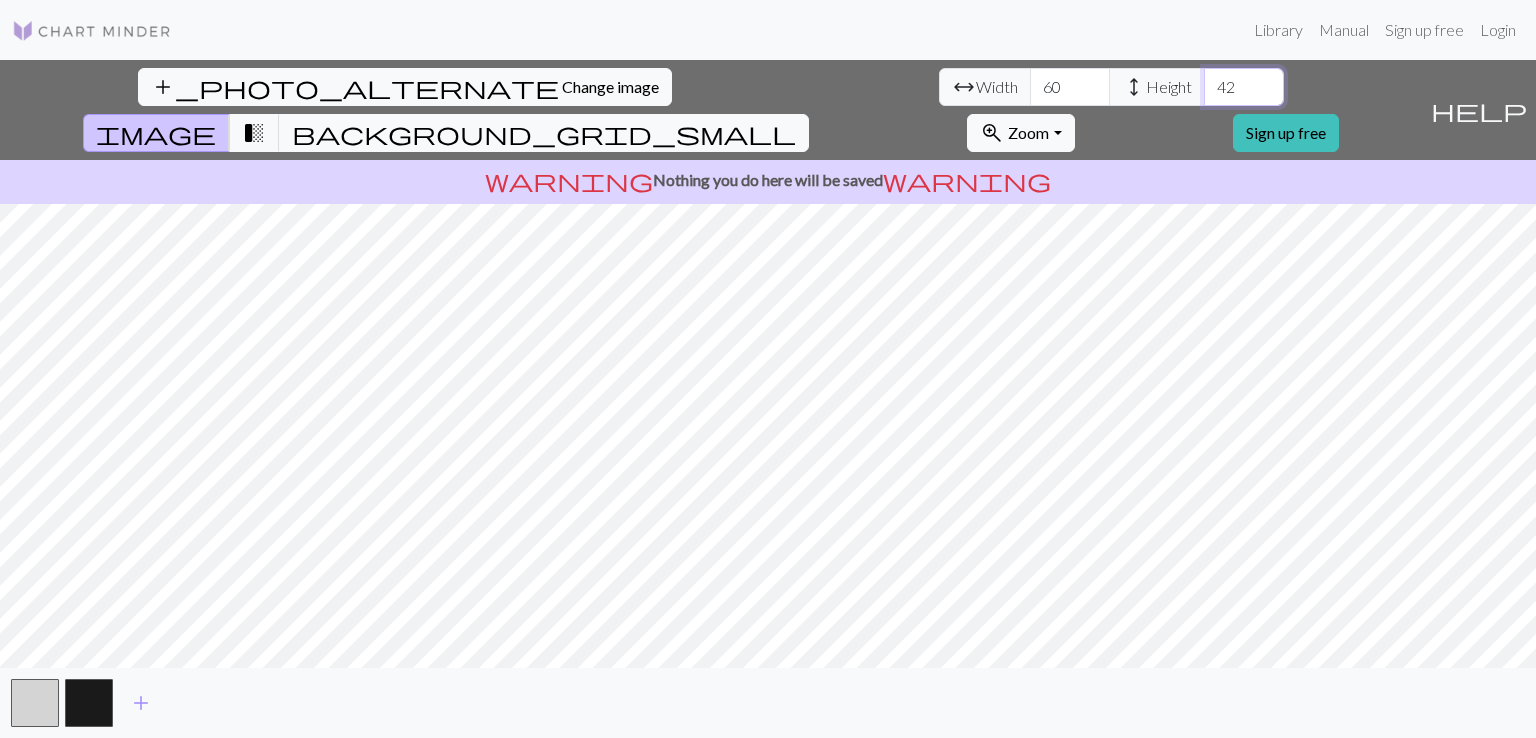 click on "42" at bounding box center (1244, 87) 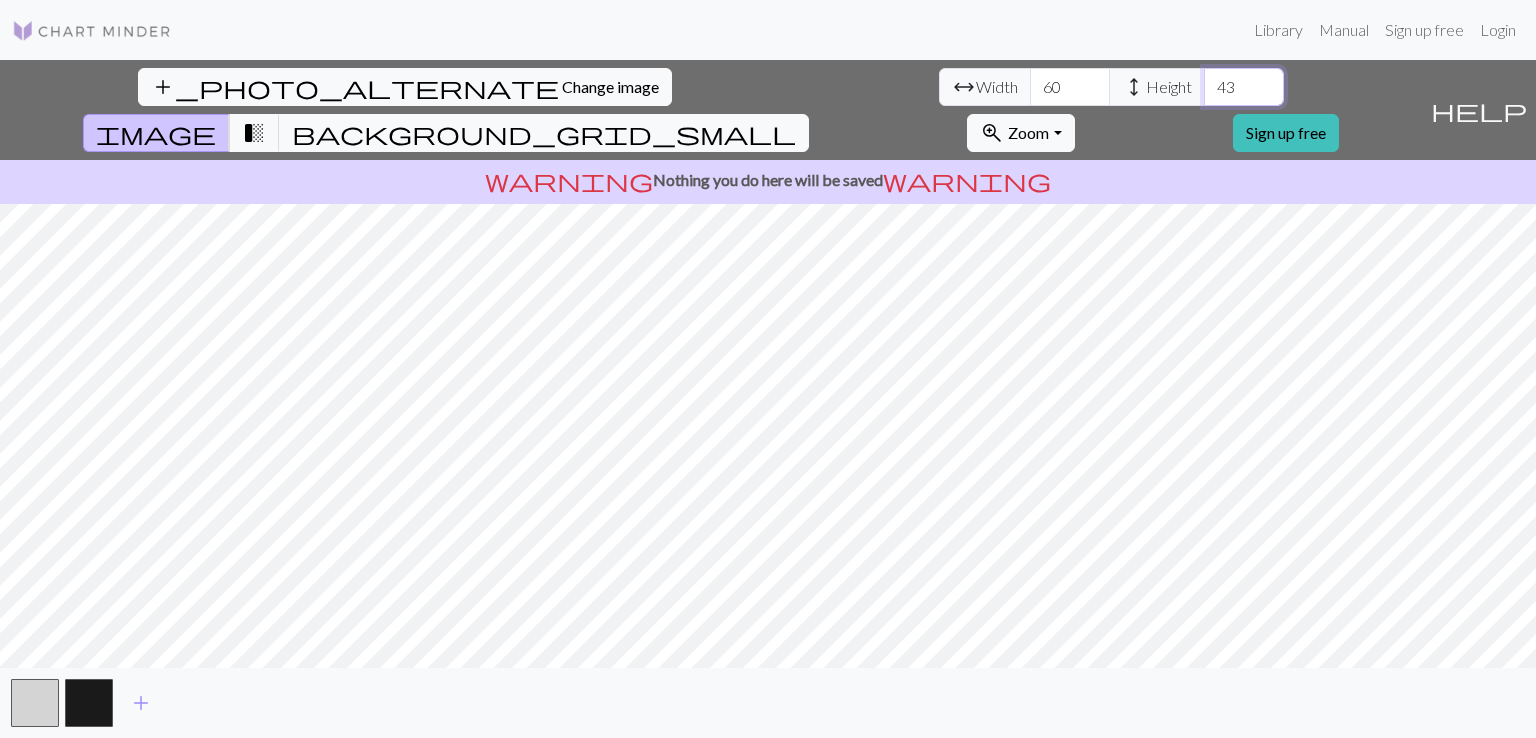 click on "43" at bounding box center (1244, 87) 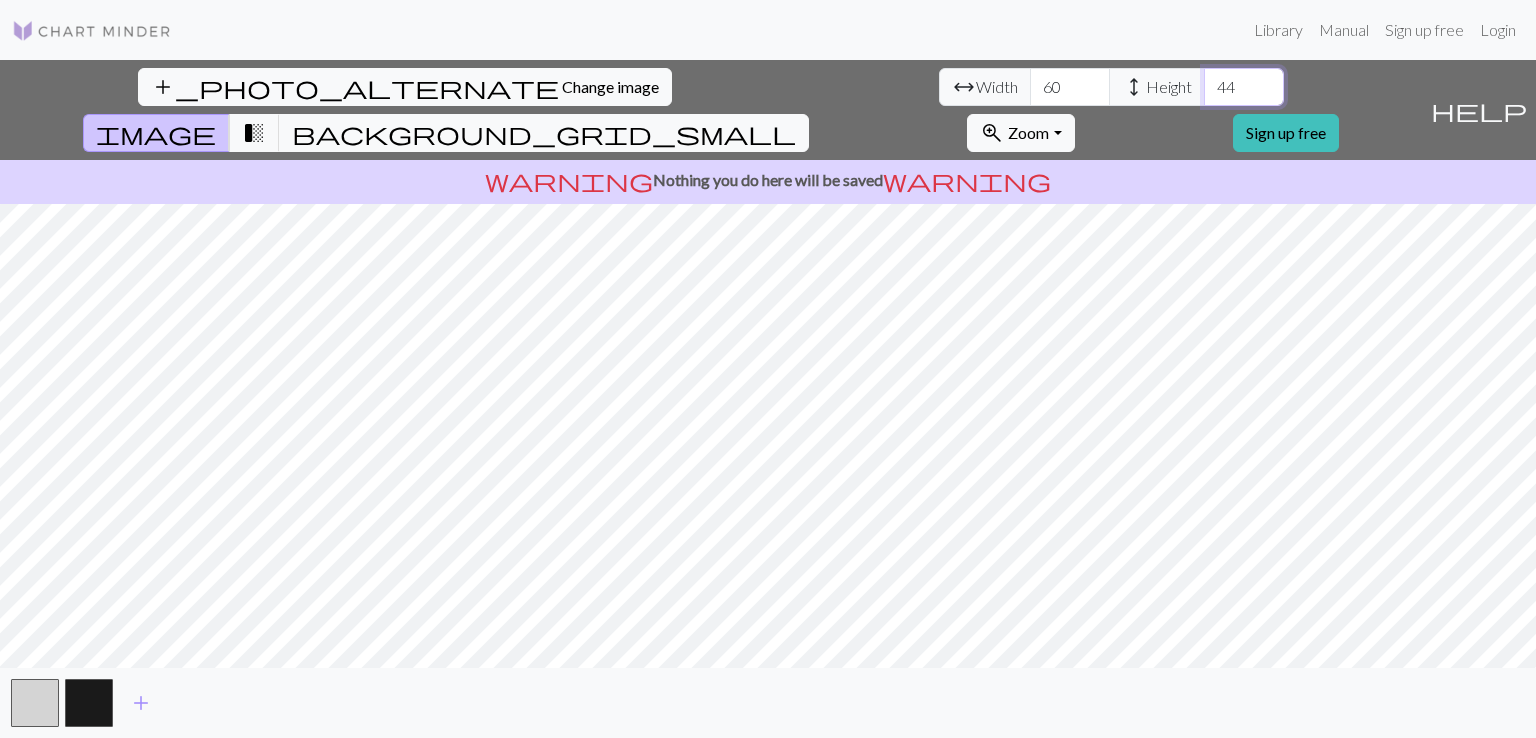 click on "44" at bounding box center [1244, 87] 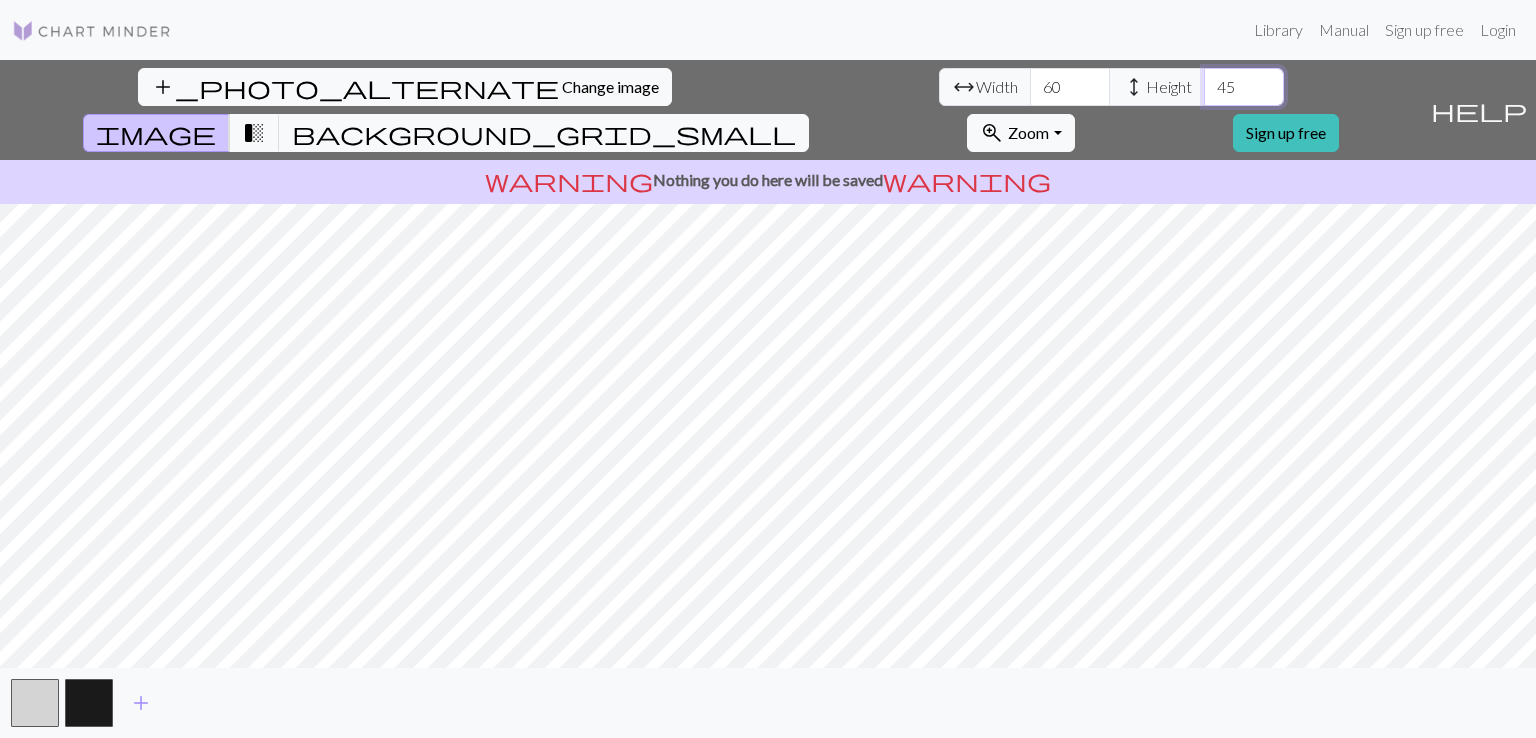 type on "45" 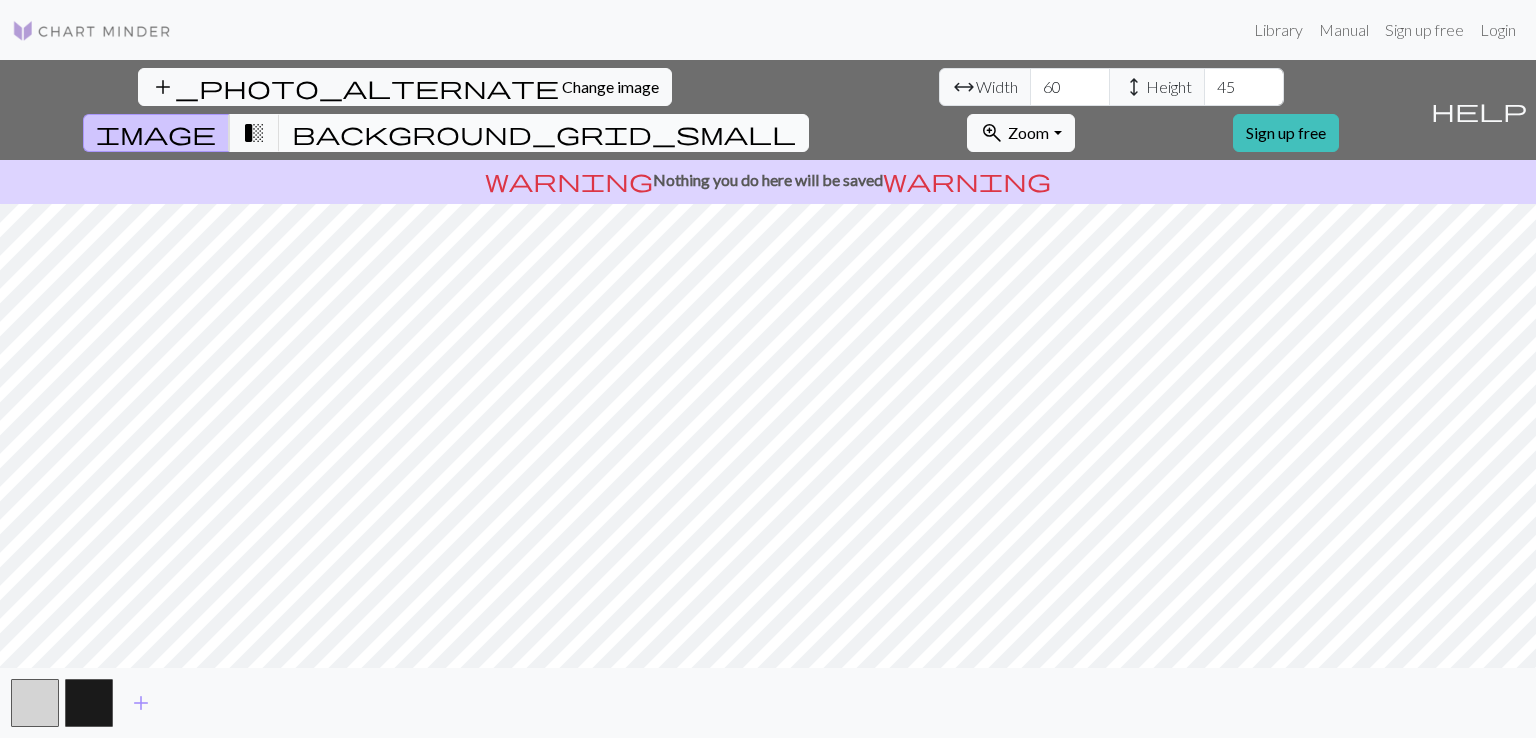 click on "background_grid_small" at bounding box center (544, 133) 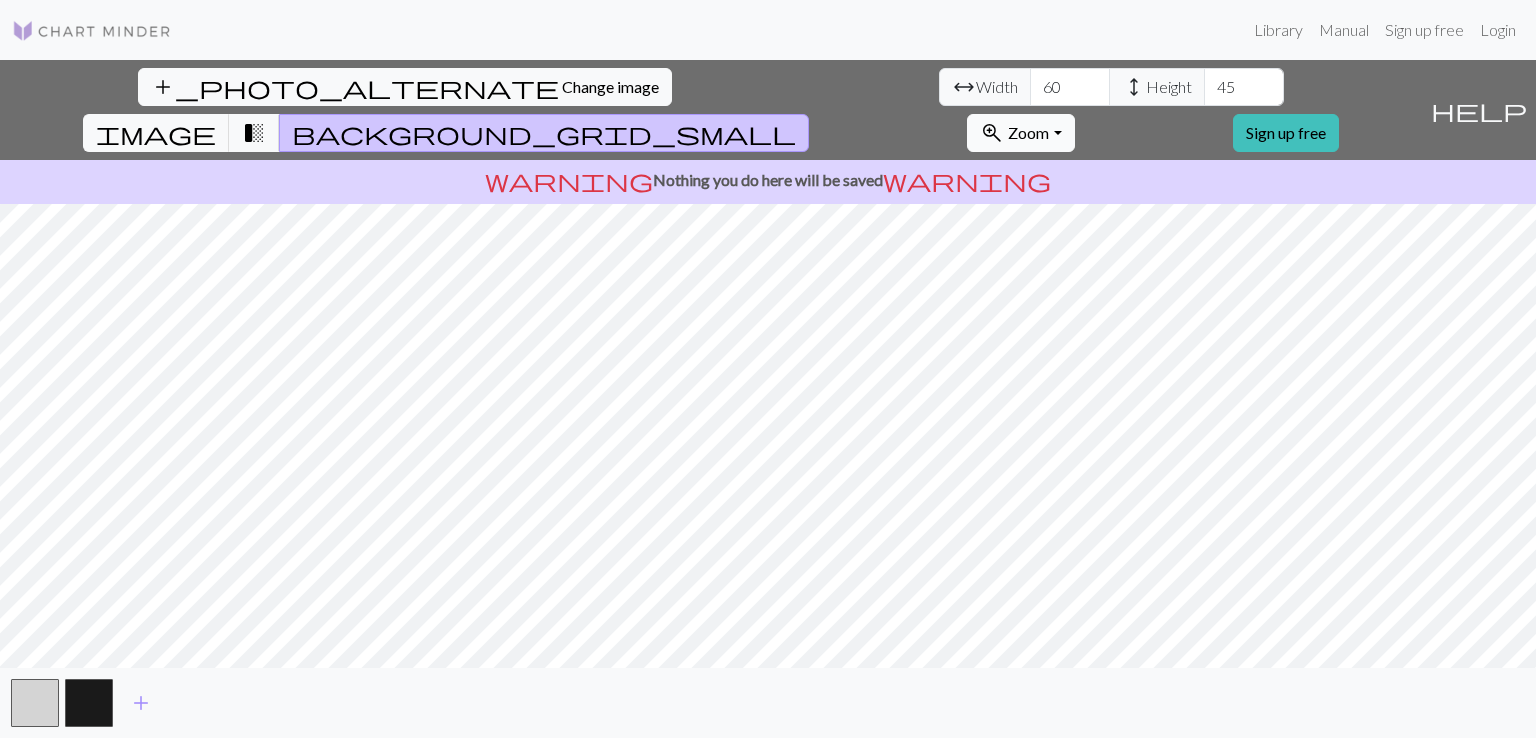 click on "zoom_in Zoom Zoom" at bounding box center [1020, 133] 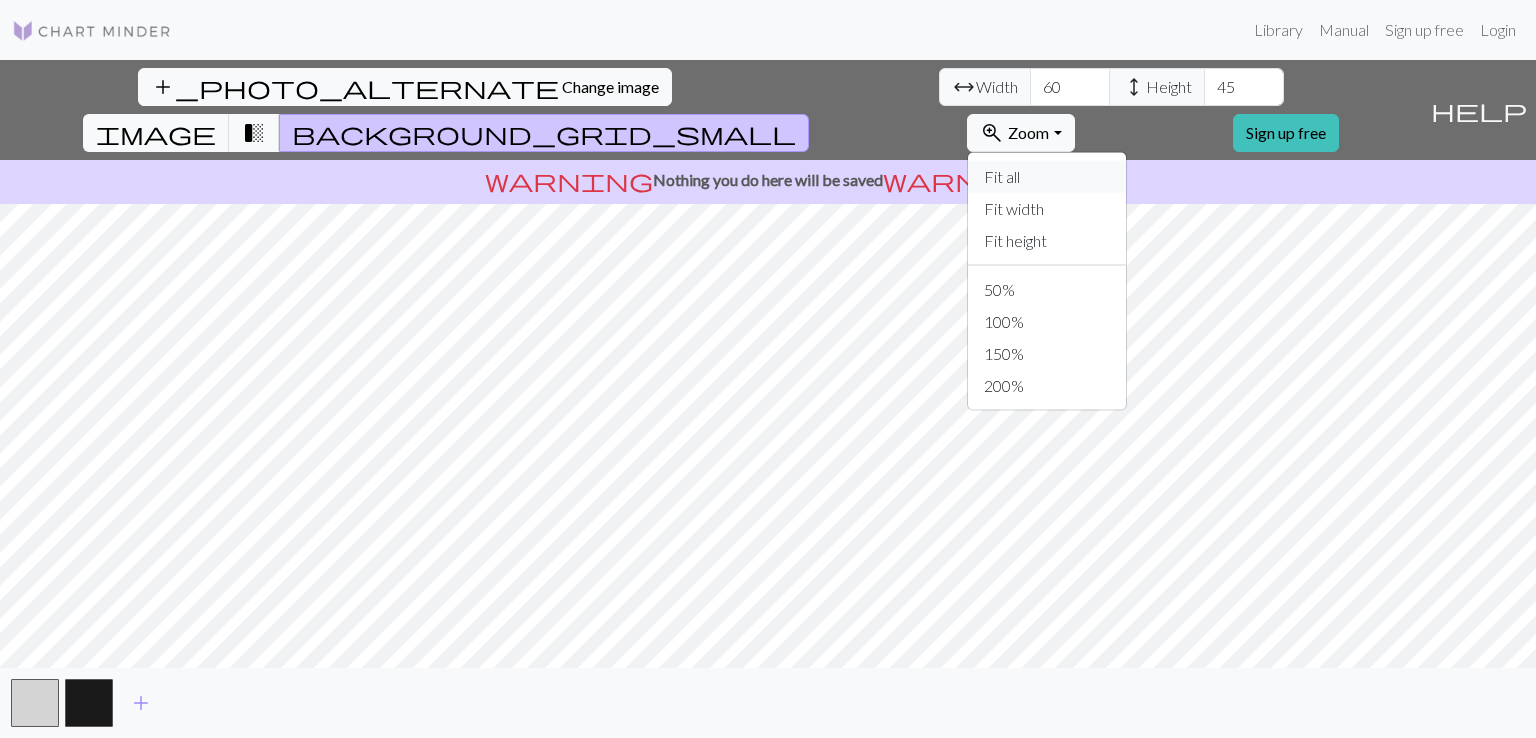 click on "Fit all" at bounding box center [1047, 177] 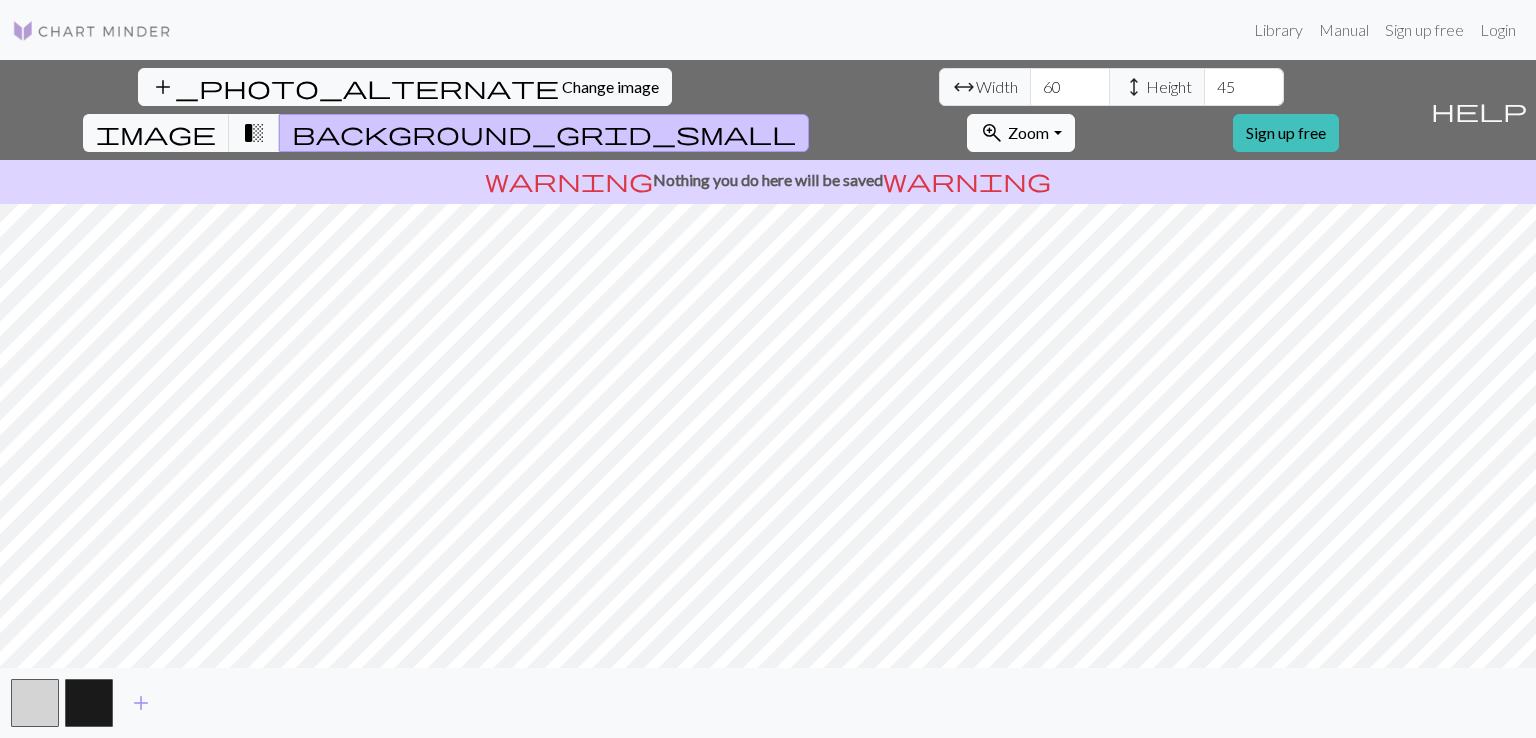 click on "Zoom" at bounding box center [1028, 132] 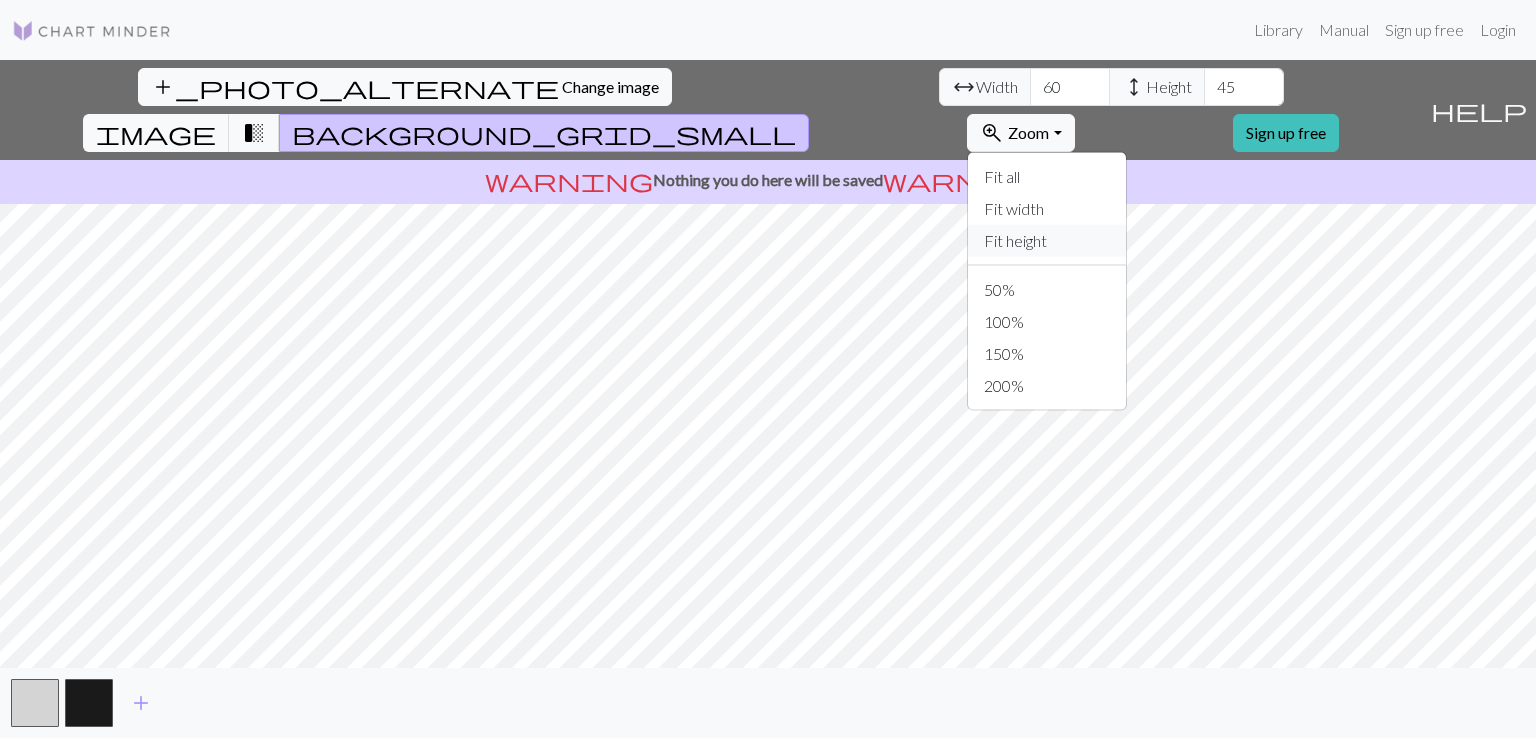 click on "Fit height" at bounding box center (1047, 241) 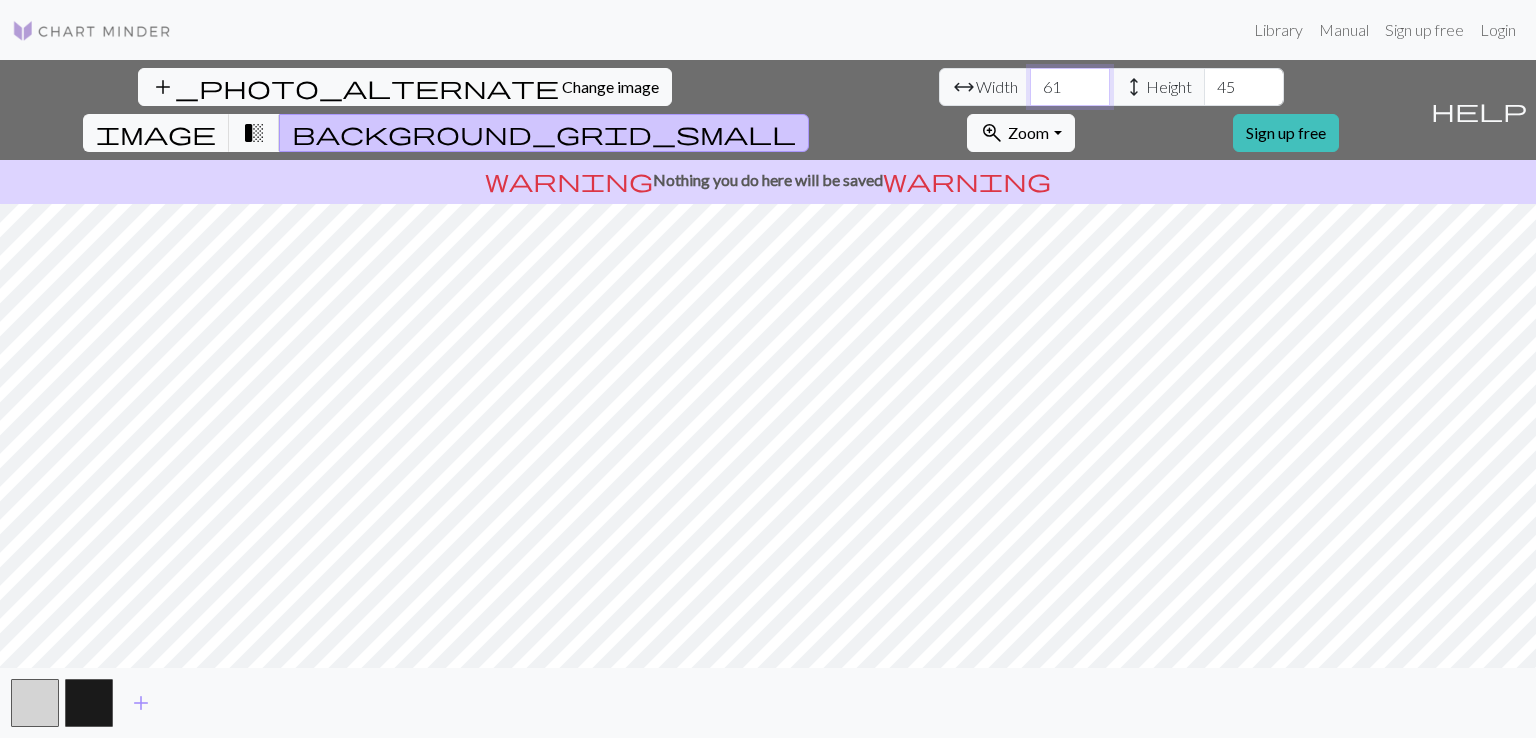 click on "61" at bounding box center [1070, 87] 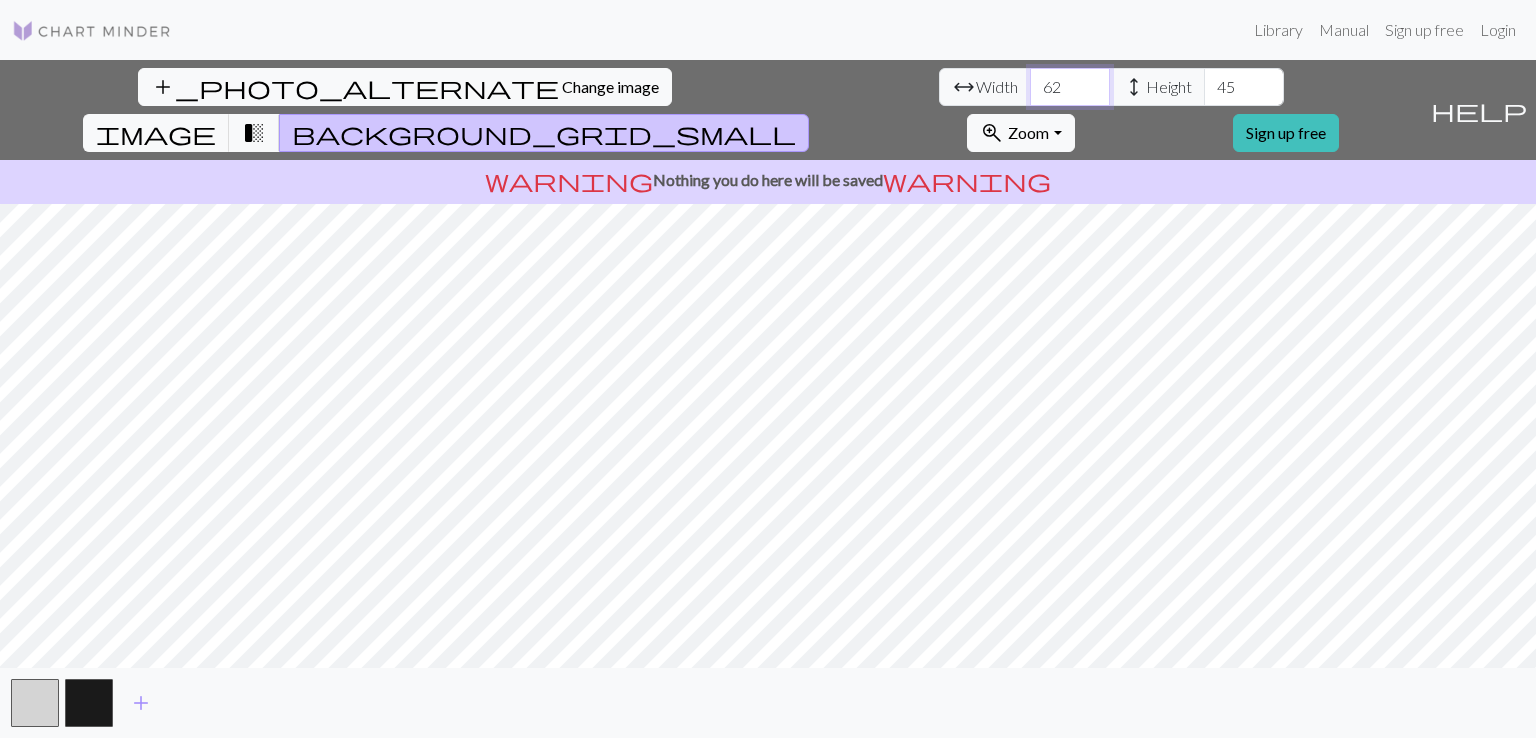 click on "62" at bounding box center (1070, 87) 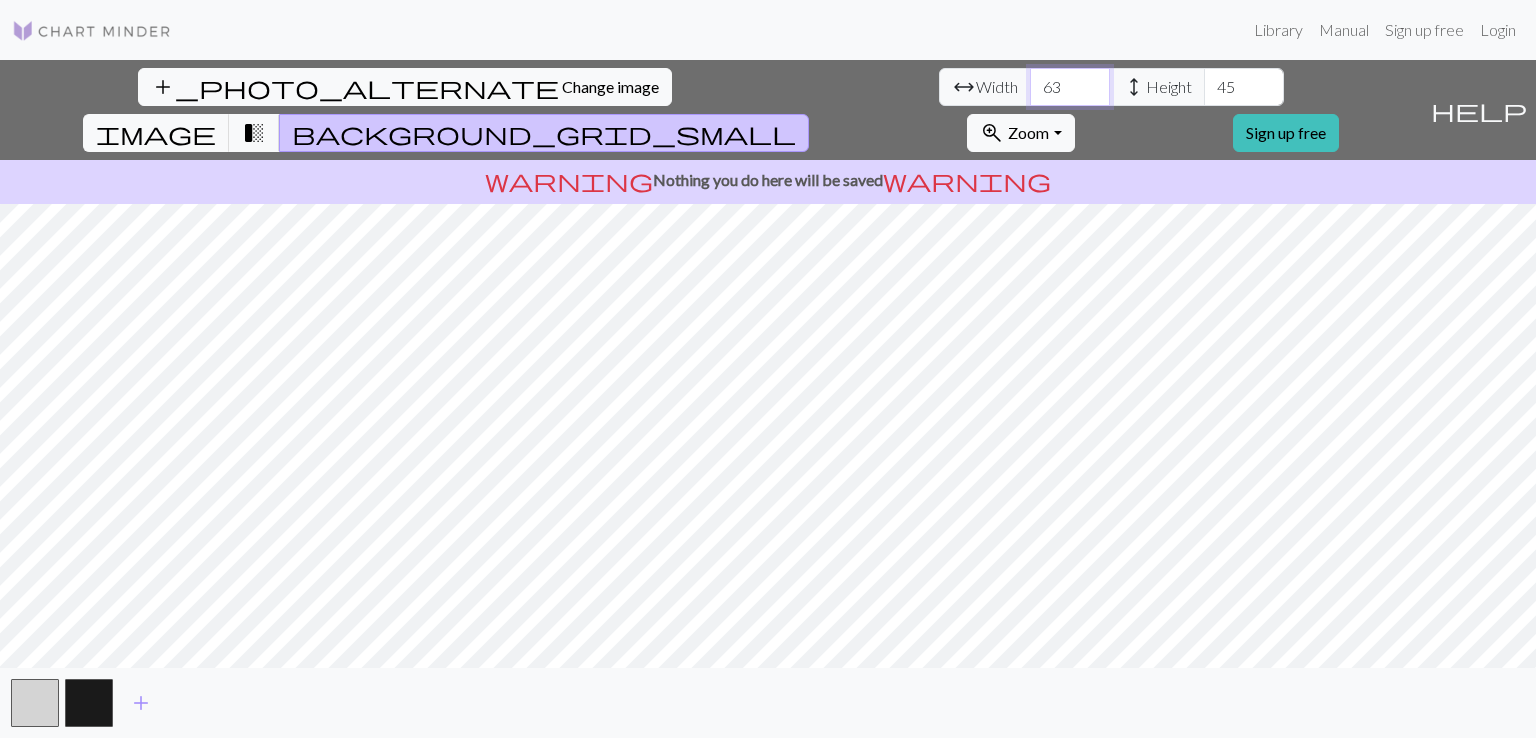 click on "63" at bounding box center (1070, 87) 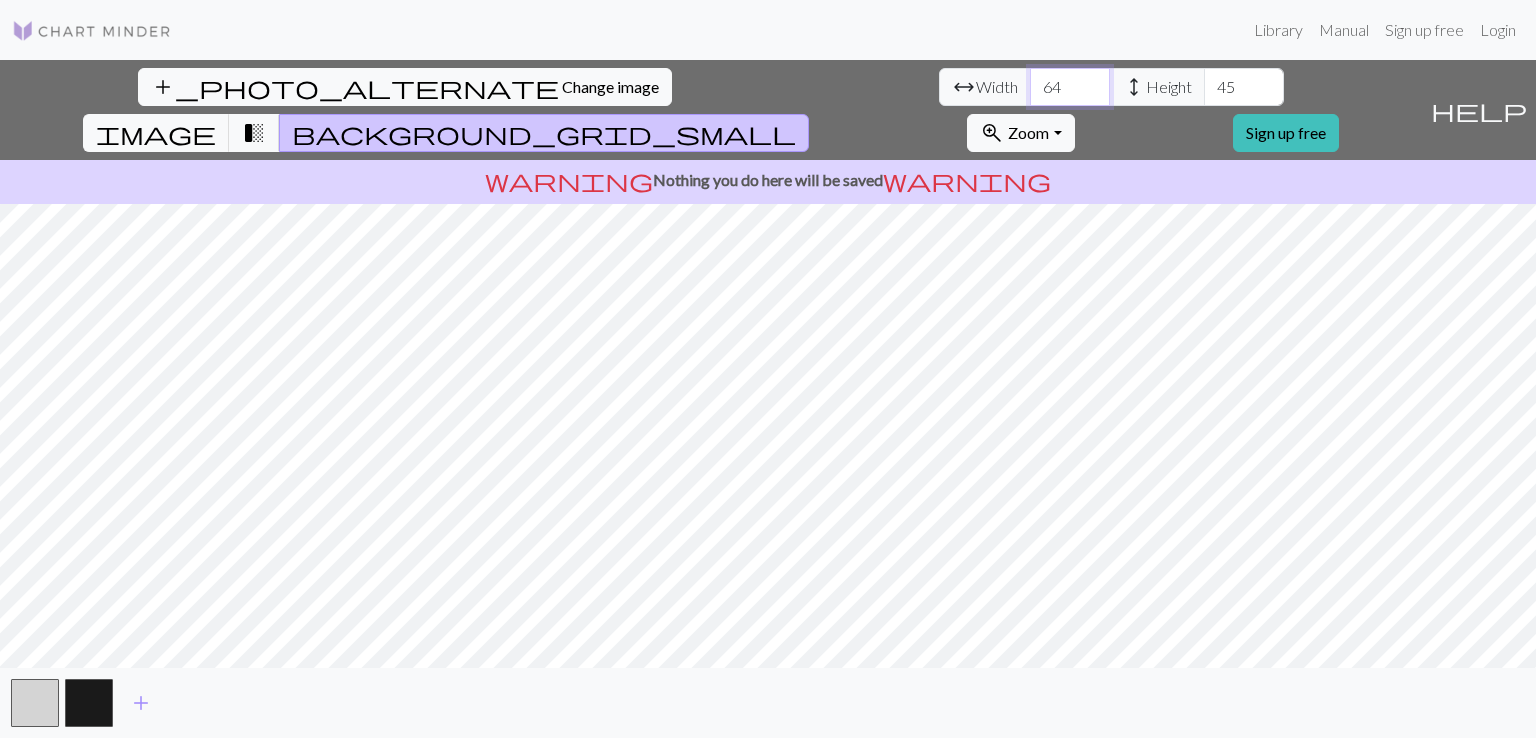 click on "64" at bounding box center [1070, 87] 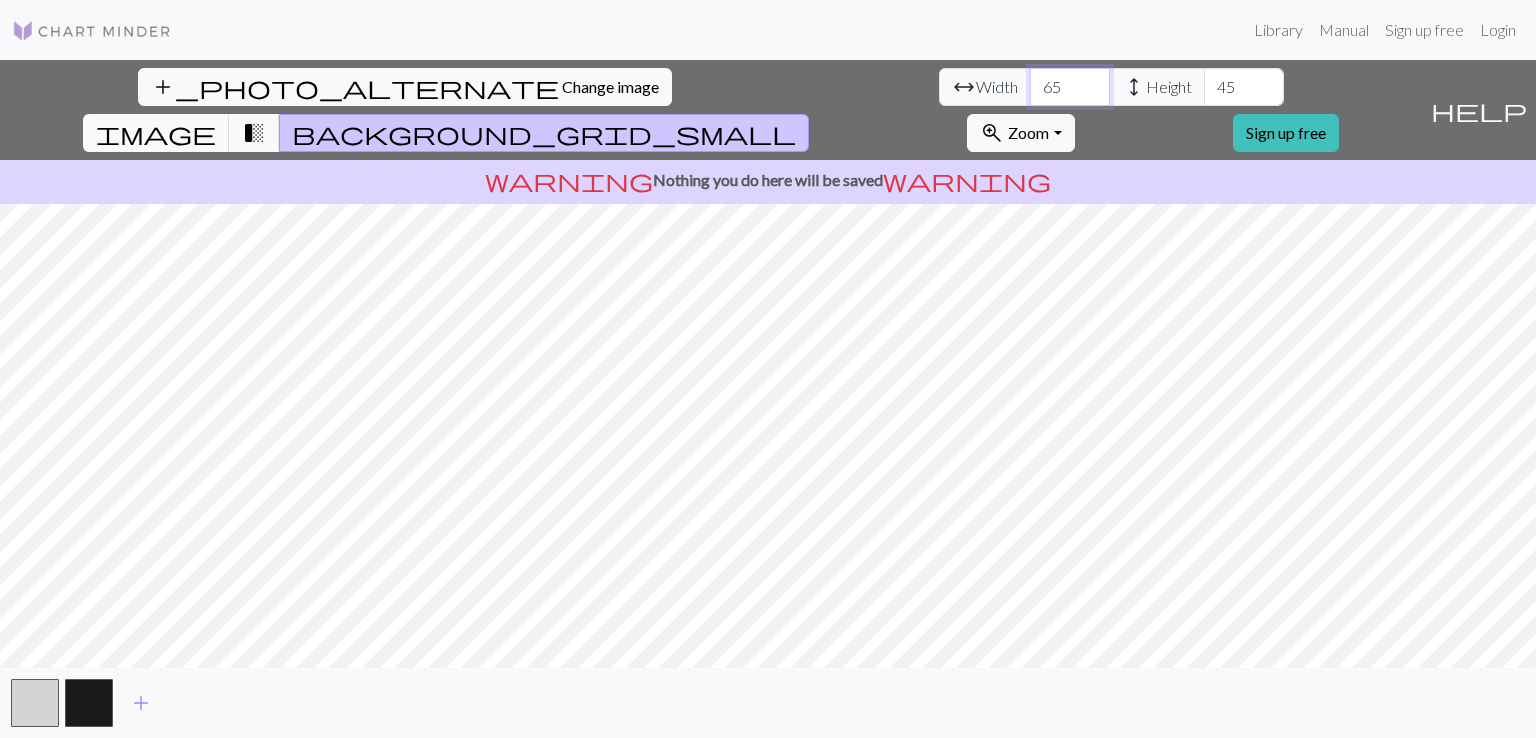 click on "65" at bounding box center [1070, 87] 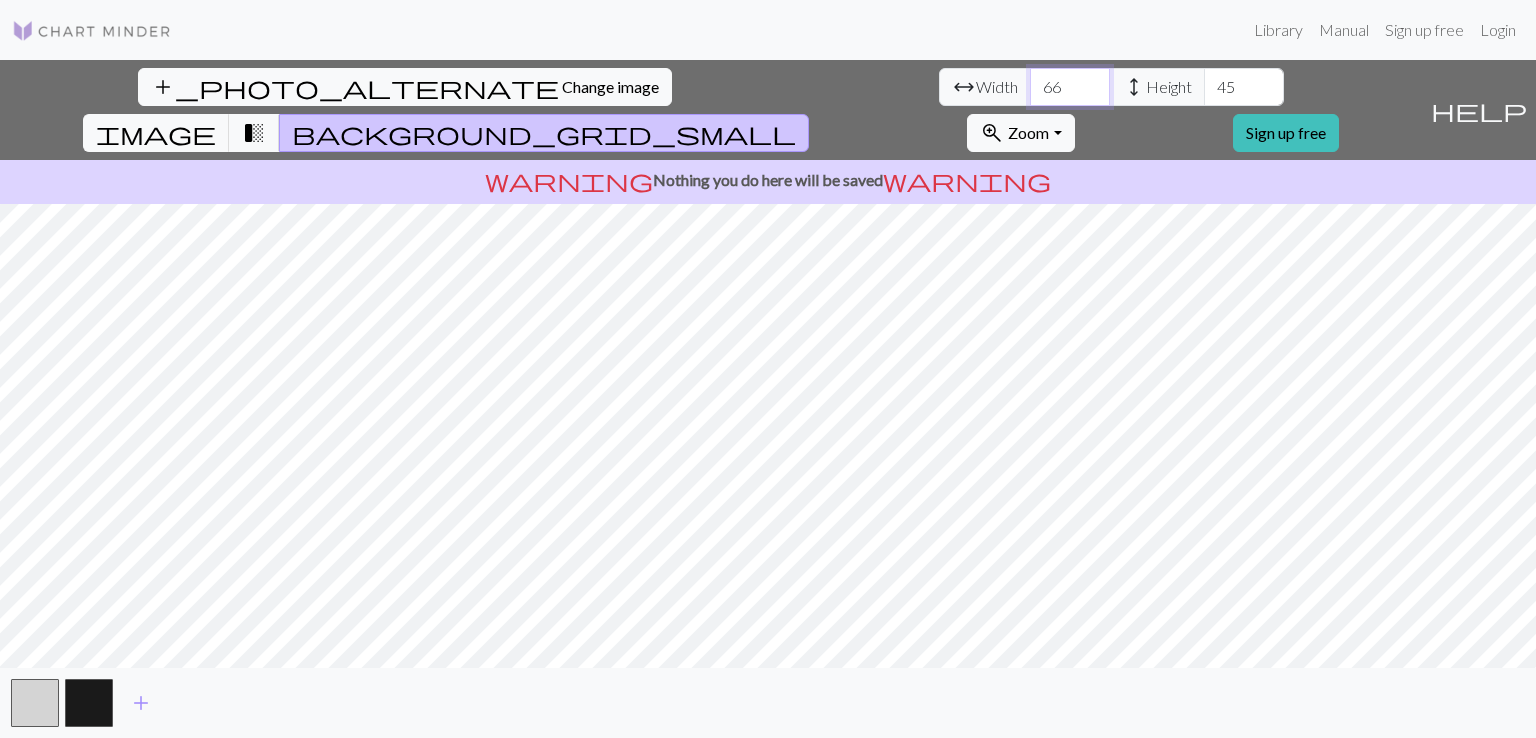 click on "66" at bounding box center (1070, 87) 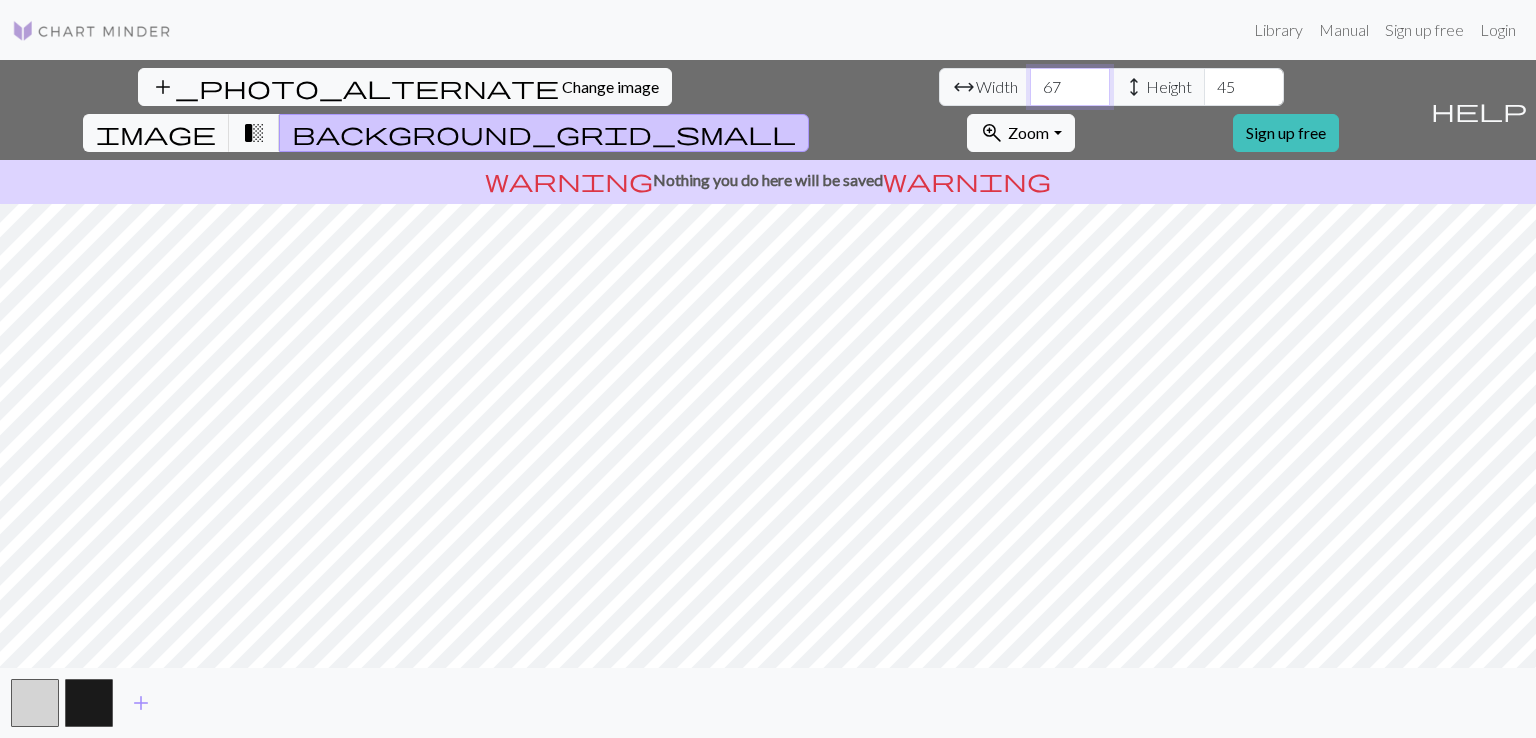 click on "67" at bounding box center (1070, 87) 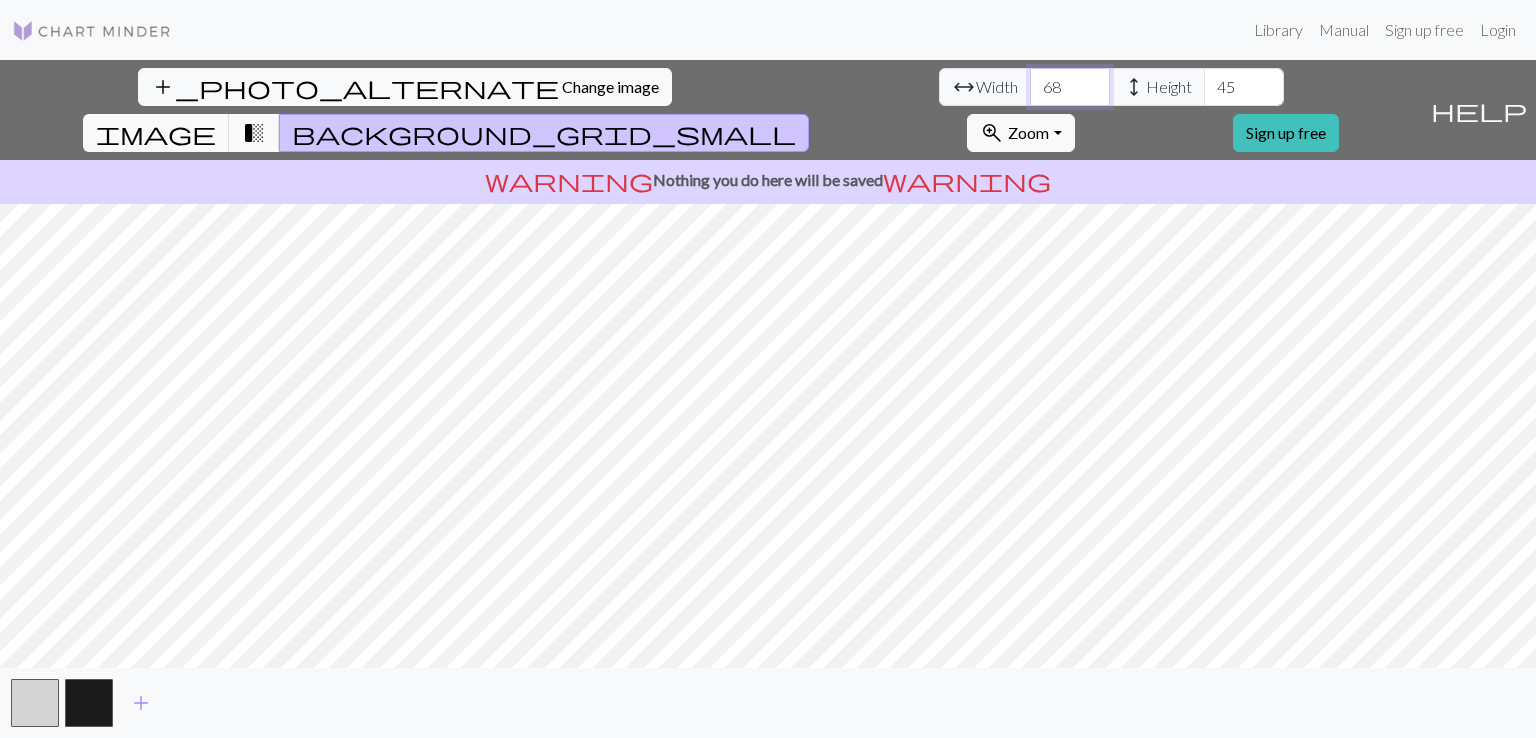 click on "68" at bounding box center [1070, 87] 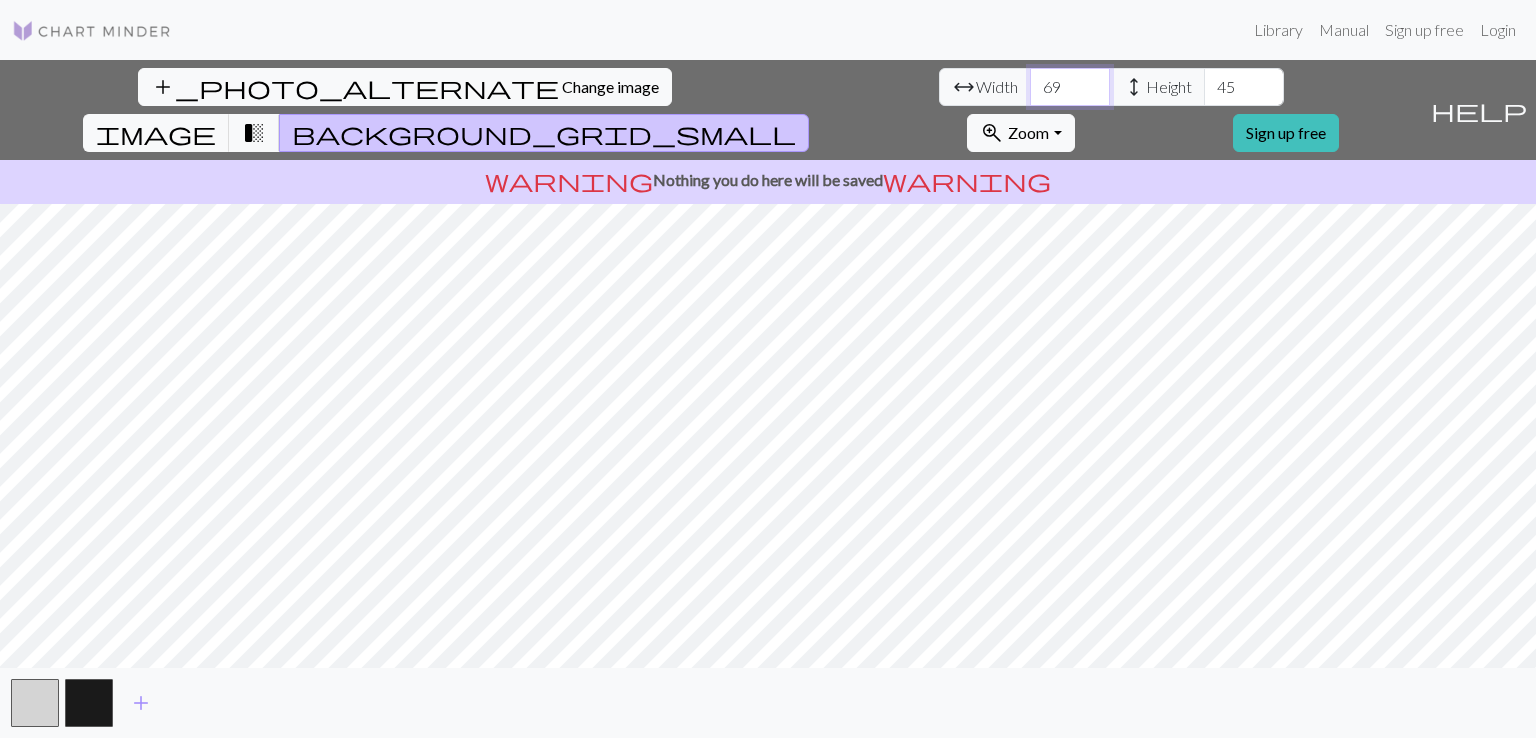 click on "69" at bounding box center [1070, 87] 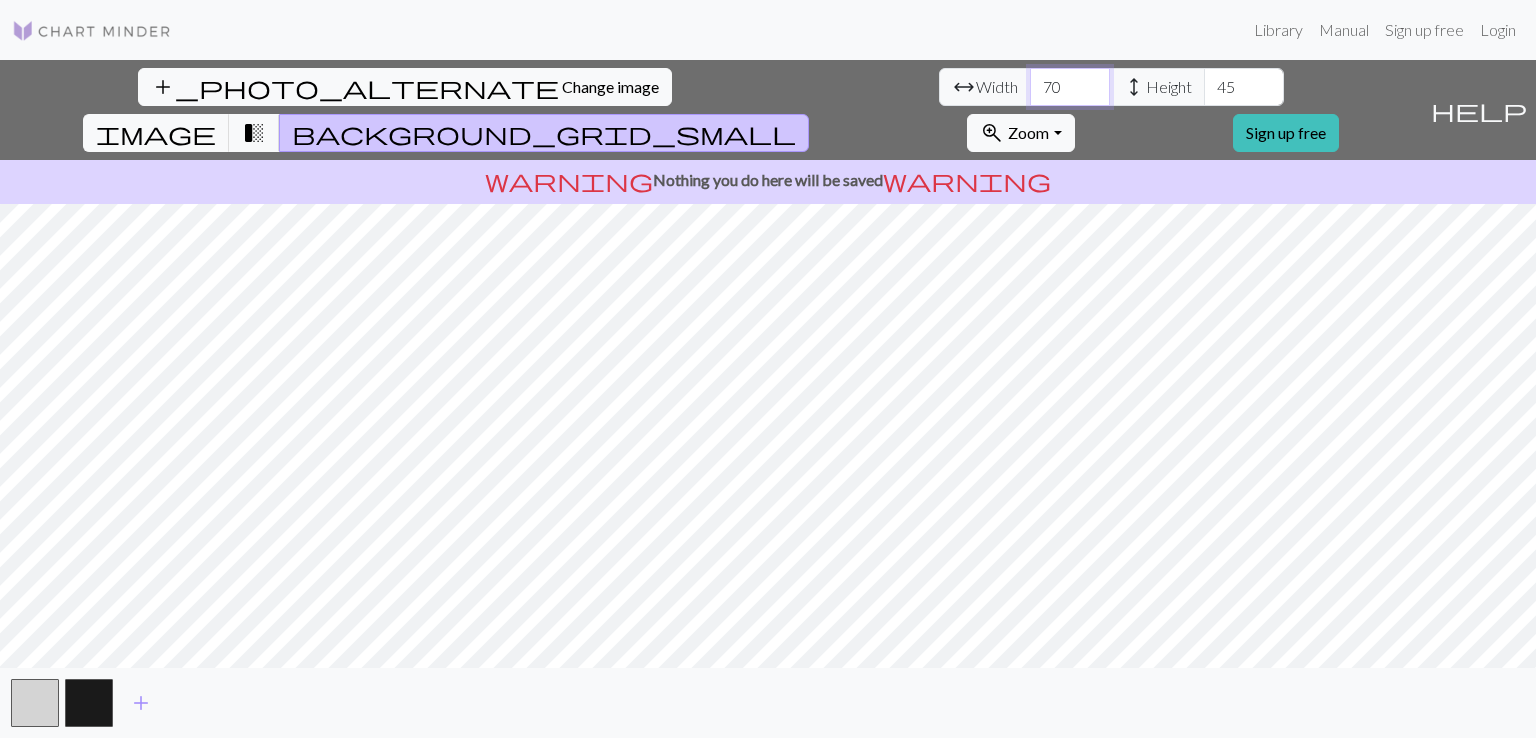 type on "70" 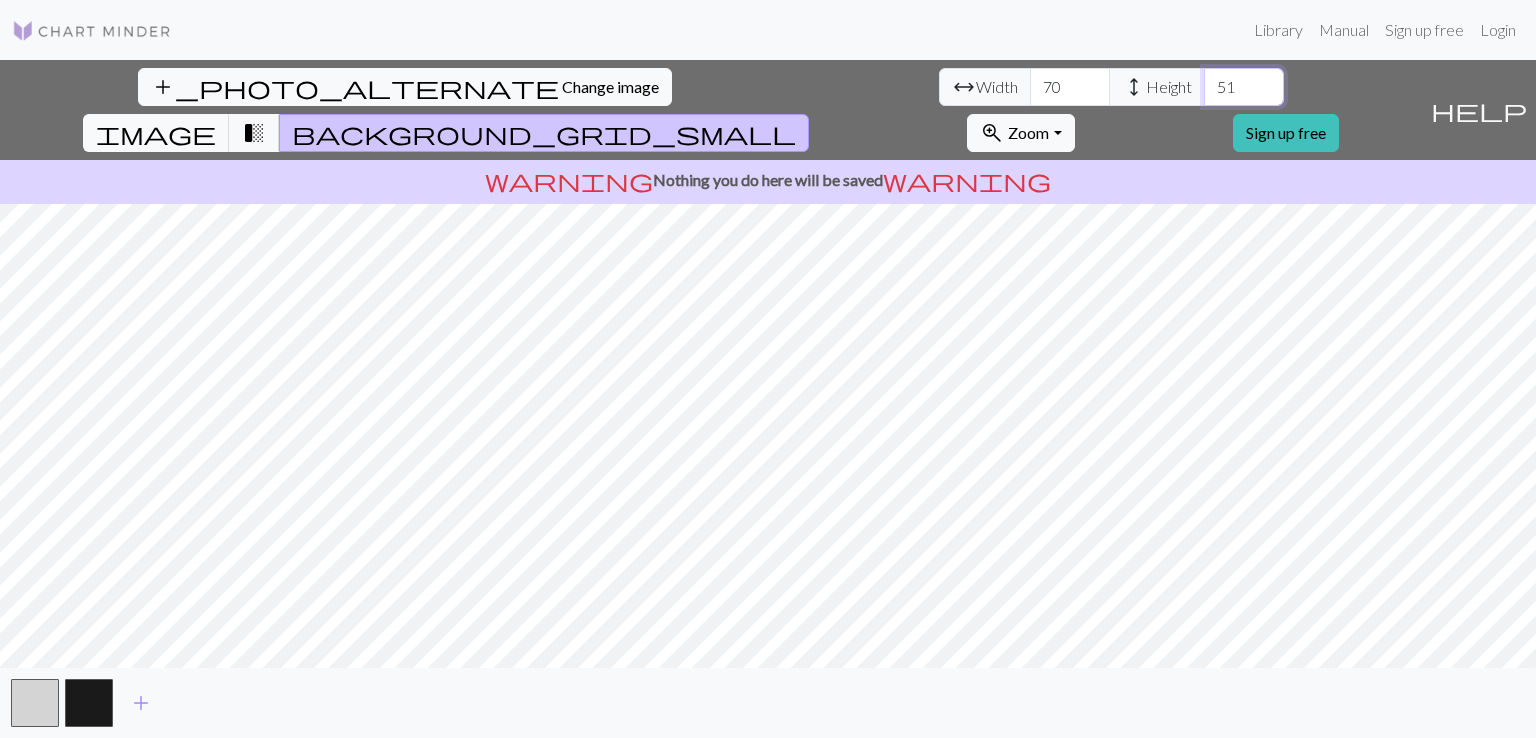 click on "51" at bounding box center [1244, 87] 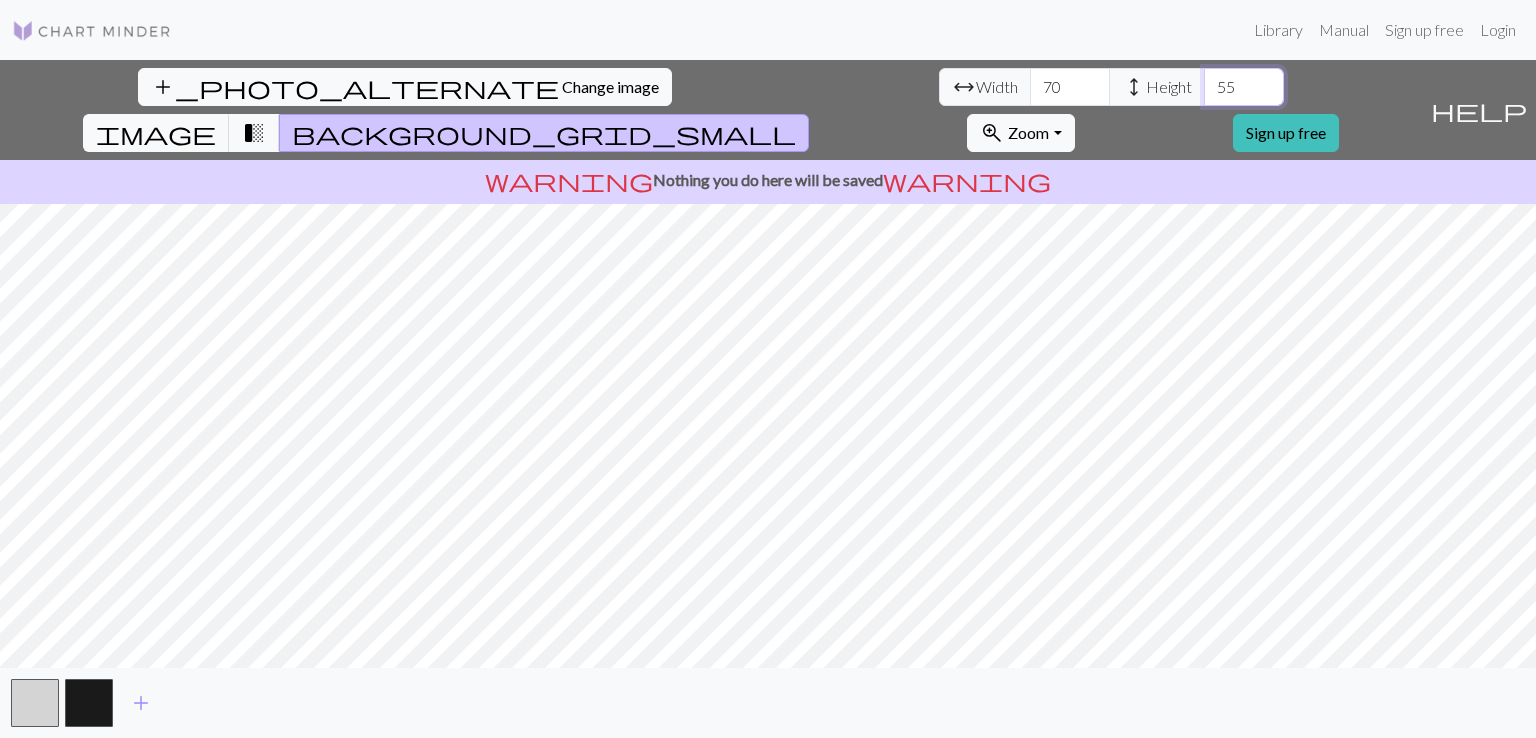 click on "55" at bounding box center [1244, 87] 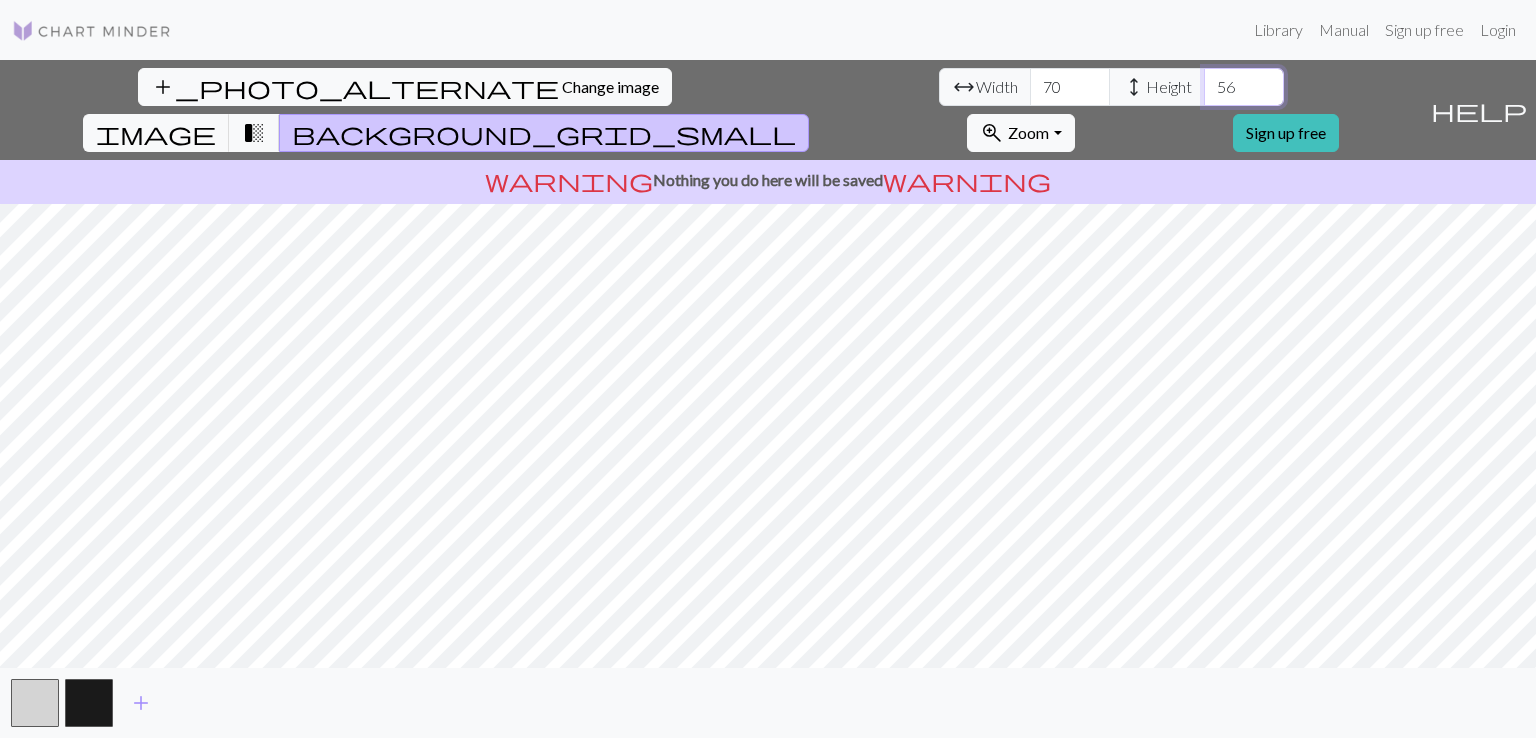 click on "56" at bounding box center [1244, 87] 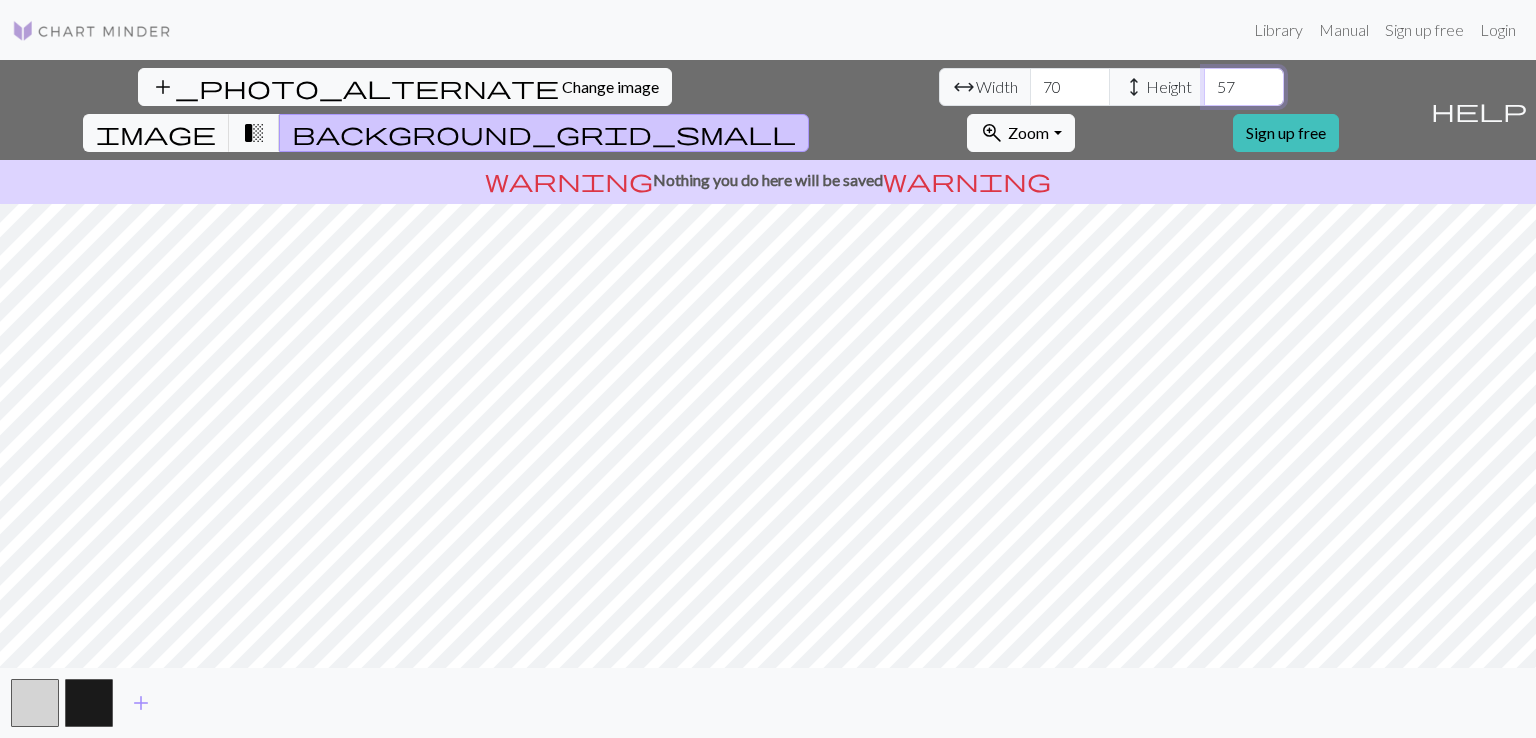 type on "57" 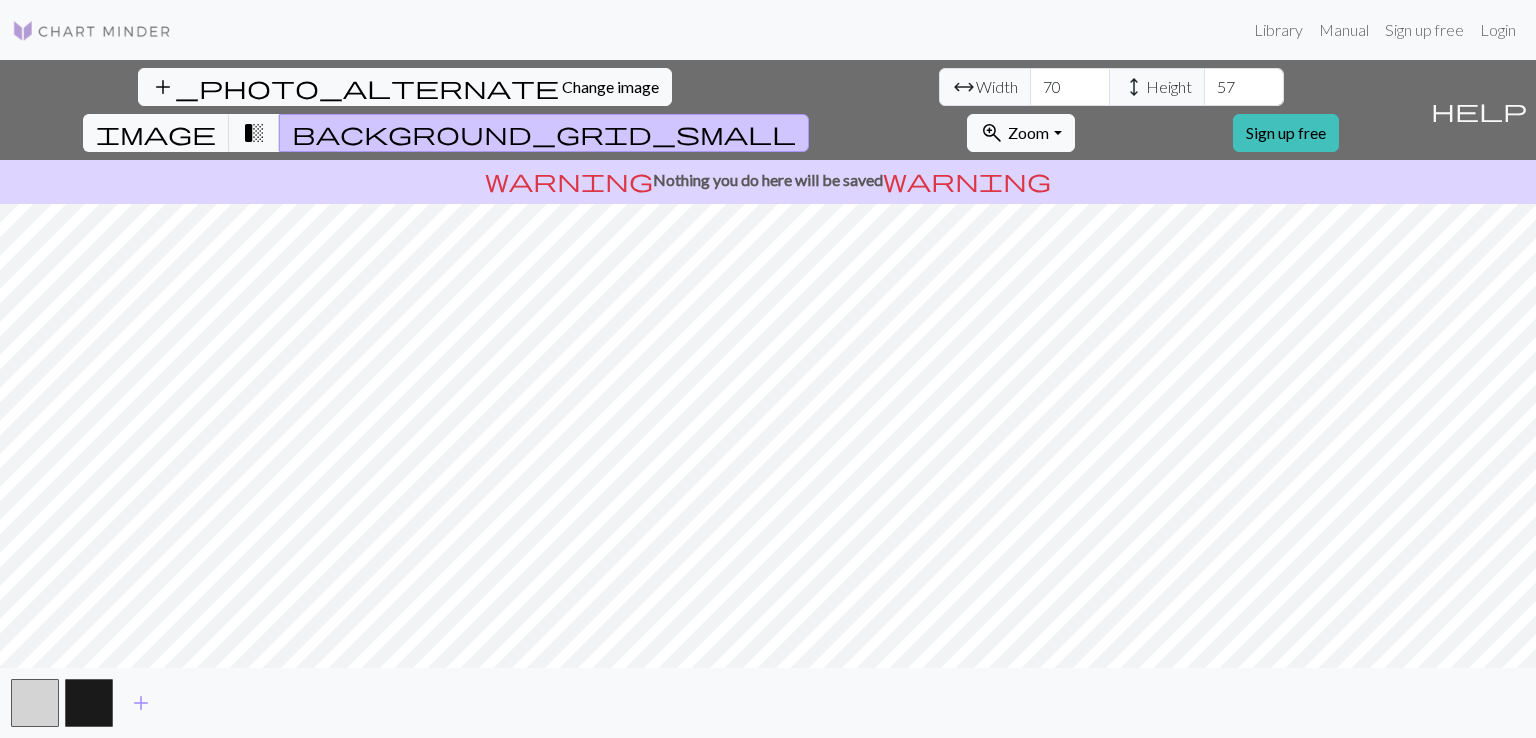 click on "add_photo_alternate   Change image arrow_range   Width 70 height   Height 57 image transition_fade background_grid_small zoom_in Zoom Zoom Fit all Fit width Fit height 50% 100% 150% 200% Sign up free help Show me around warning  Nothing you do here will be saved  warning add" at bounding box center [768, 399] 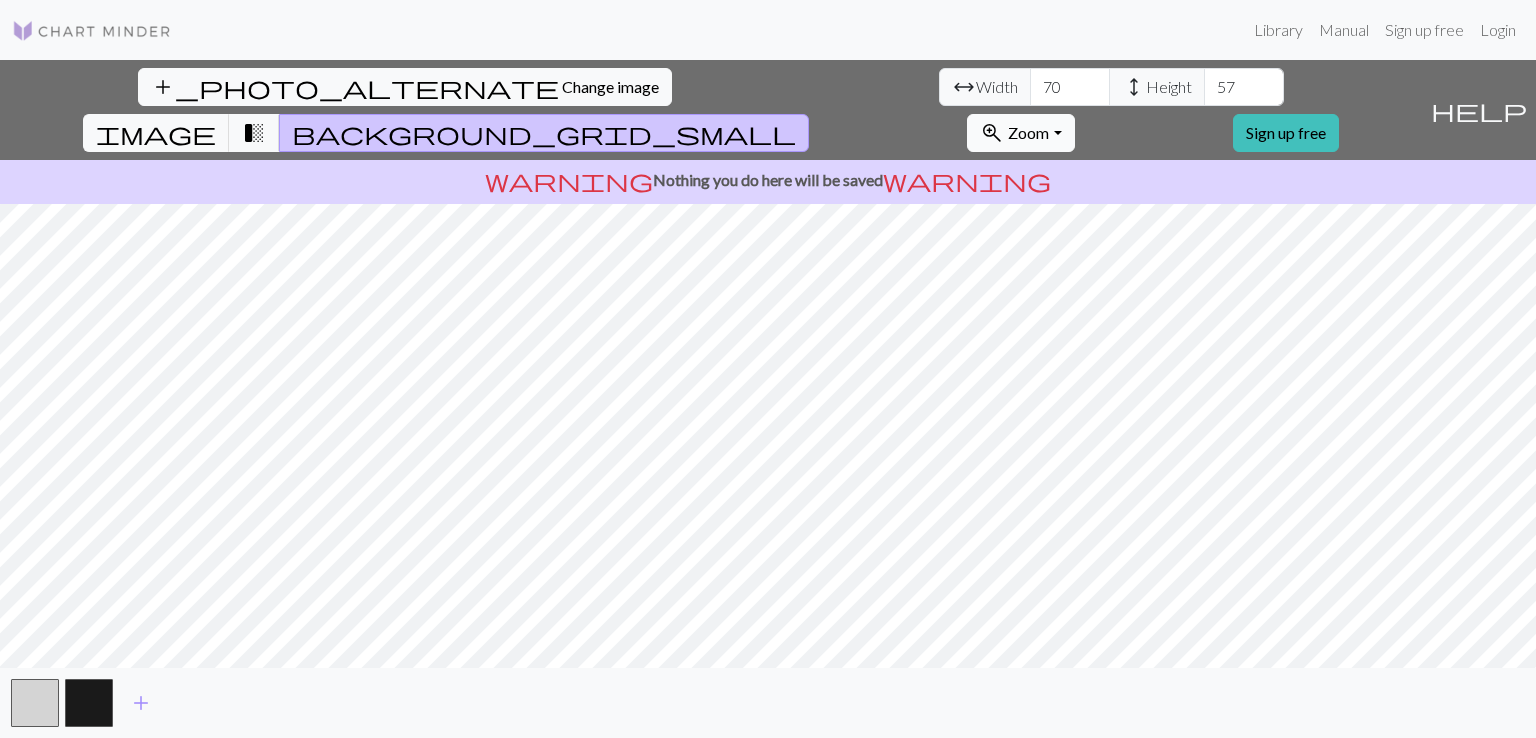 click on "zoom_in Zoom Zoom" at bounding box center [1020, 133] 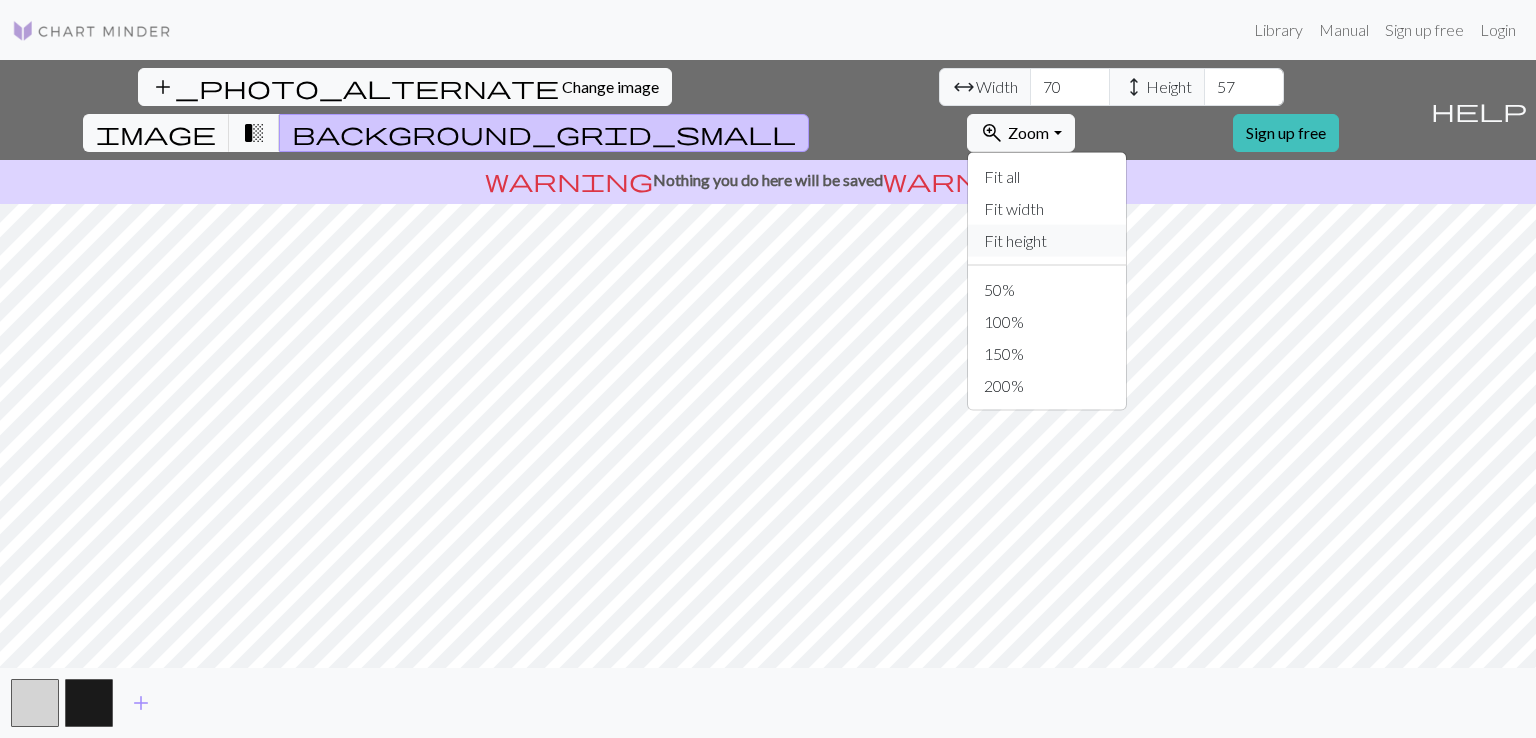 click on "Fit height" at bounding box center [1047, 241] 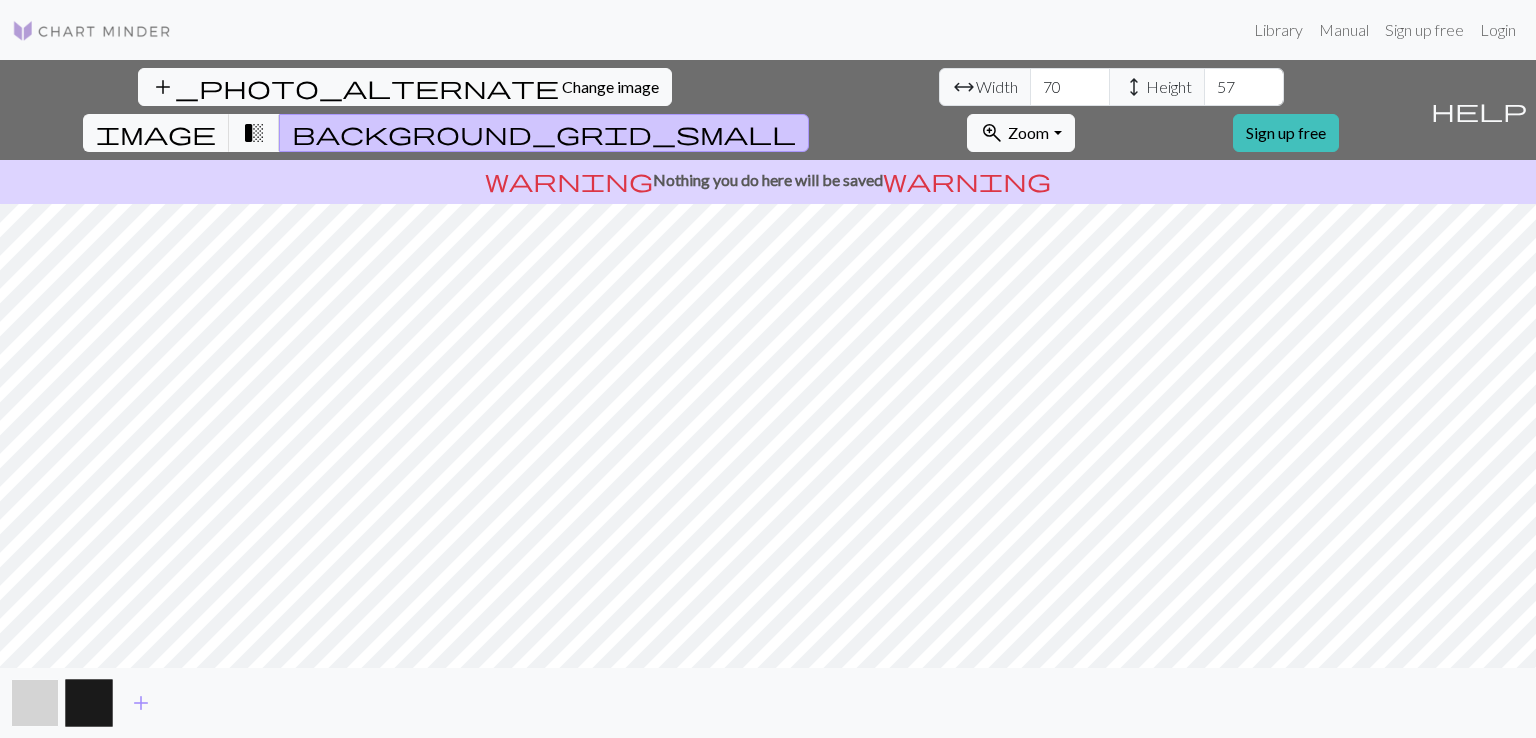 drag, startPoint x: 96, startPoint y: 693, endPoint x: 19, endPoint y: 688, distance: 77.16217 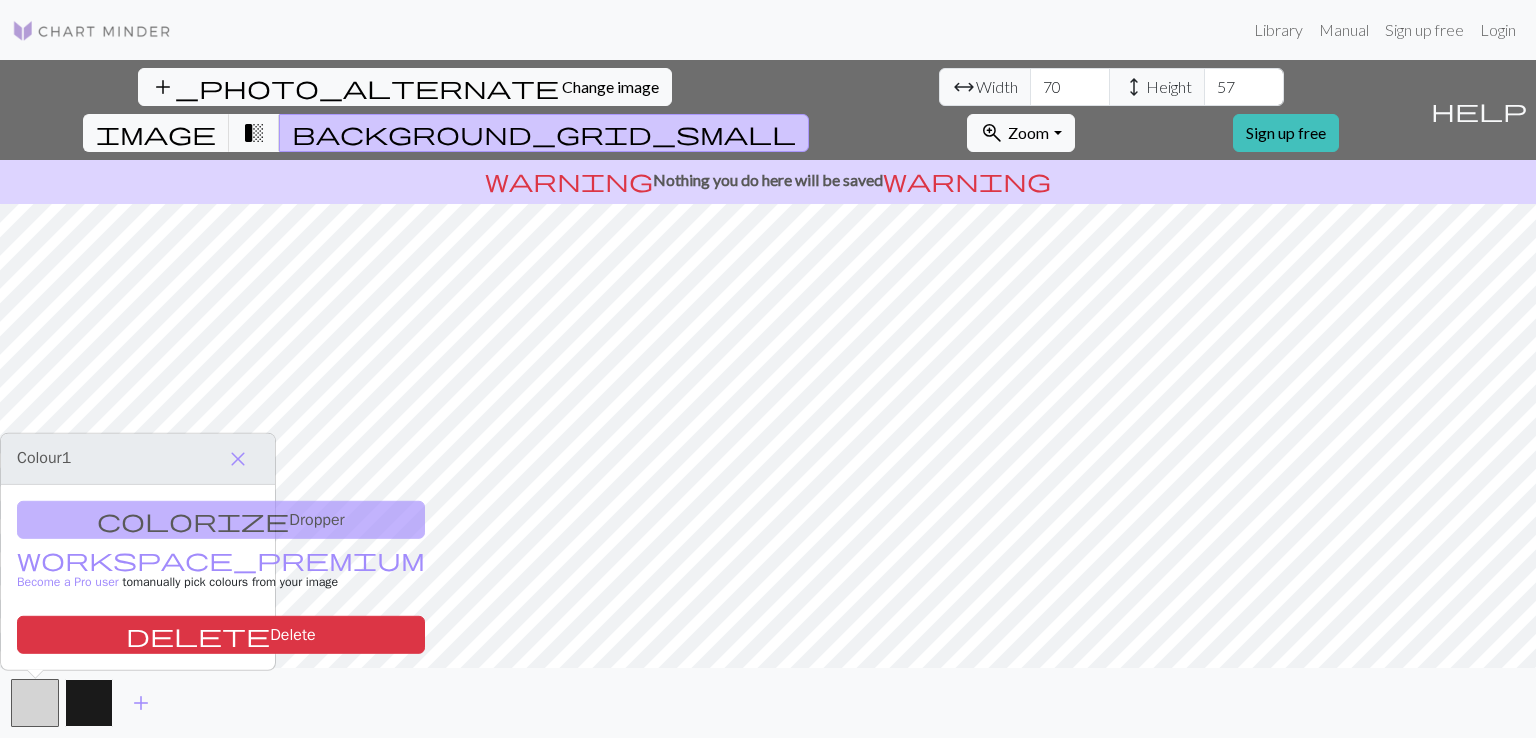 click at bounding box center [89, 703] 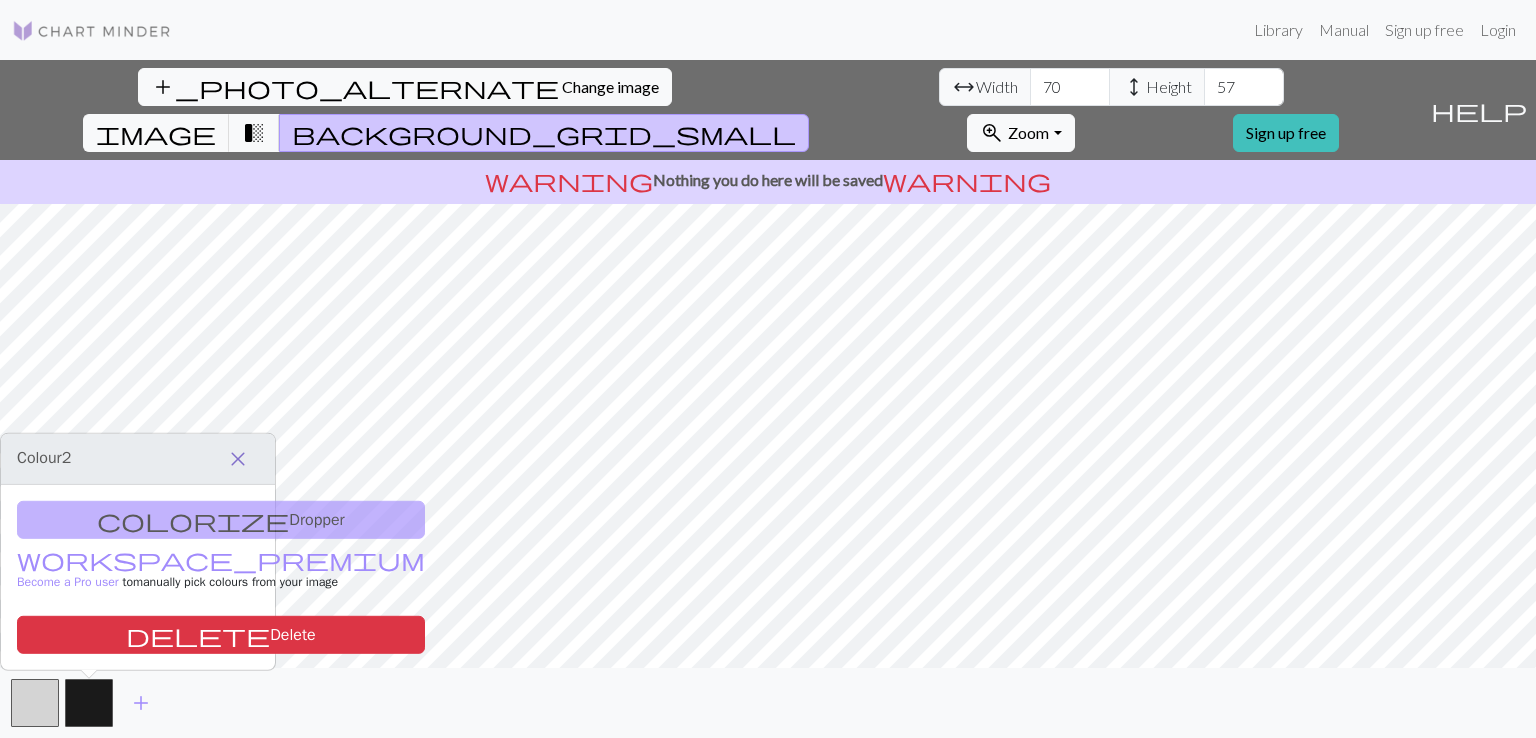 click on "close" at bounding box center (238, 459) 